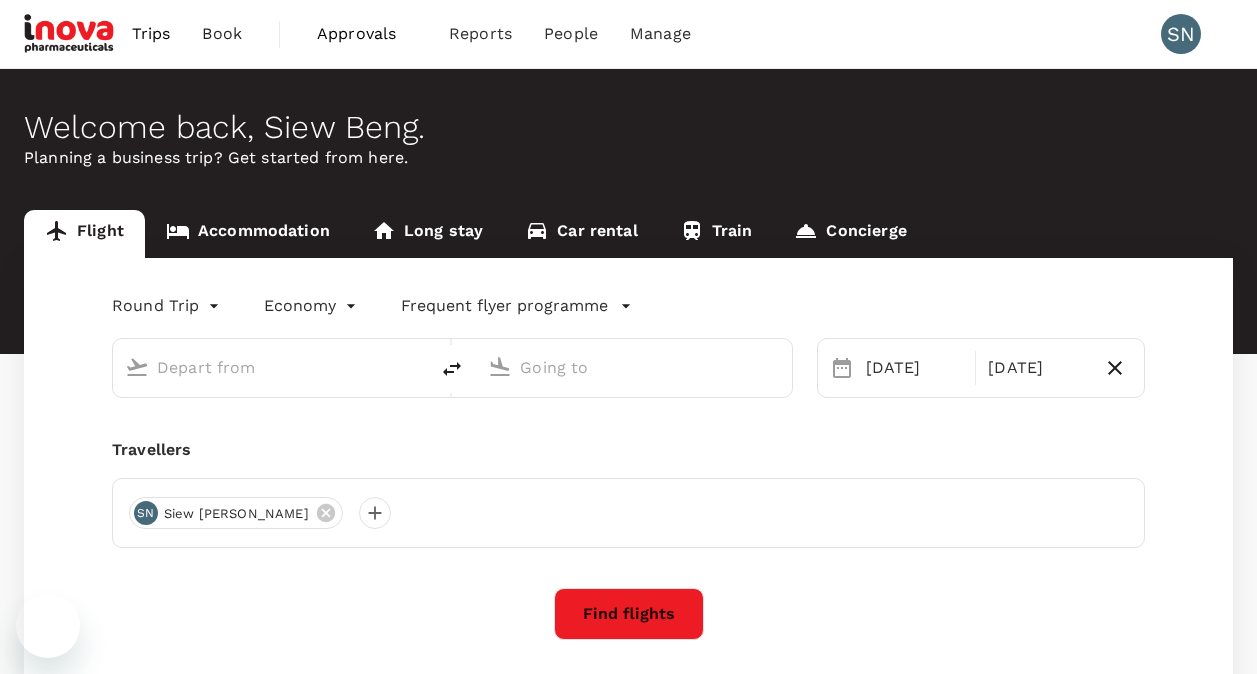 scroll, scrollTop: 0, scrollLeft: 0, axis: both 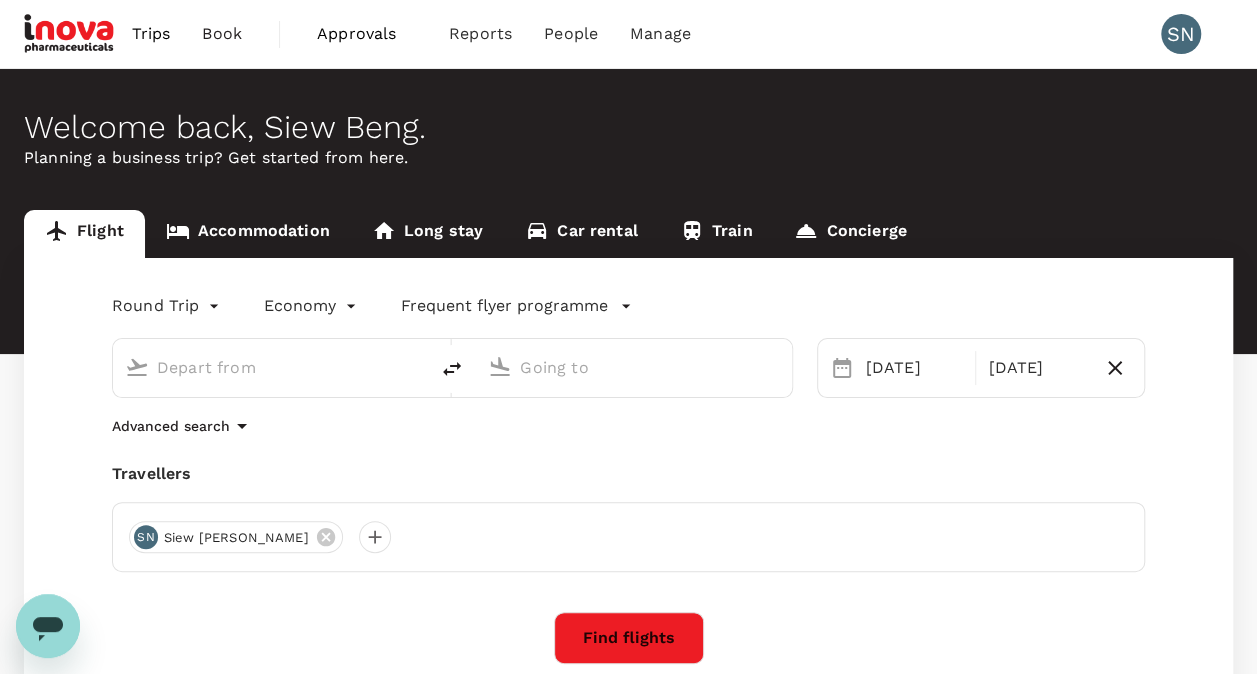 type on "Kuala Lumpur Intl (KUL)" 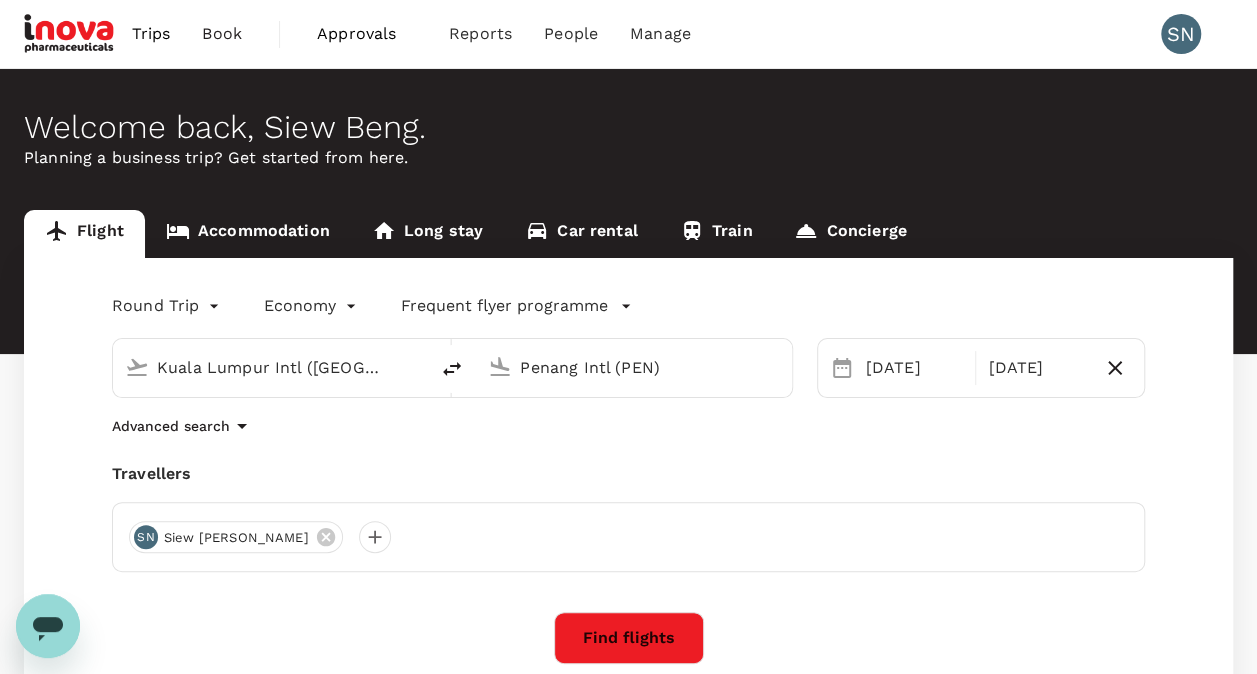 type 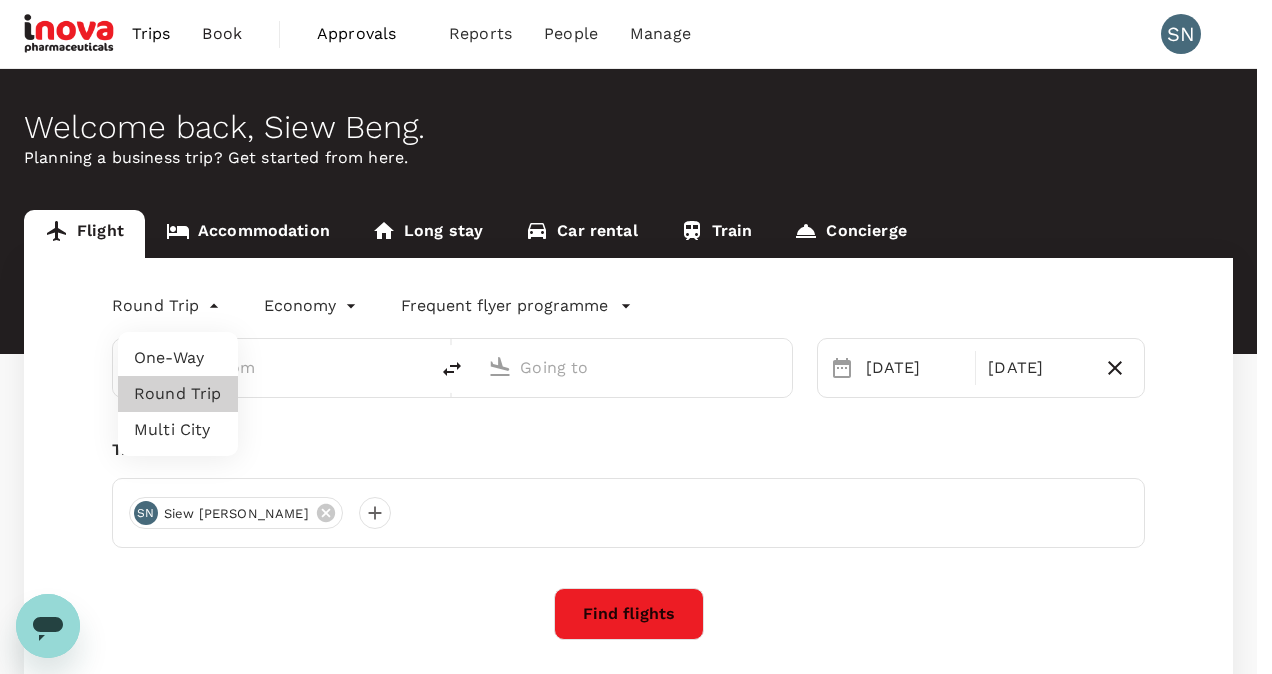 click on "Trips Book Approvals 0 Reports People Manage SN Welcome back , Siew Beng . Planning a business trip? Get started from here. Flight Accommodation Long stay Car rental Train Concierge Round Trip roundtrip Economy economy Frequent flyer programme 14 Jul 16 Jul Travellers   SN Siew Beng Ng Find flights Version 3.46.3 Privacy Policy Terms of Use Help Centre Frequent flyer programme Add new One-Way Round Trip Multi City" at bounding box center (636, 419) 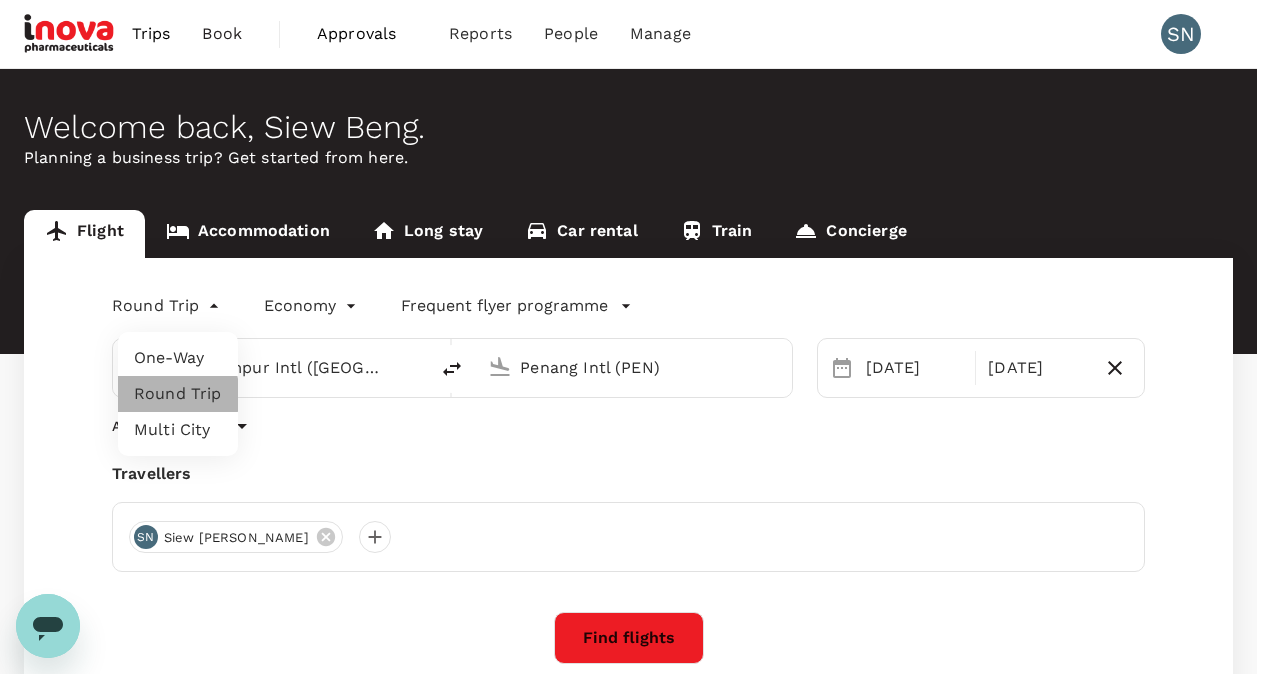 click on "Round Trip" at bounding box center (178, 394) 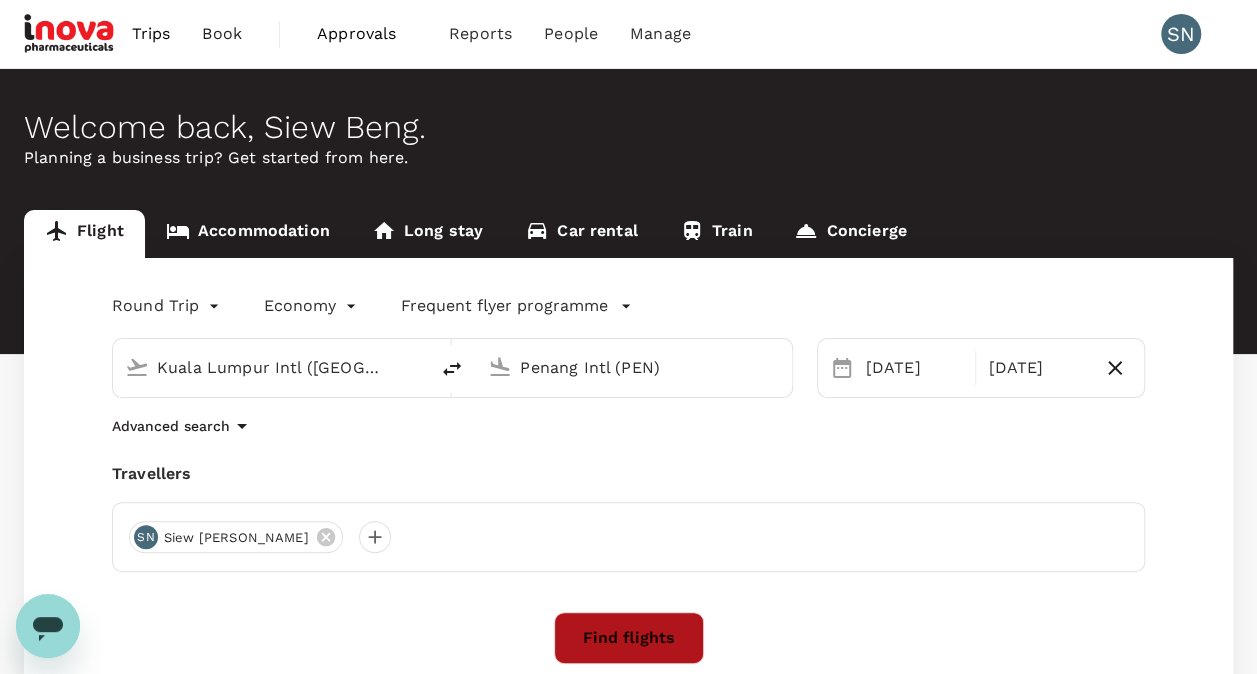 click on "Find flights" at bounding box center [629, 638] 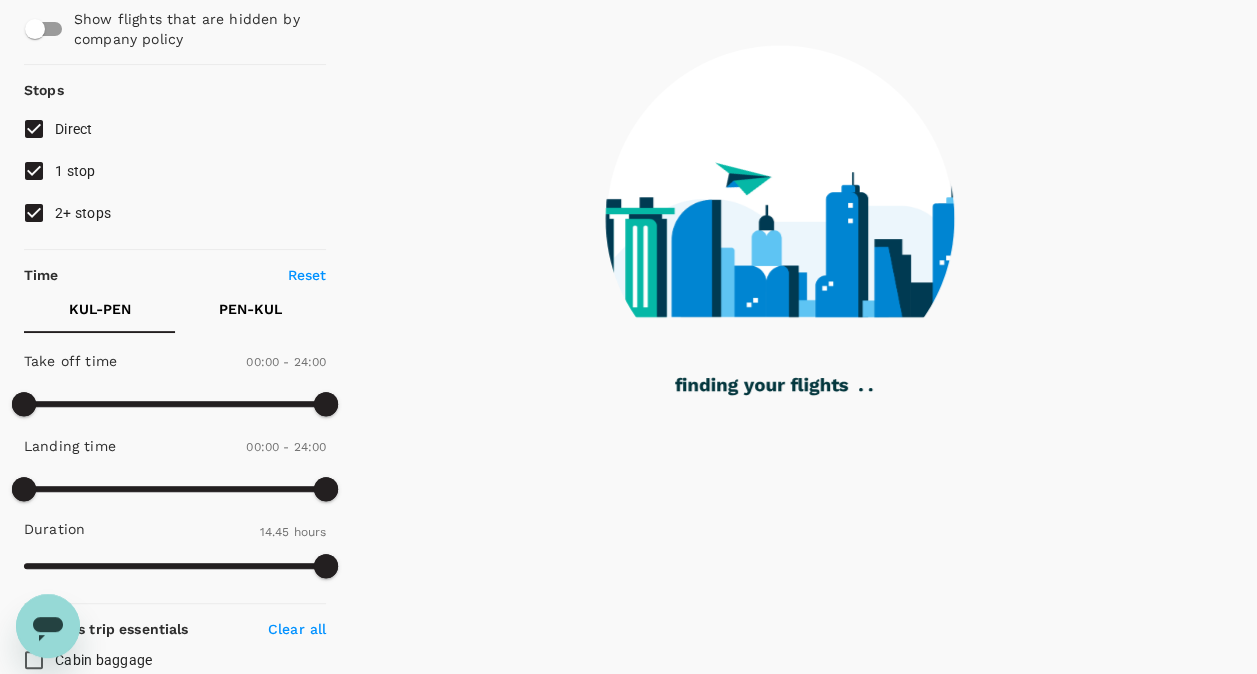 scroll, scrollTop: 200, scrollLeft: 0, axis: vertical 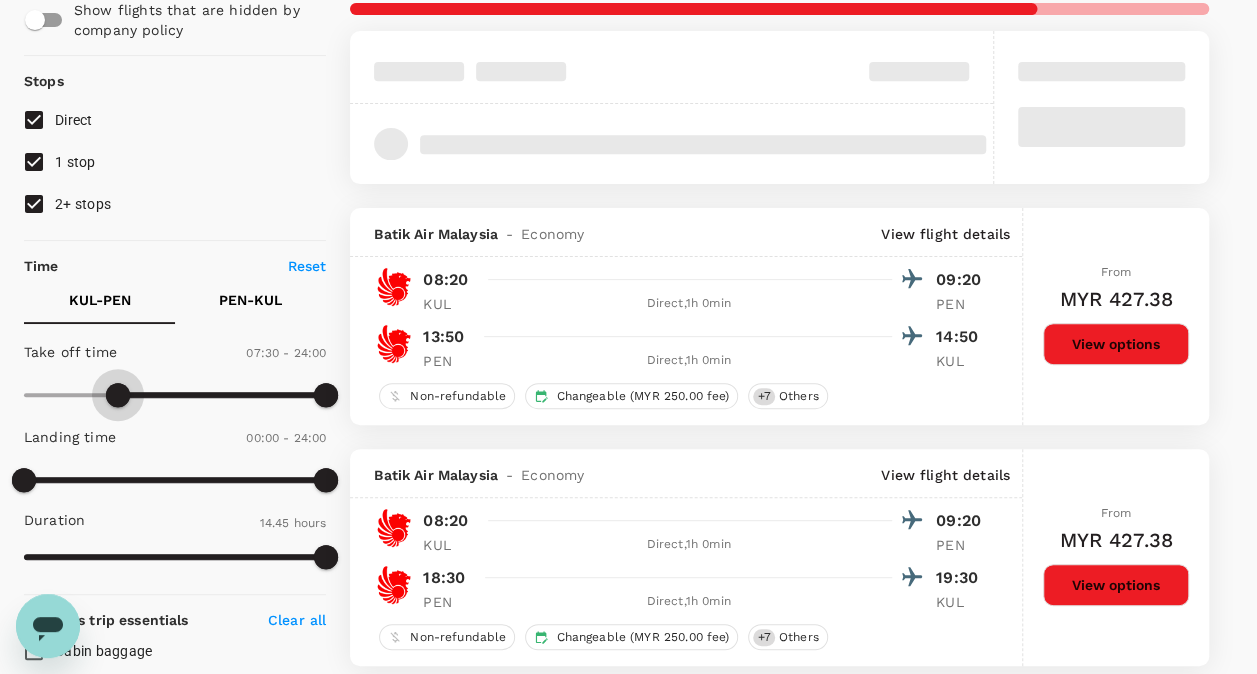 type on "510" 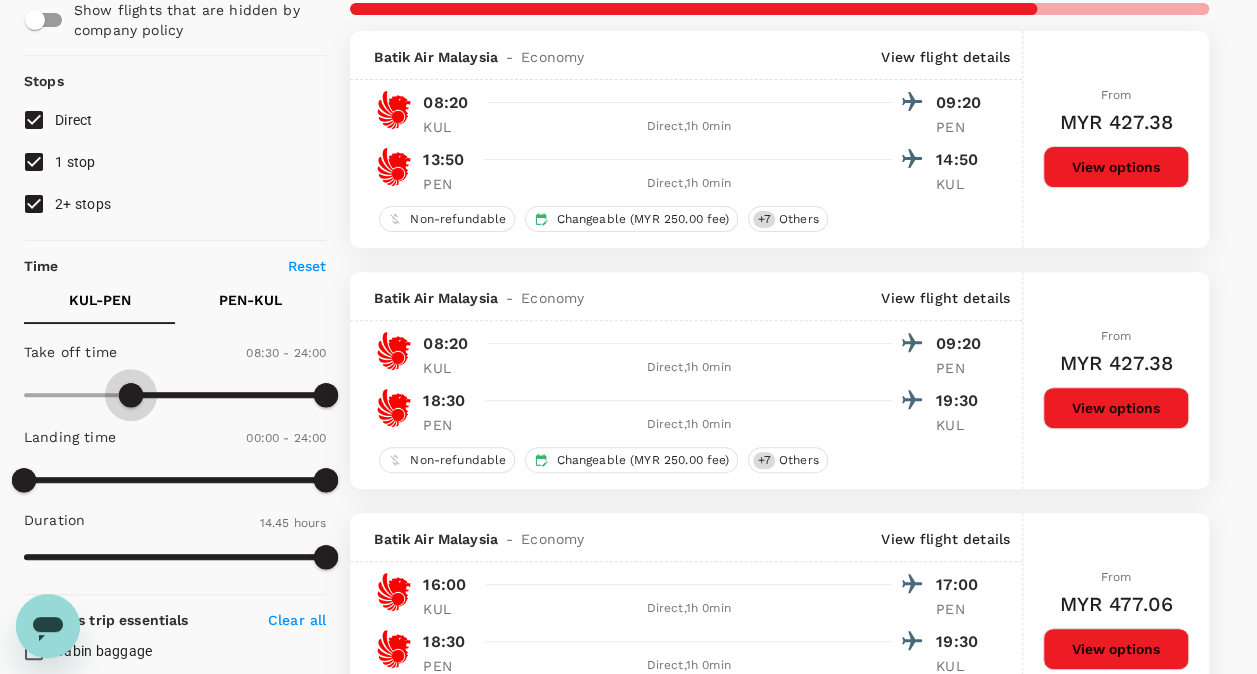 drag, startPoint x: 28, startPoint y: 387, endPoint x: 130, endPoint y: 392, distance: 102.122475 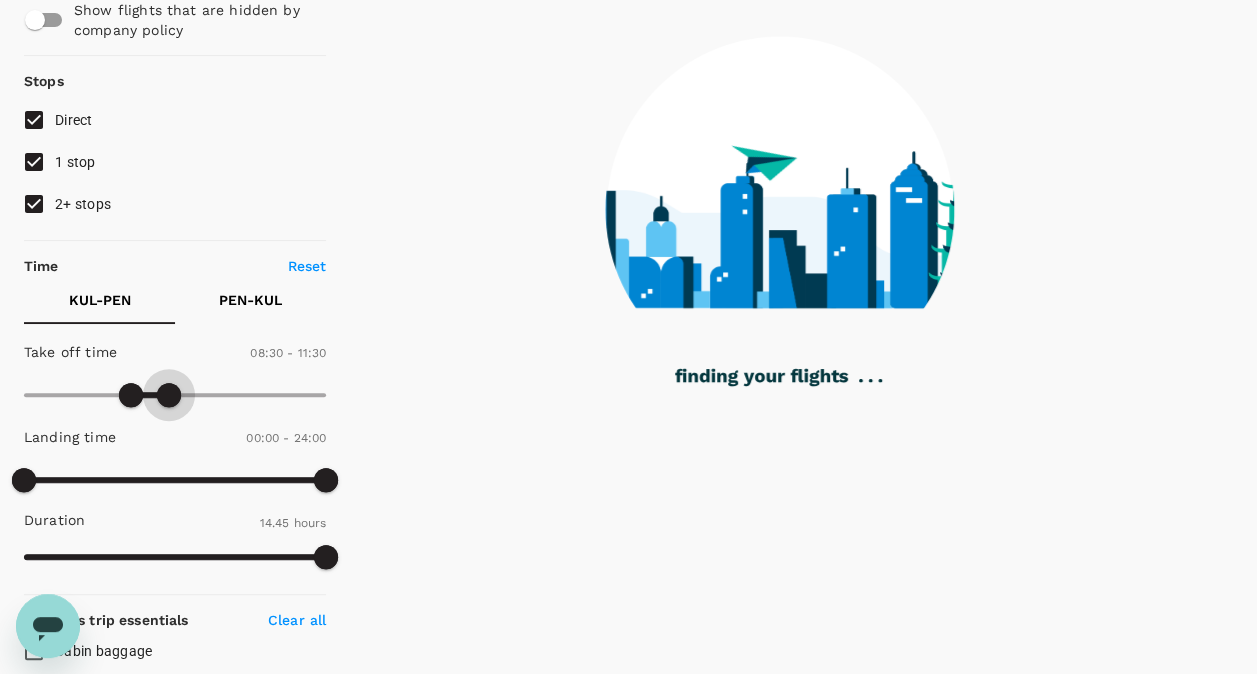 type on "660" 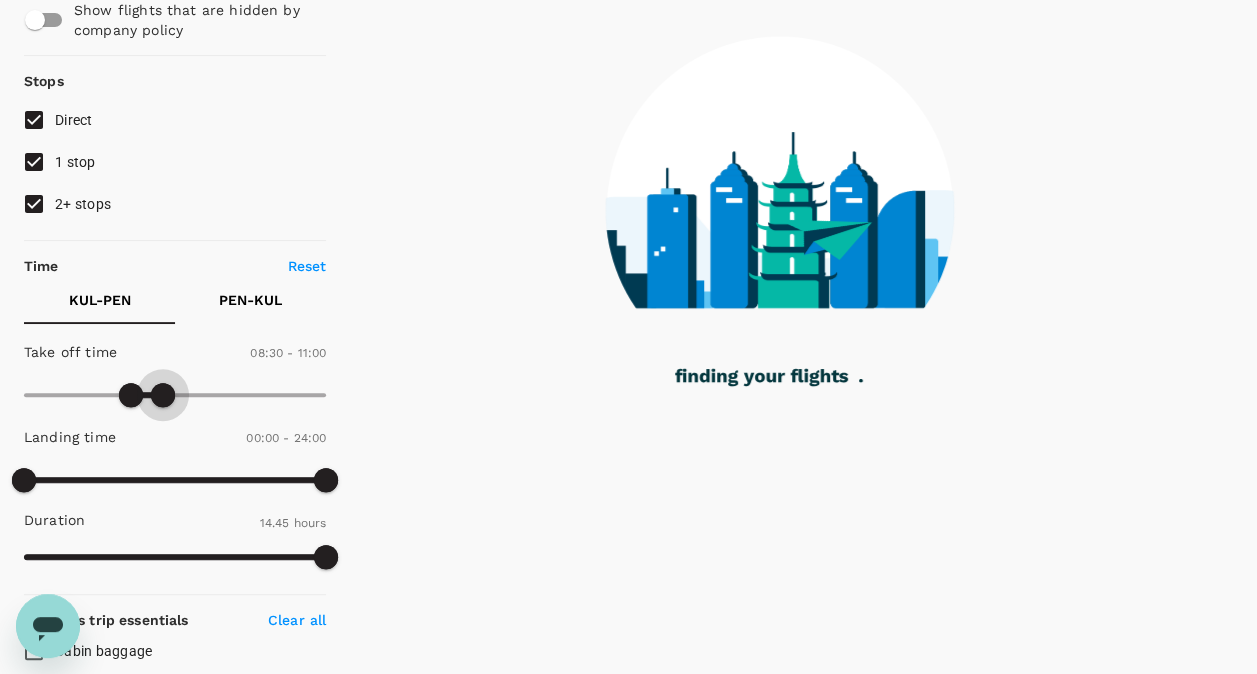 drag, startPoint x: 331, startPoint y: 392, endPoint x: 160, endPoint y: 399, distance: 171.14322 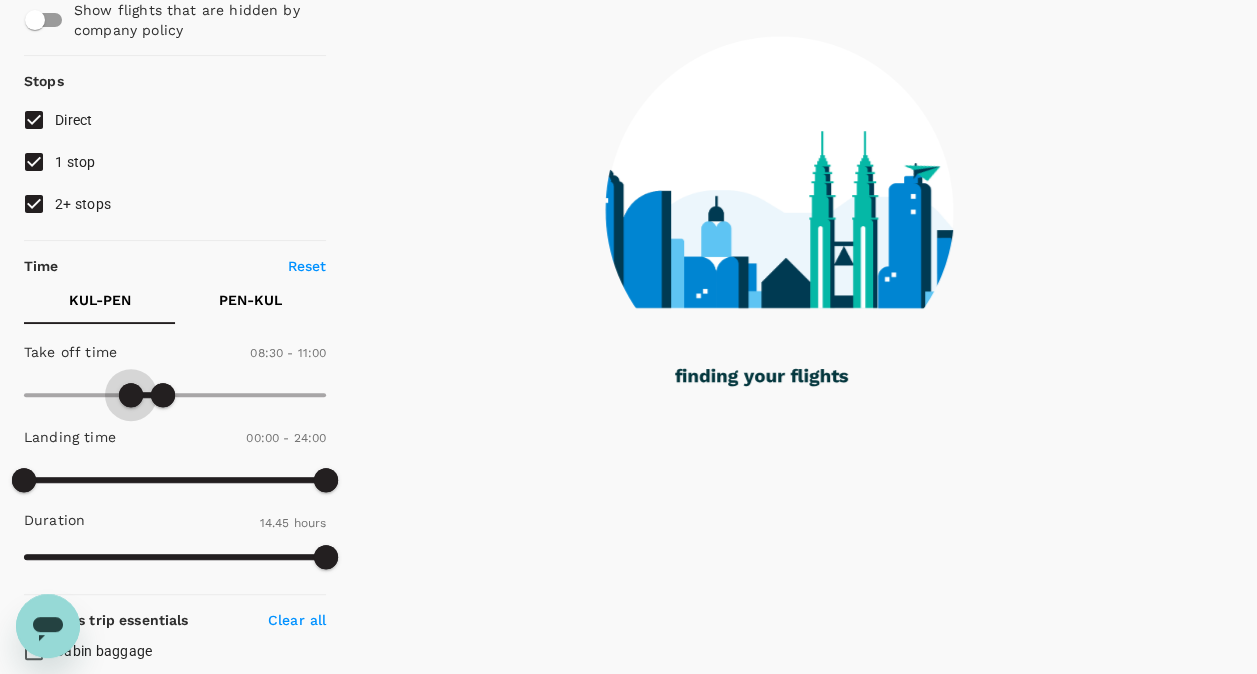 type on "480" 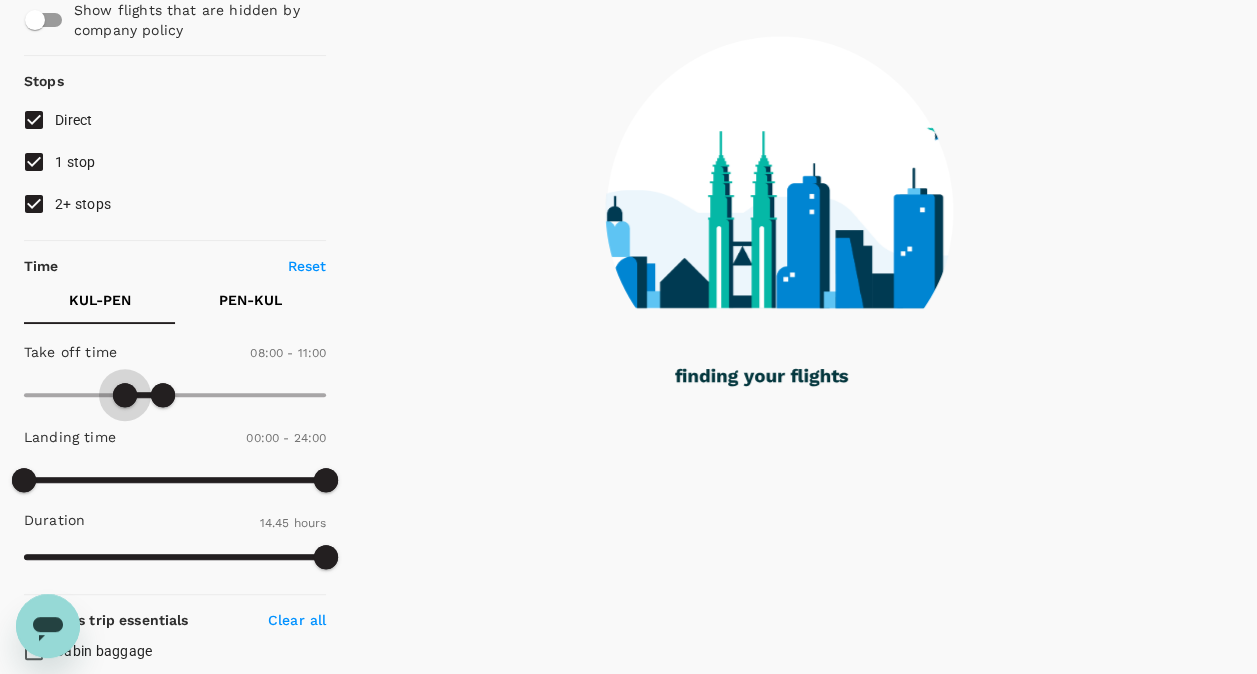 click at bounding box center (125, 395) 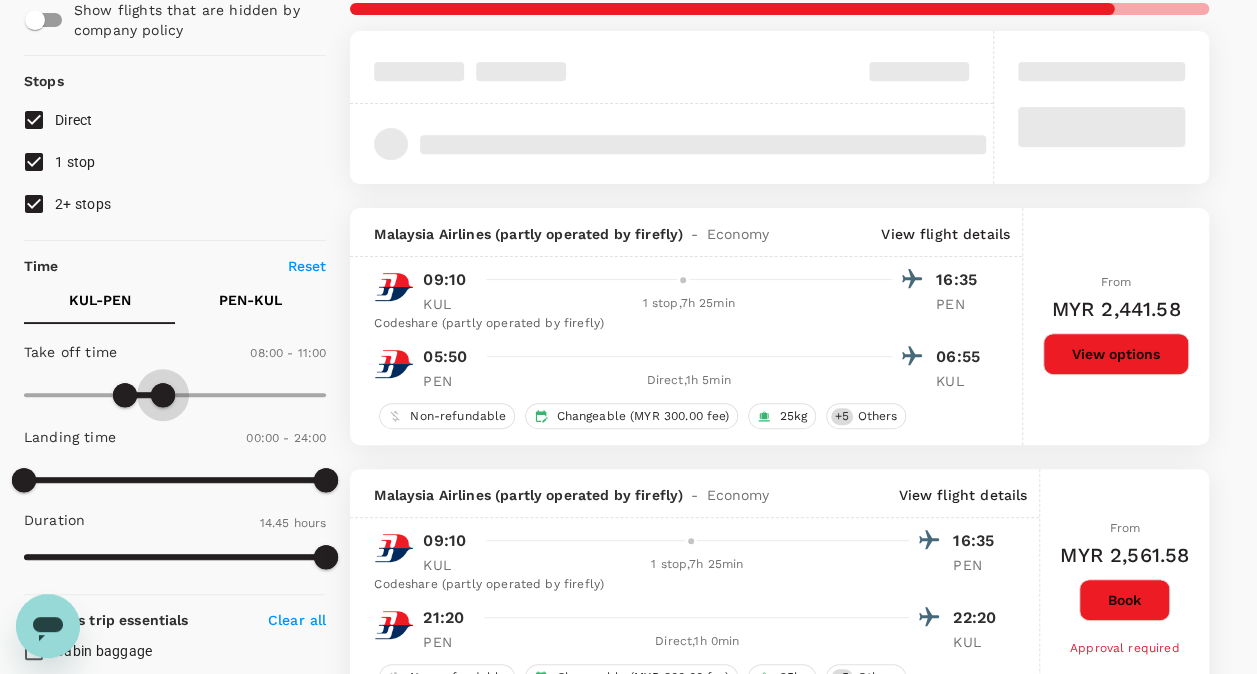 type on "MYR" 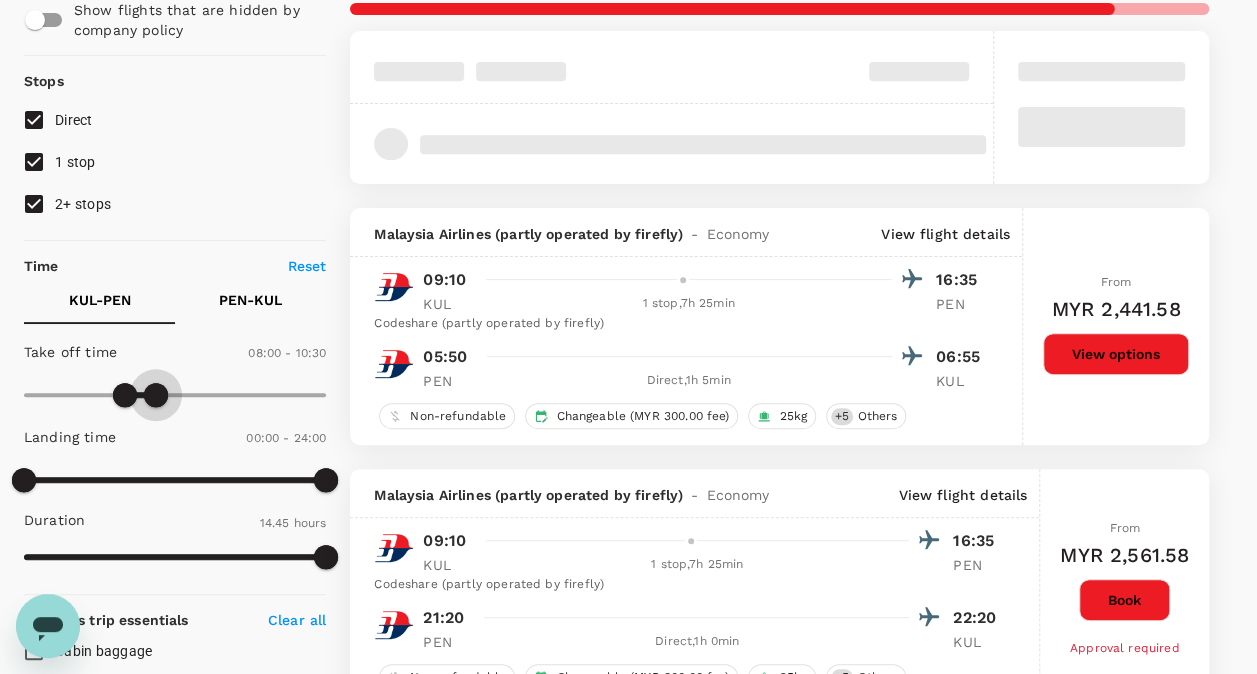 type on "600" 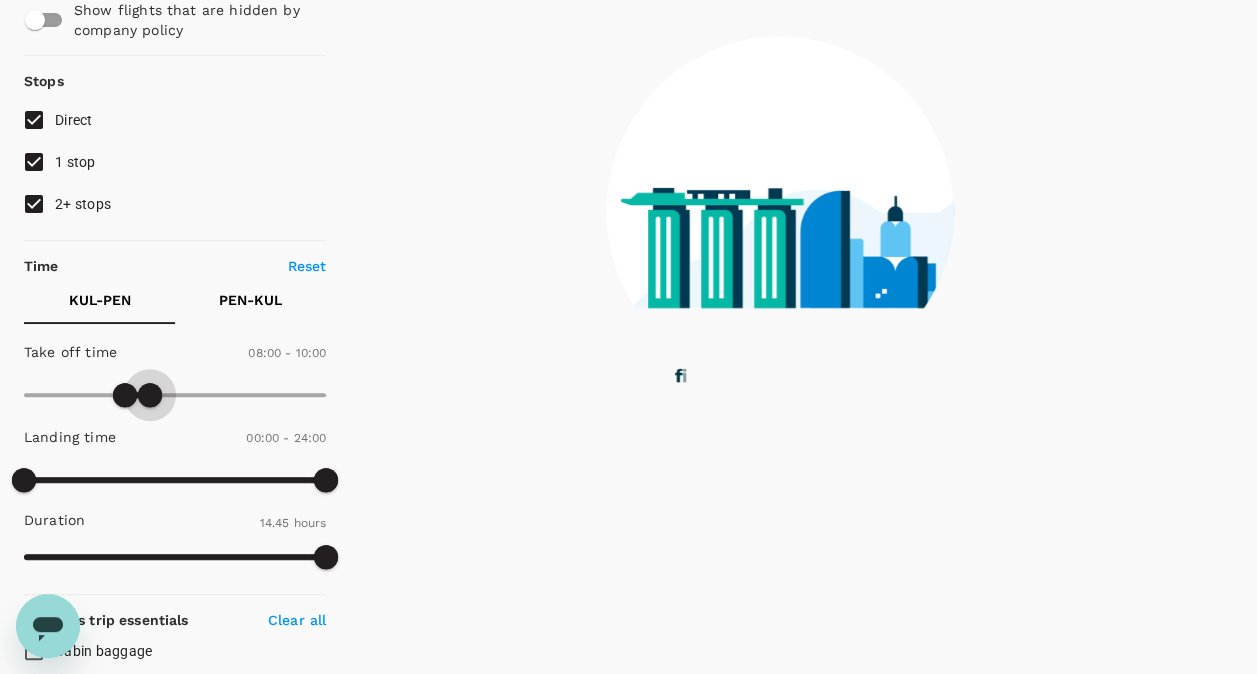 click at bounding box center [150, 395] 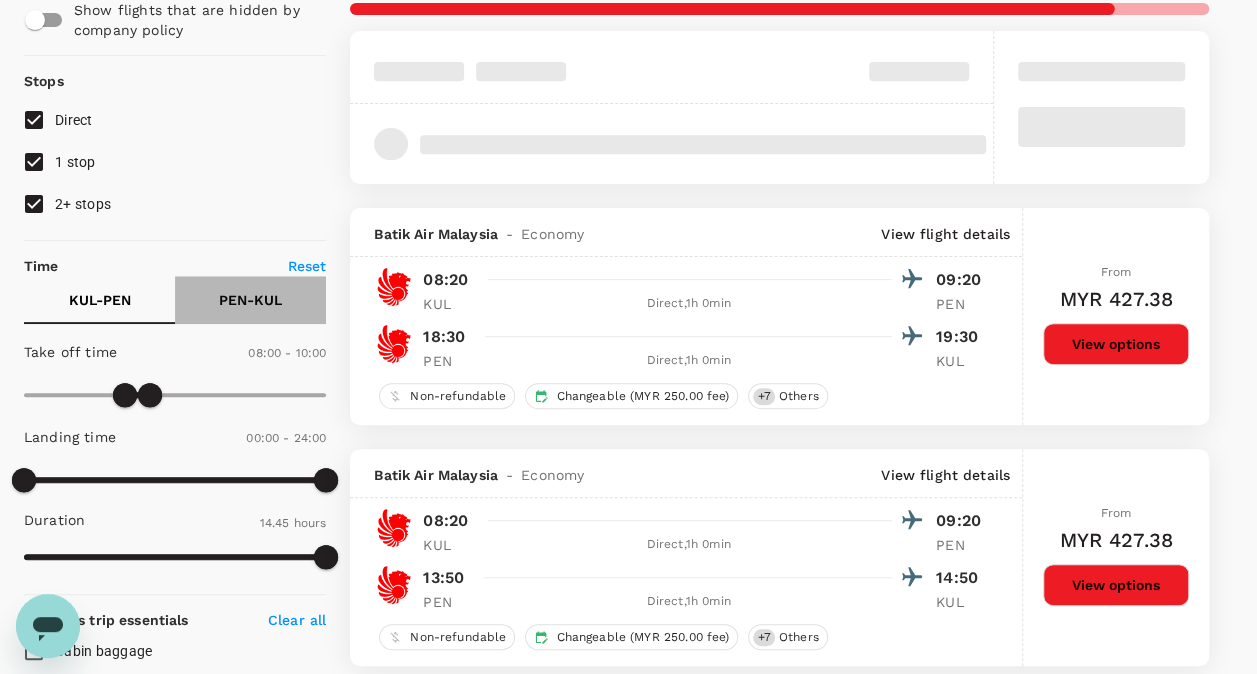 click on "PEN - KUL" at bounding box center [250, 300] 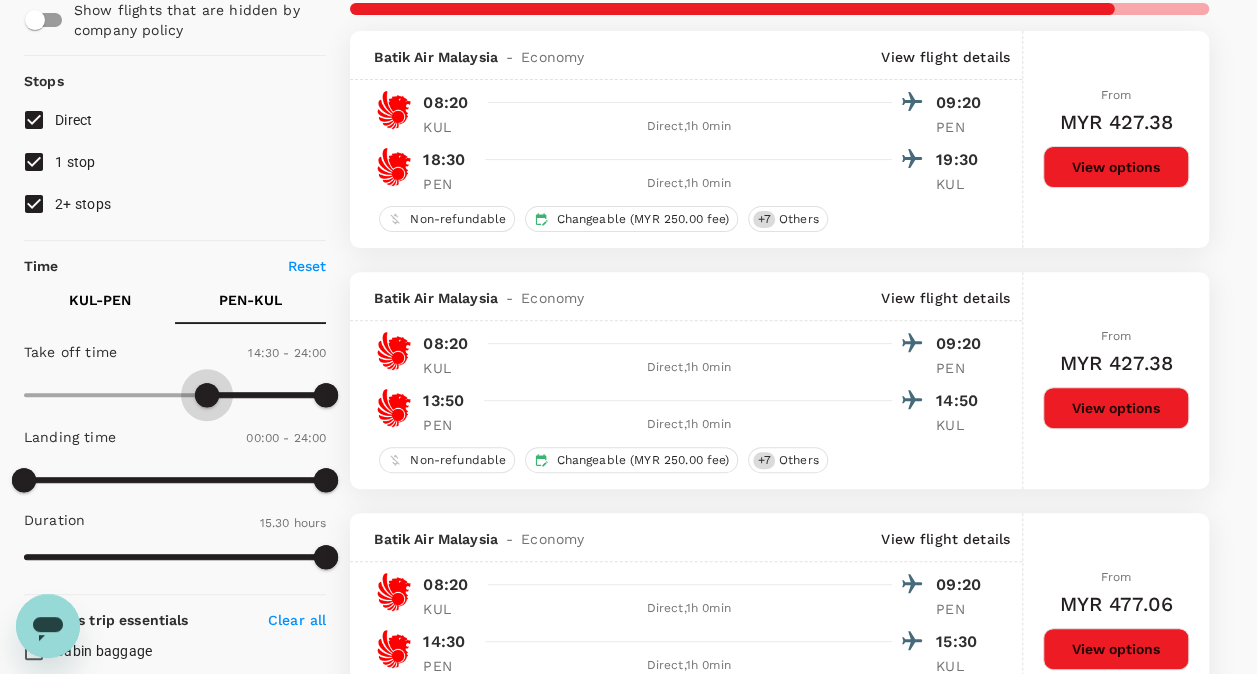 type on "900" 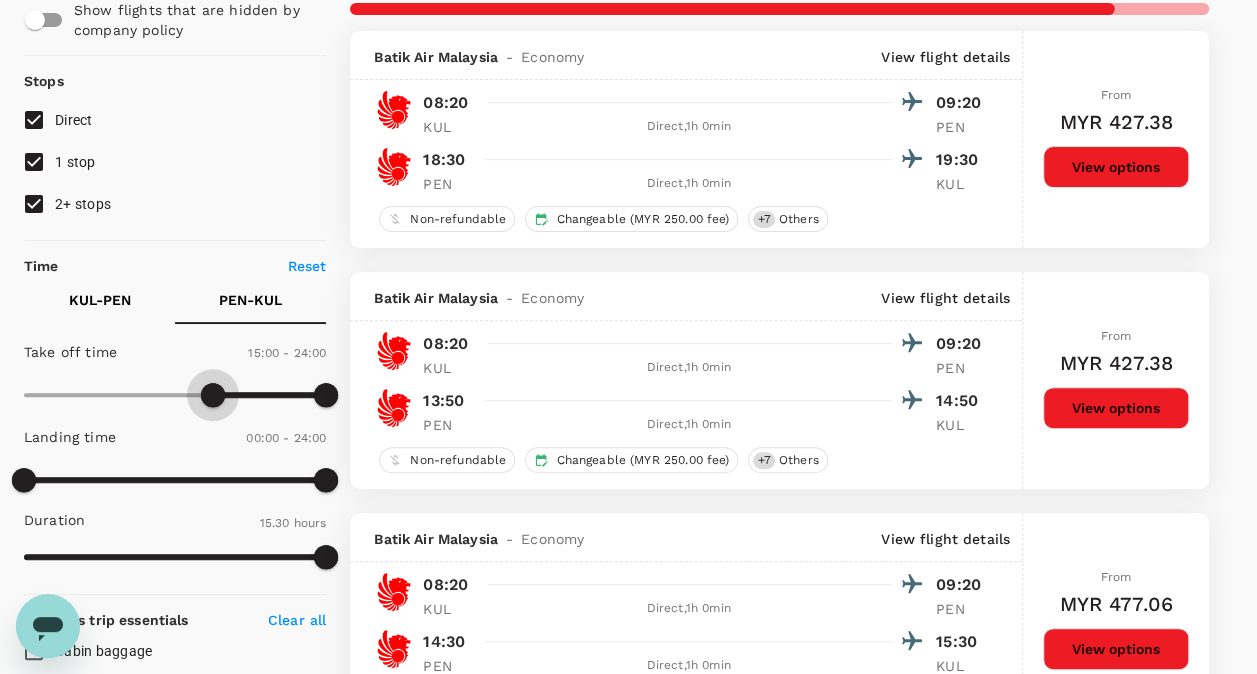 drag, startPoint x: 24, startPoint y: 398, endPoint x: 215, endPoint y: 402, distance: 191.04189 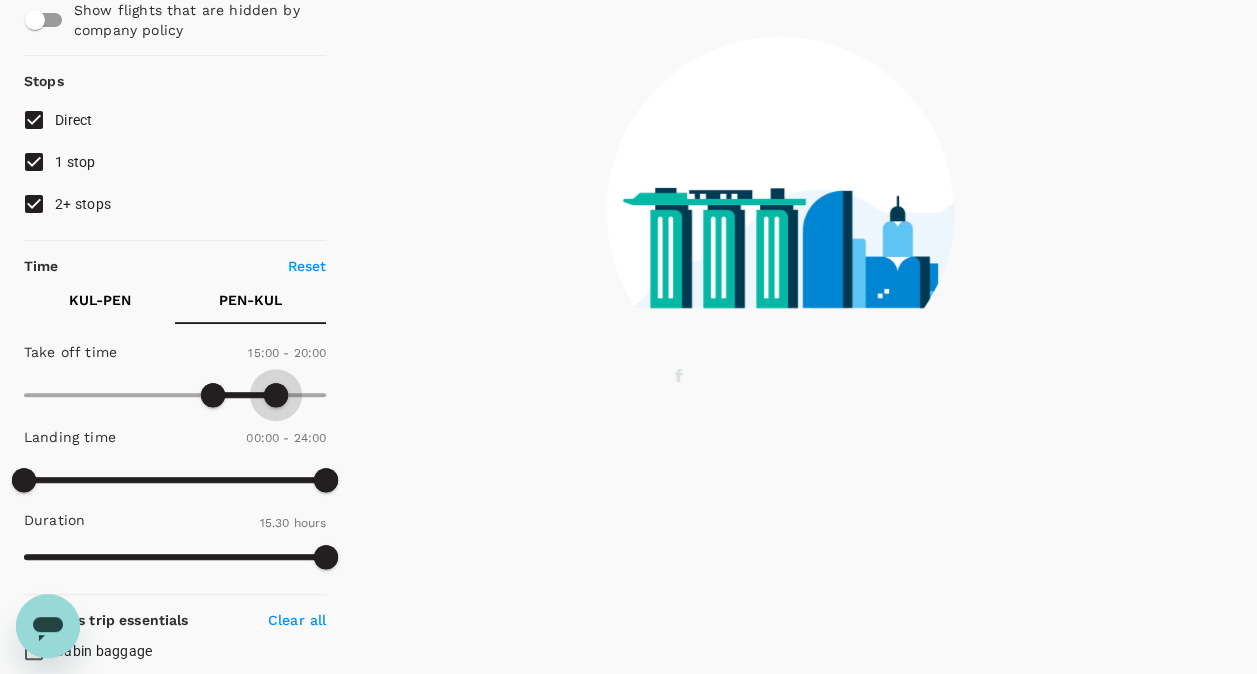 type on "1110" 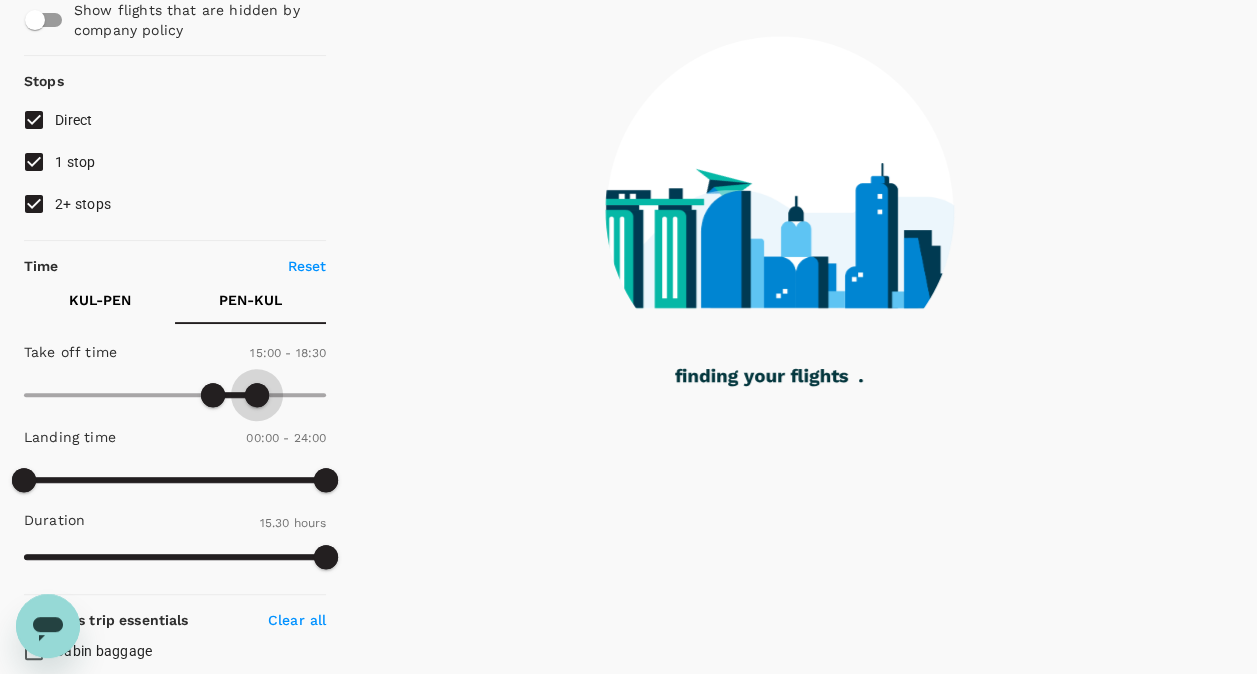 drag, startPoint x: 332, startPoint y: 391, endPoint x: 260, endPoint y: 397, distance: 72.249565 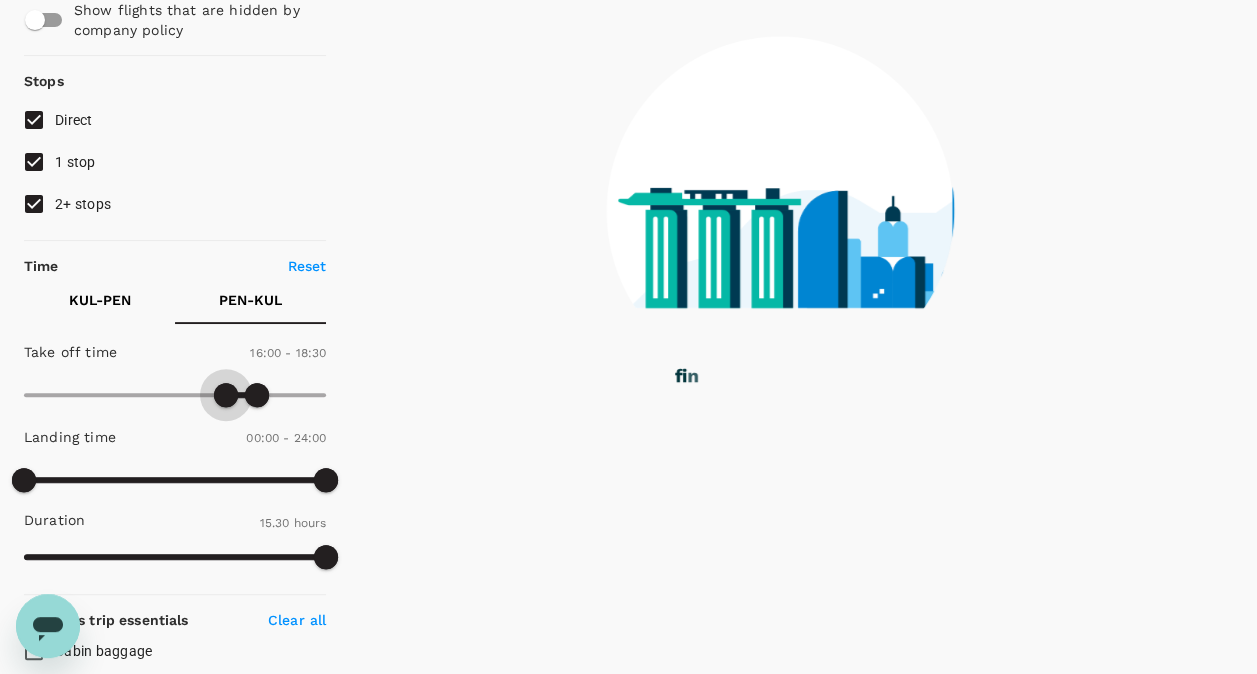 type on "990" 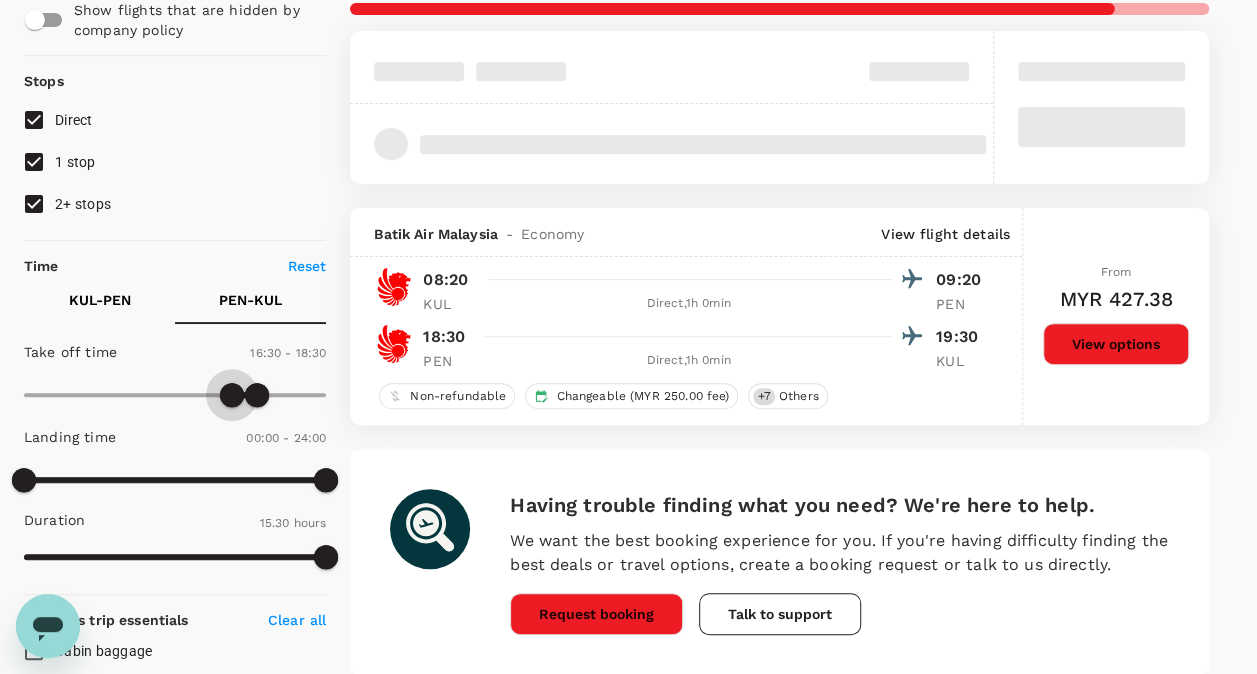 drag, startPoint x: 210, startPoint y: 396, endPoint x: 232, endPoint y: 396, distance: 22 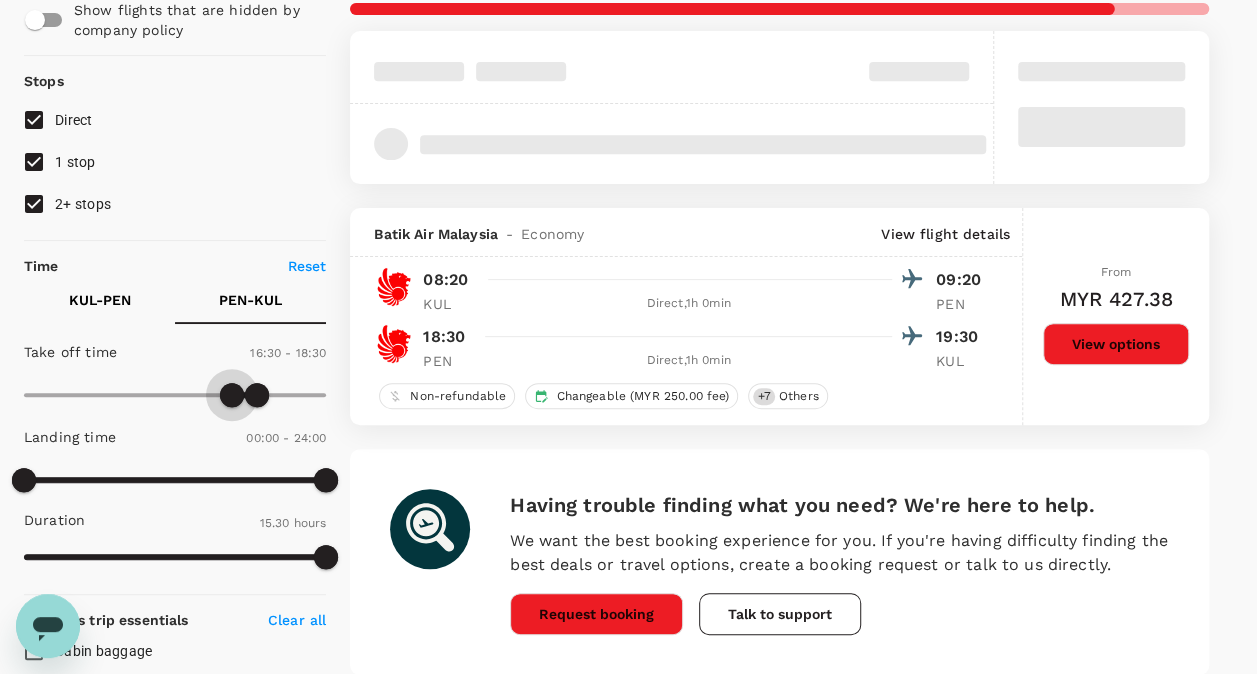 click at bounding box center (232, 395) 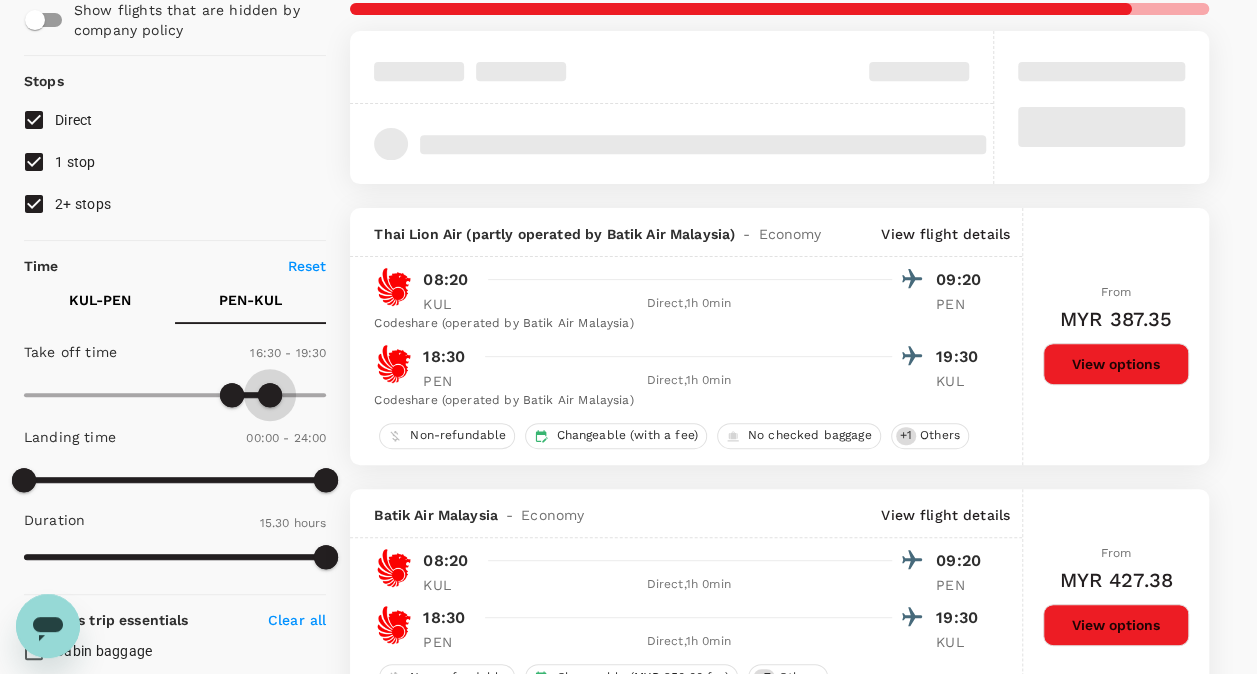 drag, startPoint x: 254, startPoint y: 396, endPoint x: 270, endPoint y: 397, distance: 16.03122 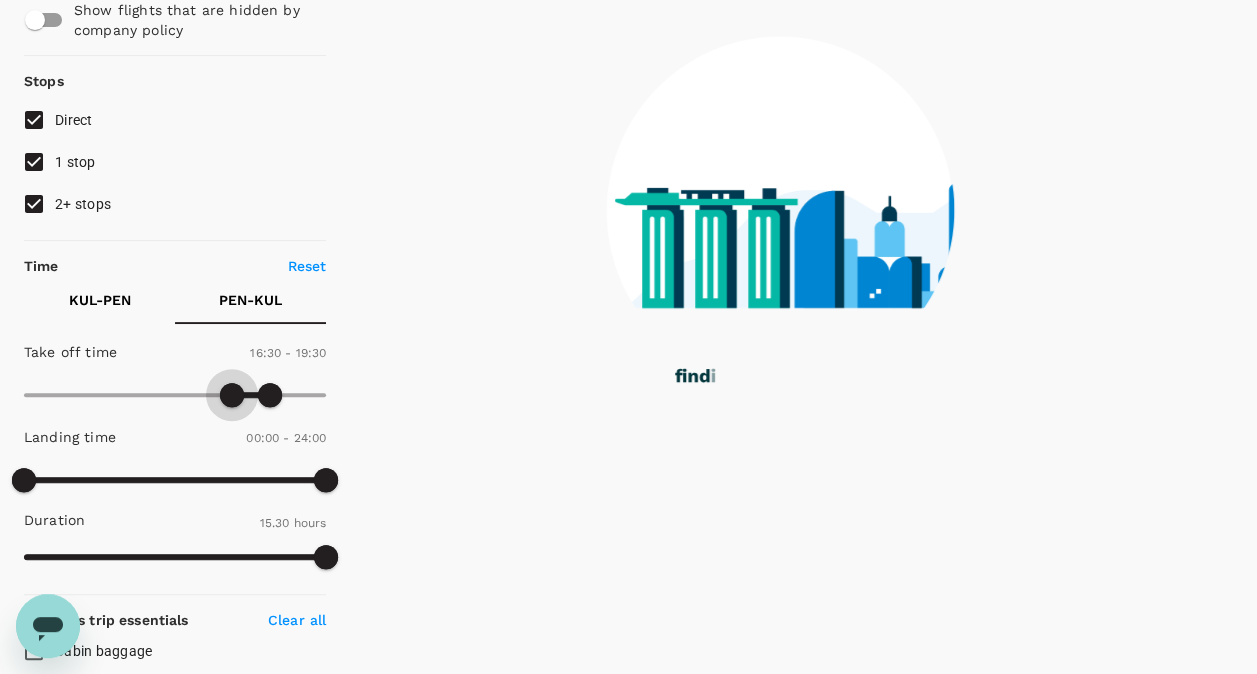 click at bounding box center (232, 395) 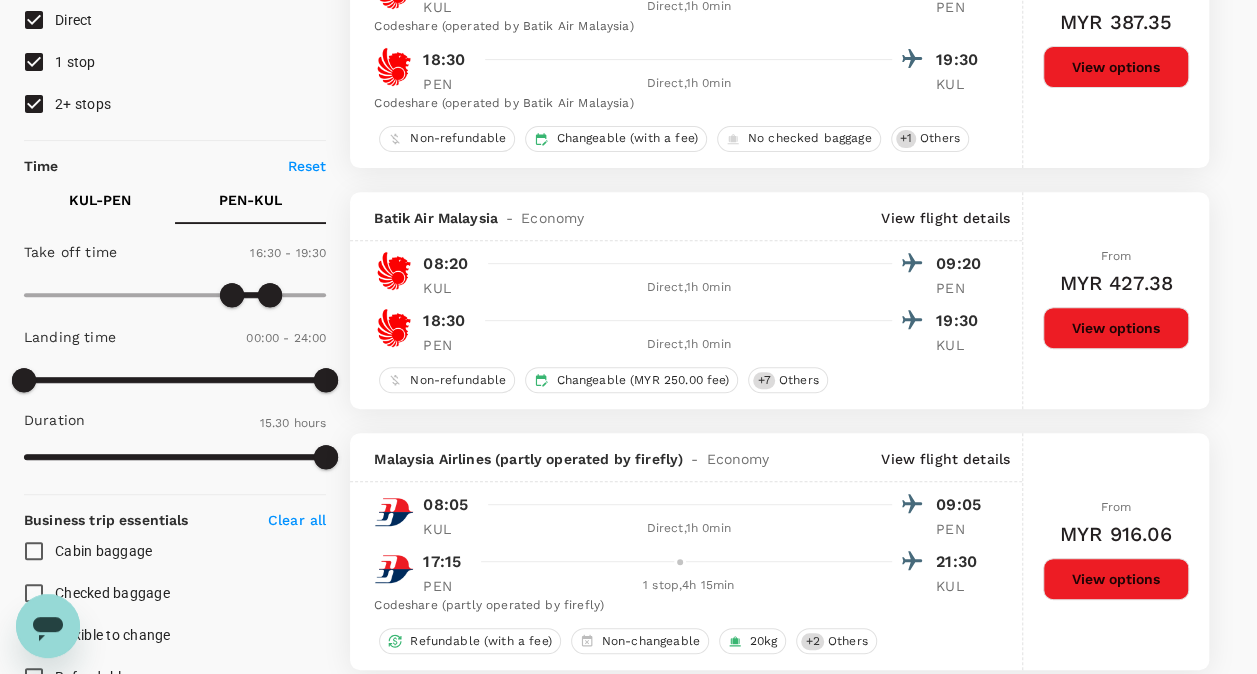 scroll, scrollTop: 400, scrollLeft: 0, axis: vertical 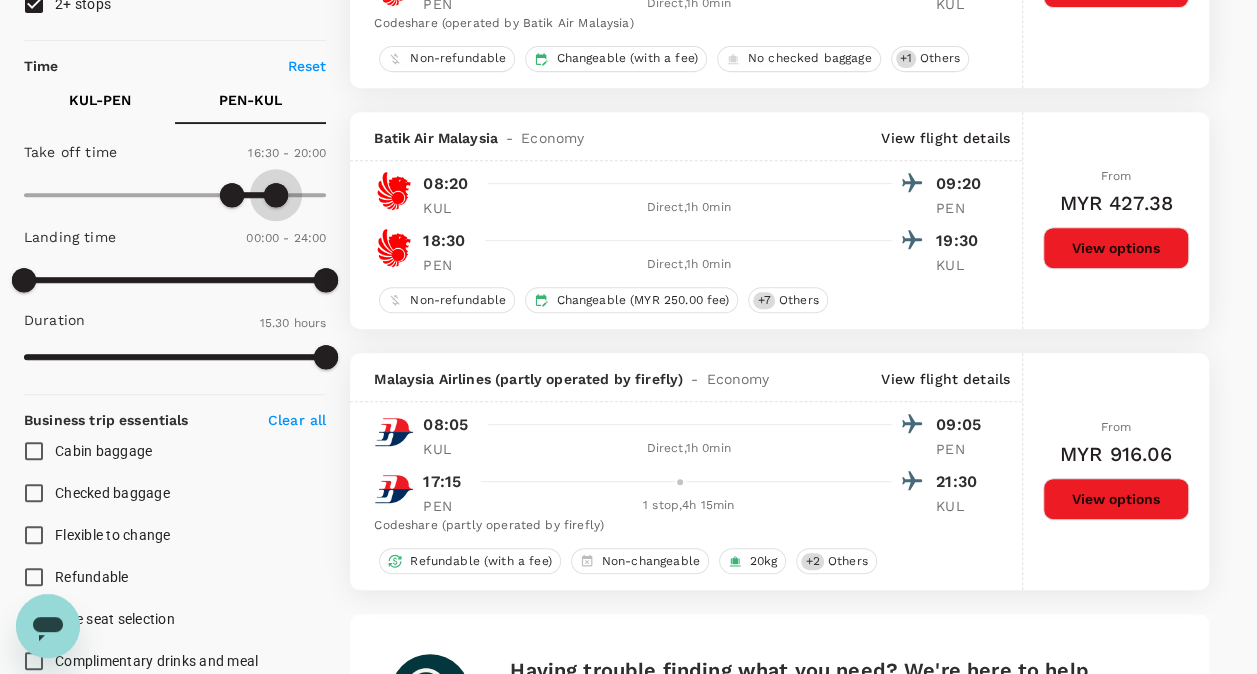 click at bounding box center (276, 195) 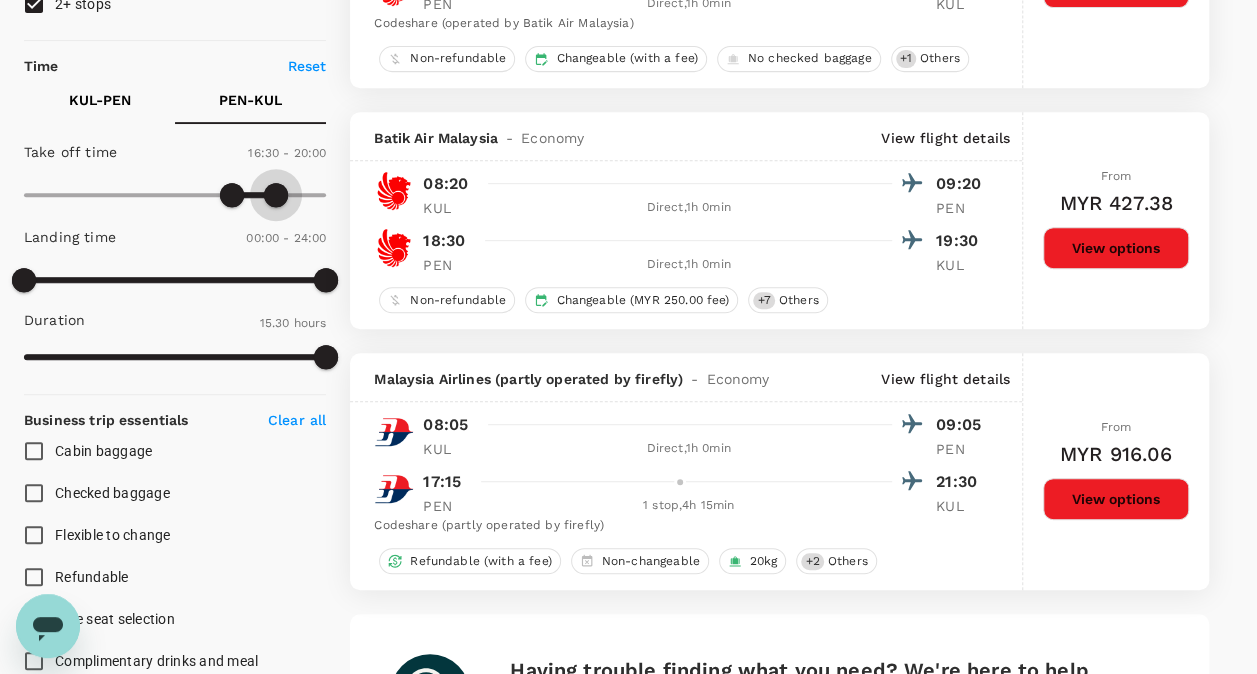 type on "1230" 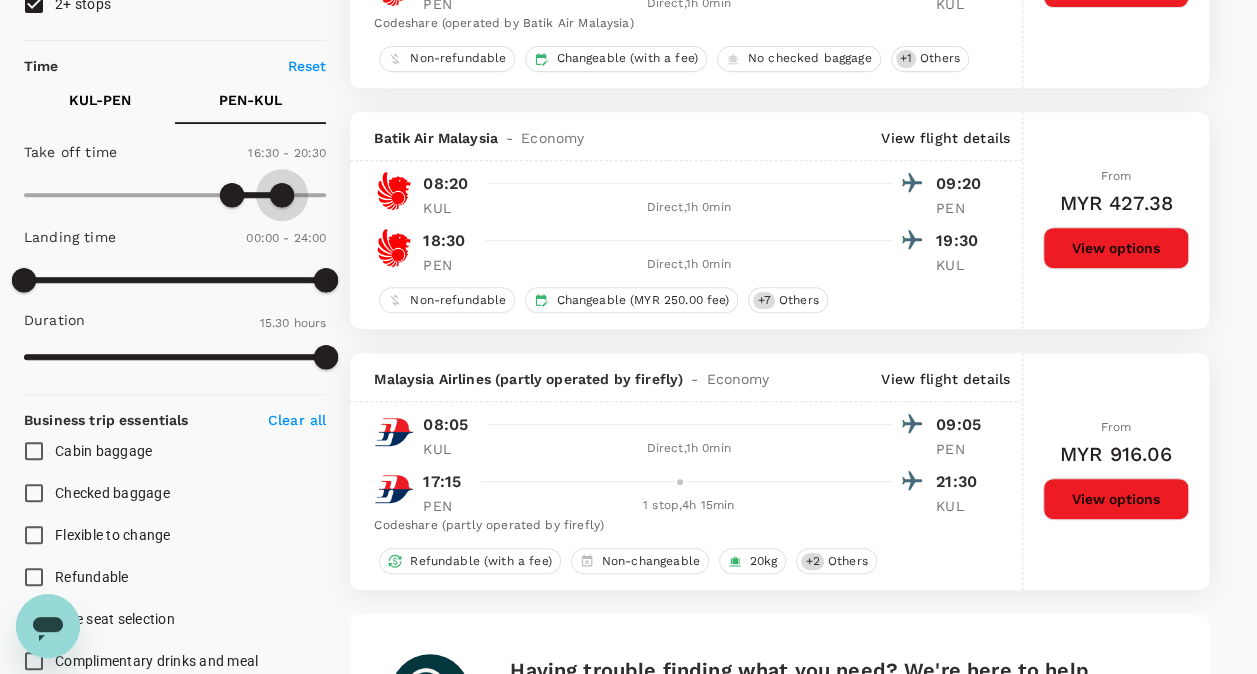 click at bounding box center [282, 195] 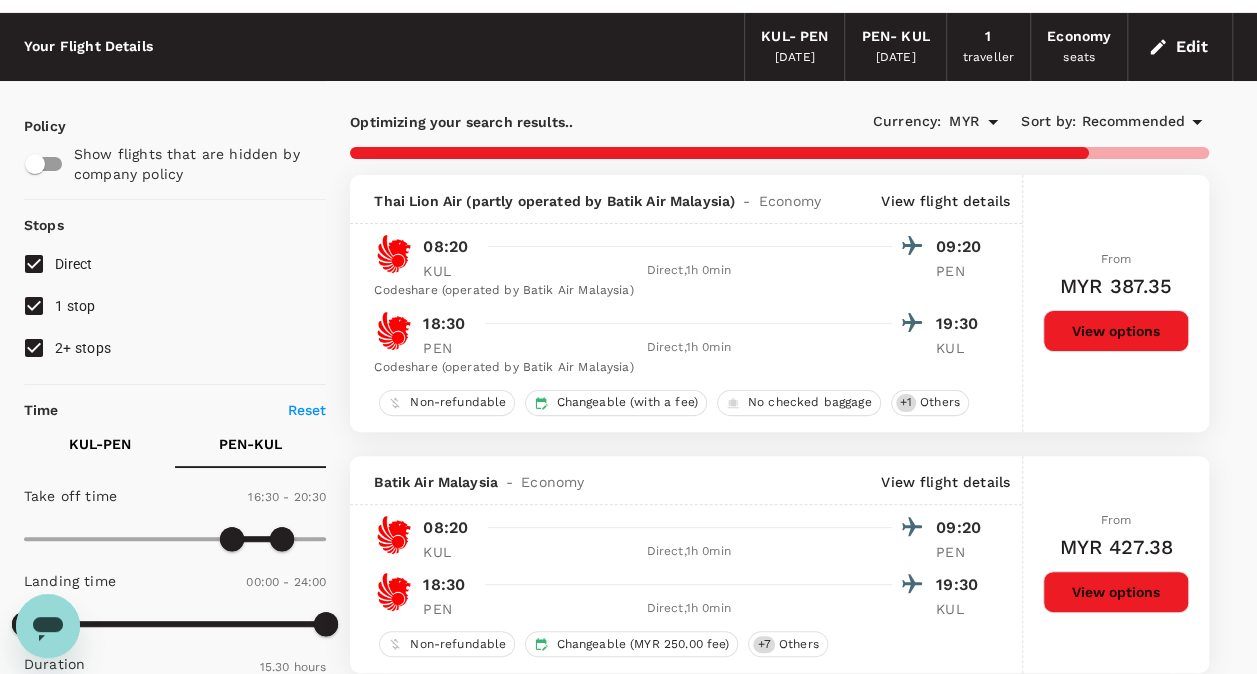 scroll, scrollTop: 100, scrollLeft: 0, axis: vertical 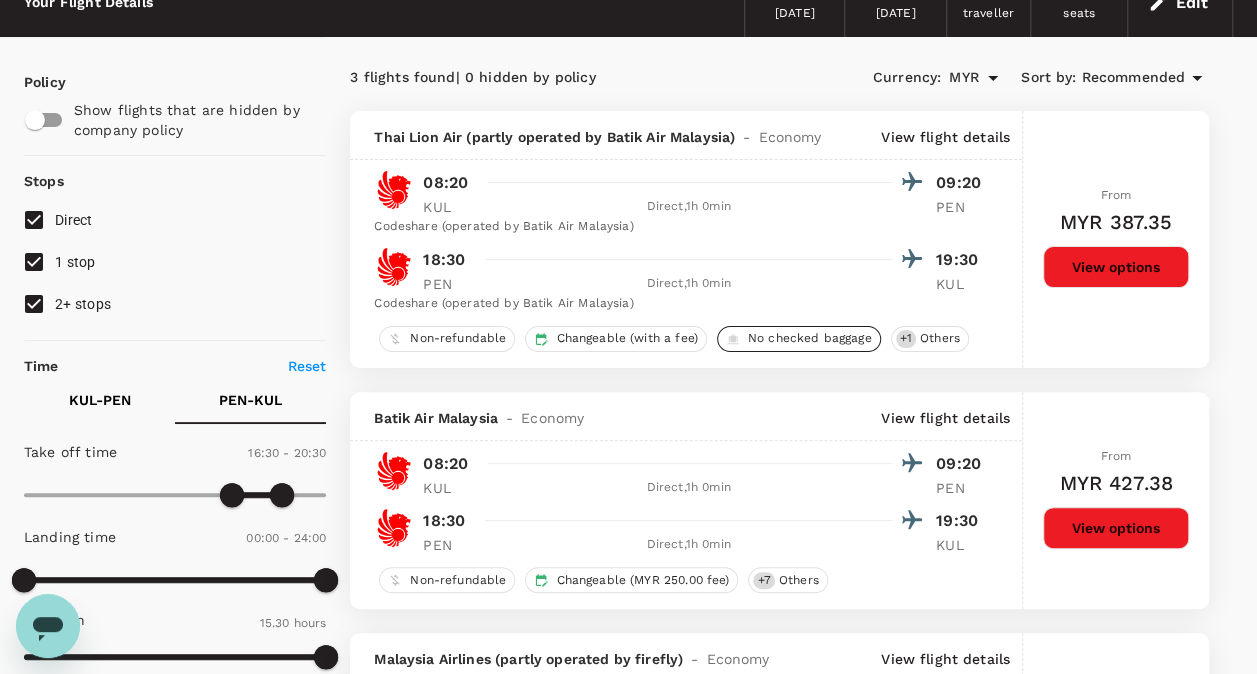 click on "No checked baggage" at bounding box center (810, 338) 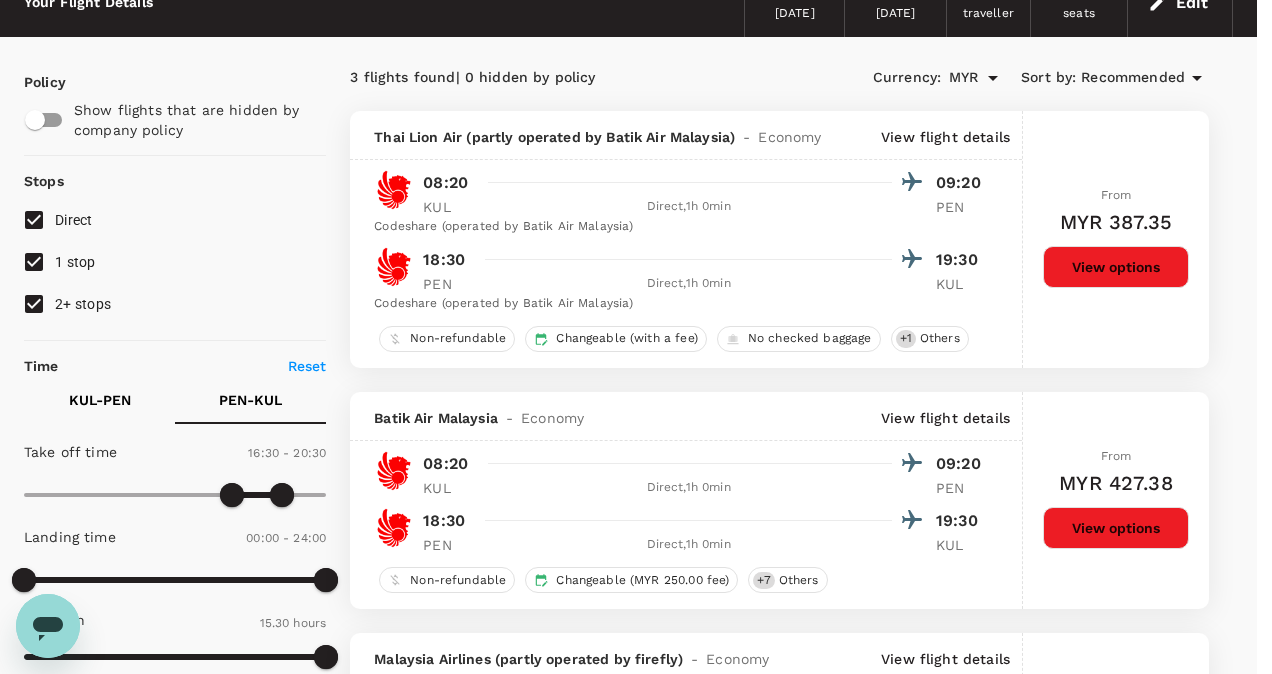 click 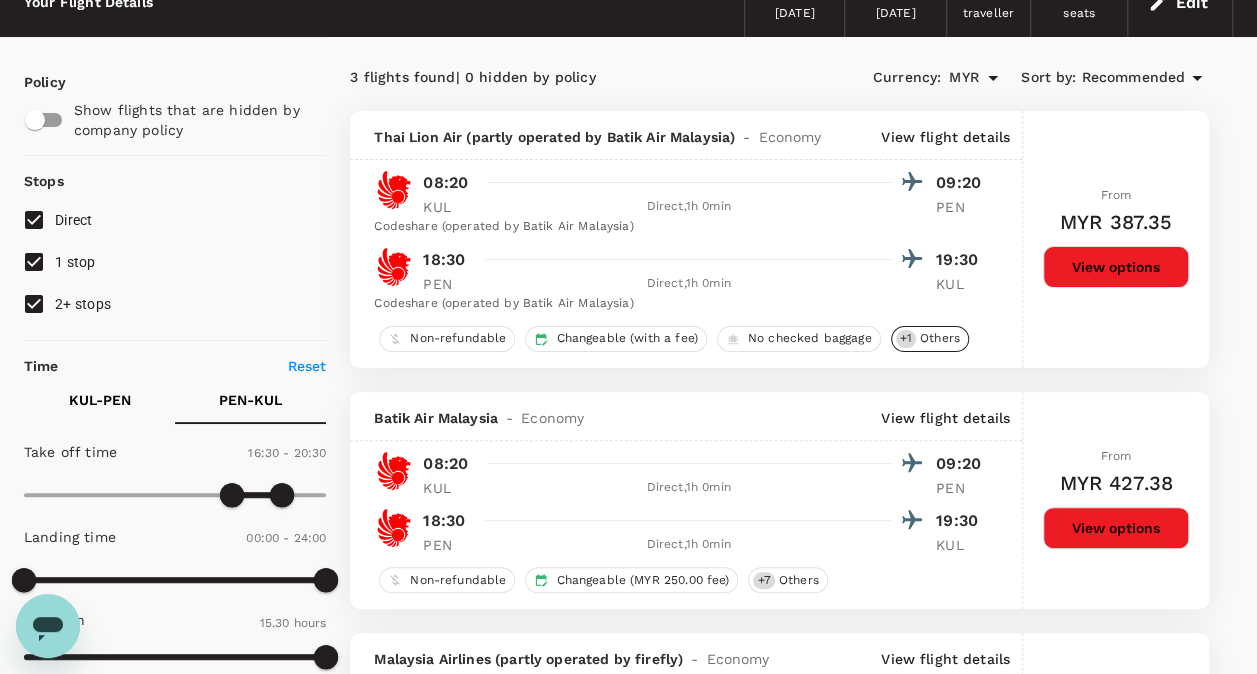click on "Others" at bounding box center [940, 338] 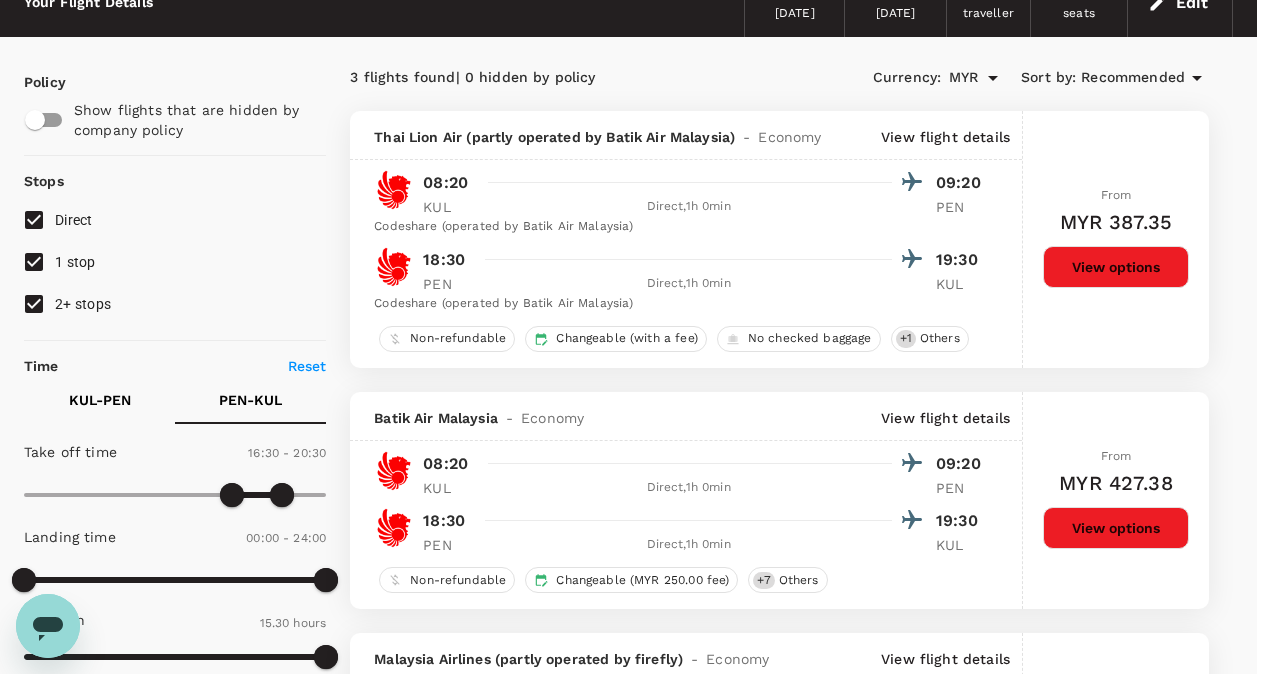 click 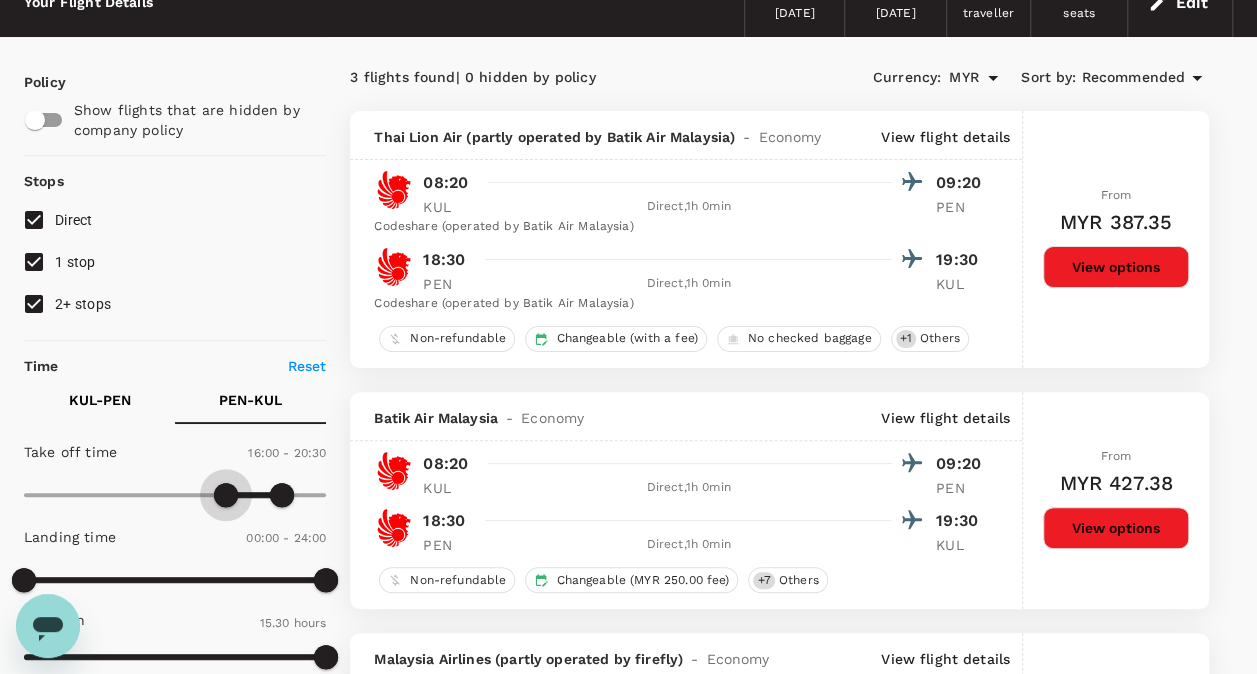 type on "930" 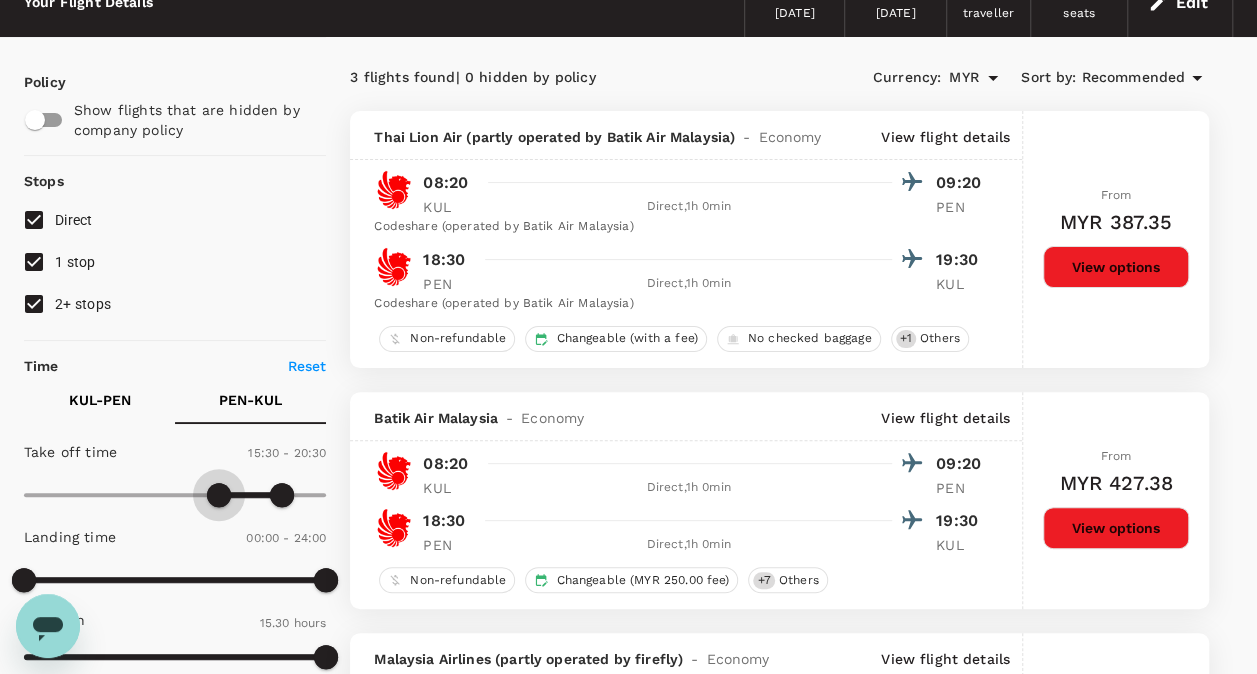 click at bounding box center (219, 495) 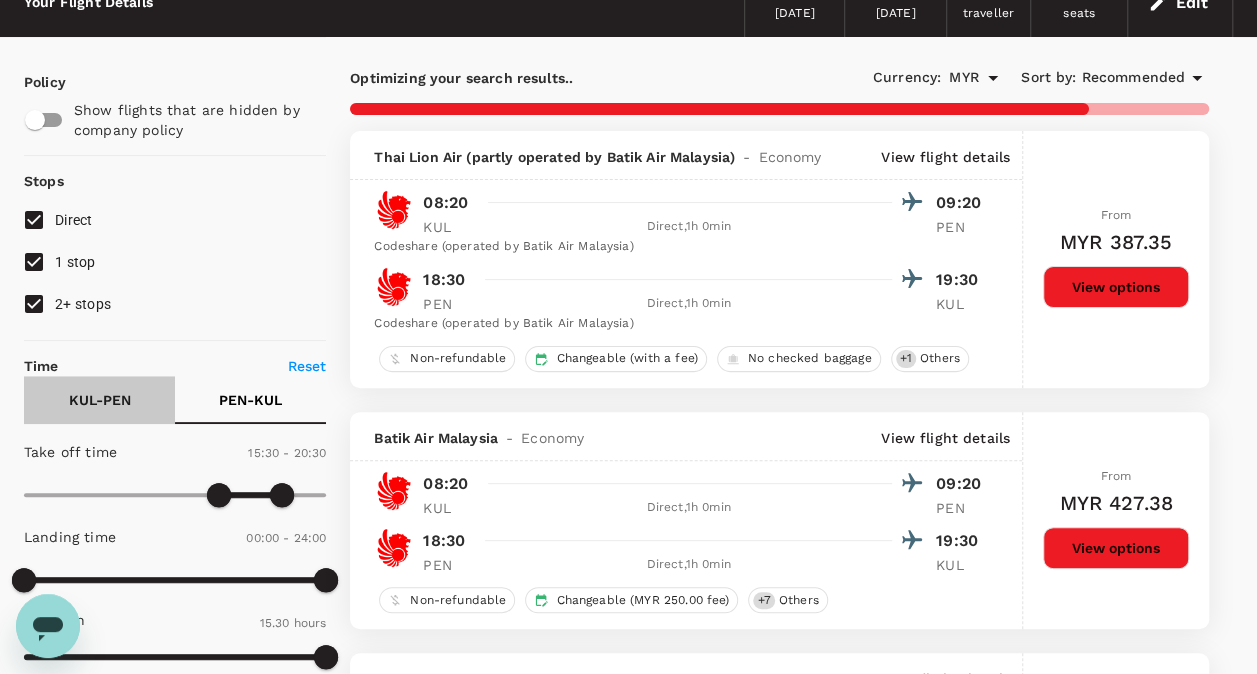 click on "KUL - PEN" at bounding box center [100, 400] 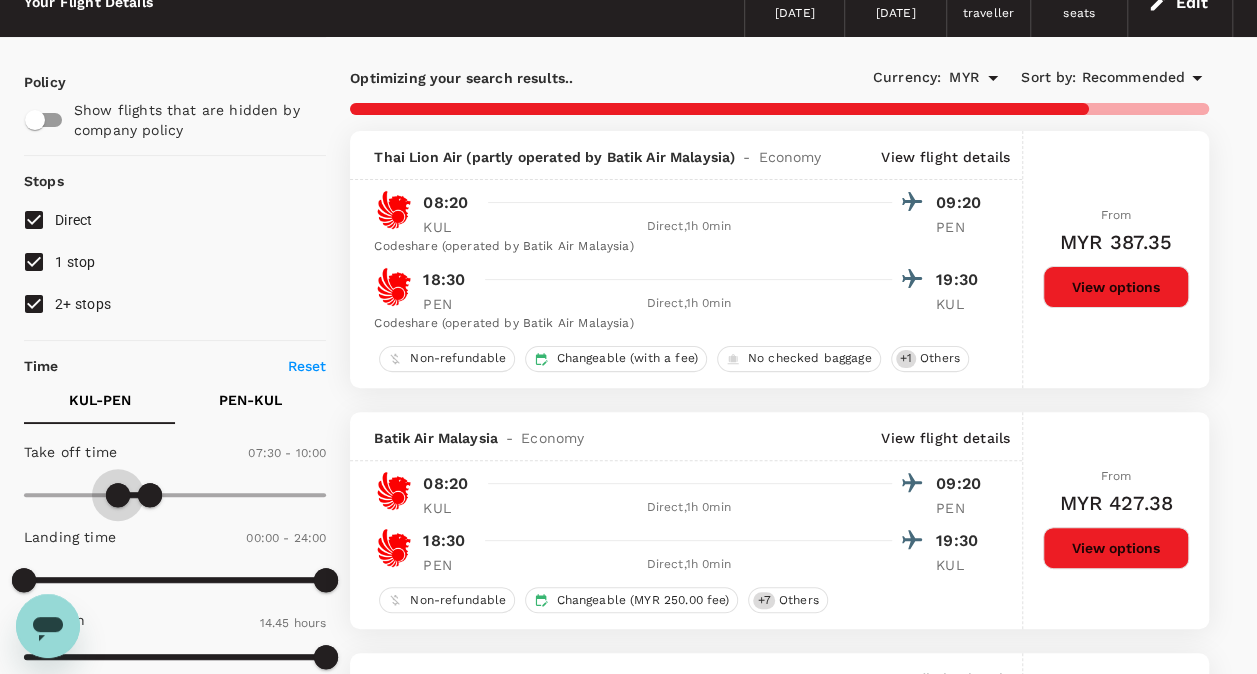 type on "420" 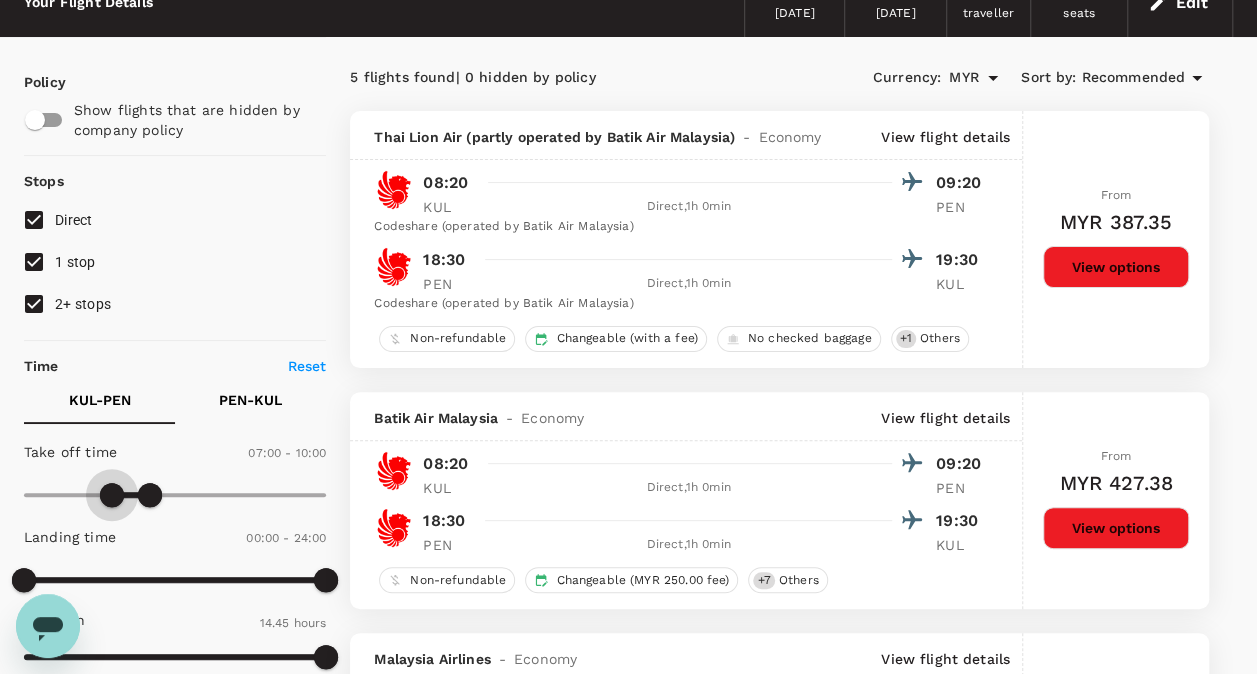 click at bounding box center (112, 495) 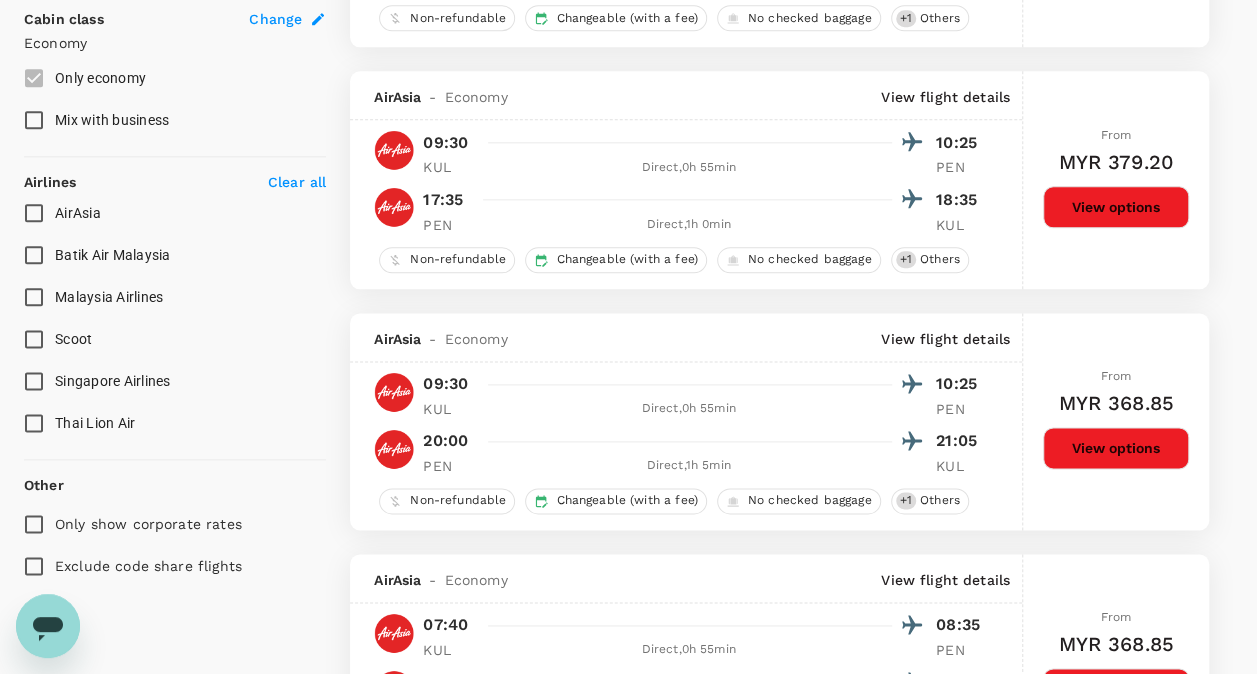 scroll, scrollTop: 1000, scrollLeft: 0, axis: vertical 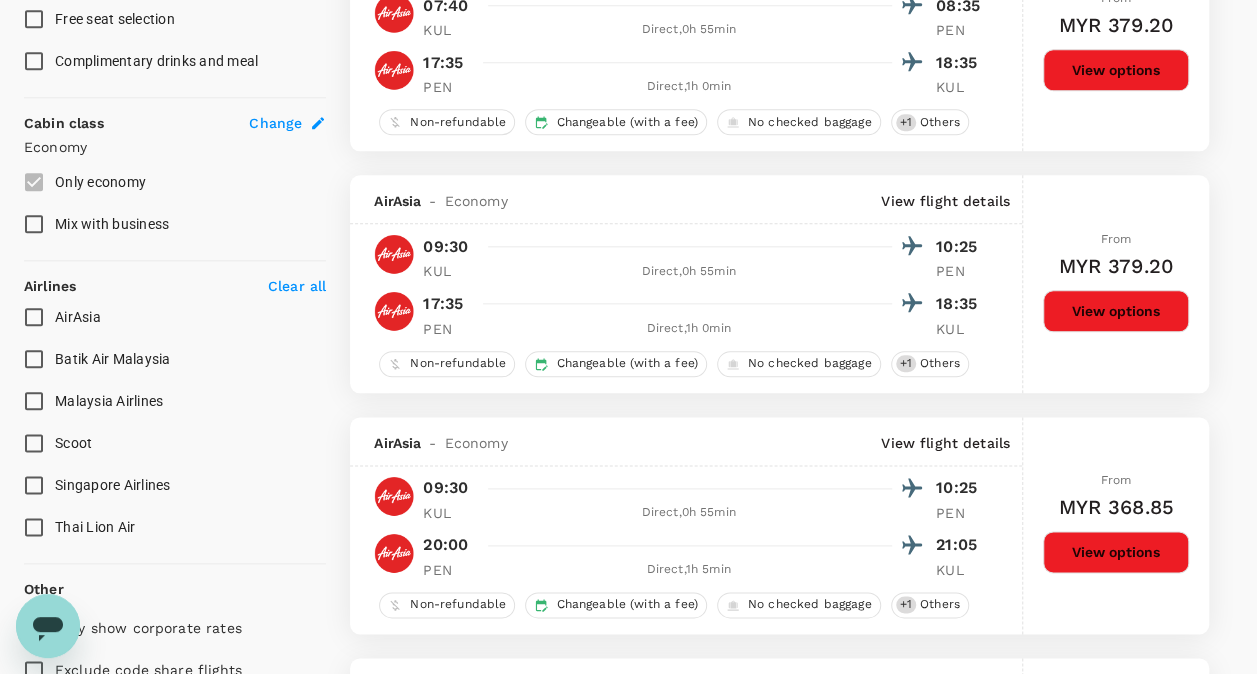 click on "View options" at bounding box center [1116, 311] 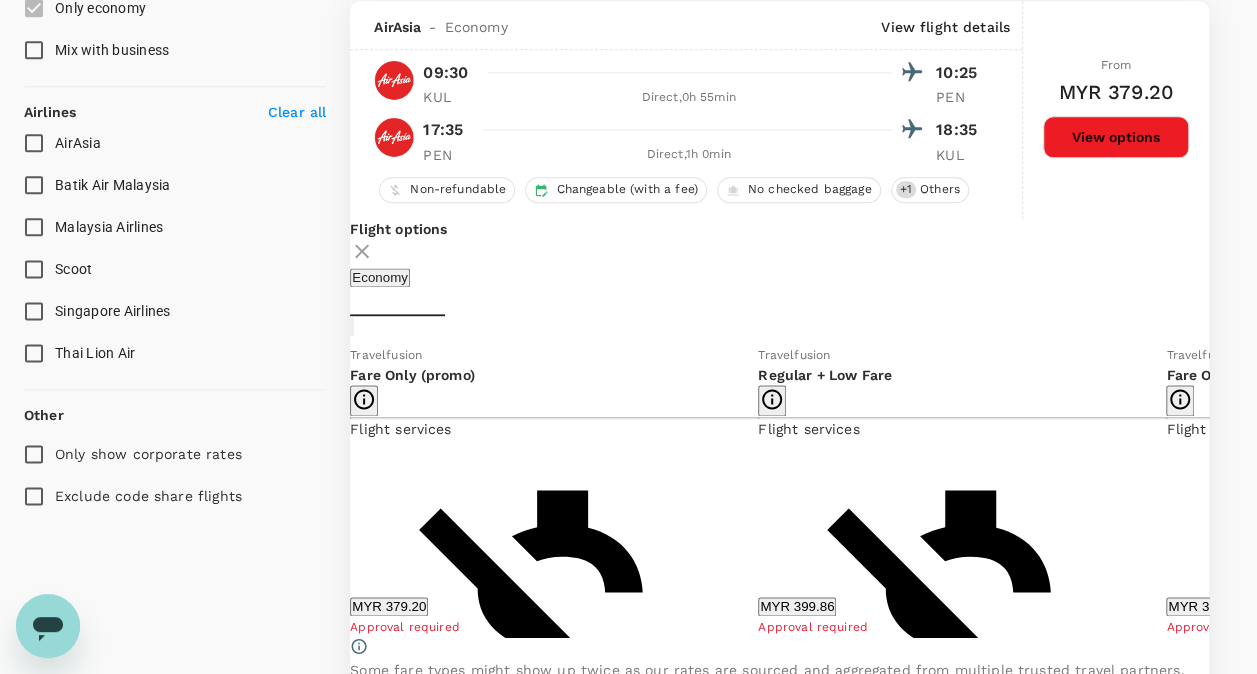 scroll, scrollTop: 1274, scrollLeft: 0, axis: vertical 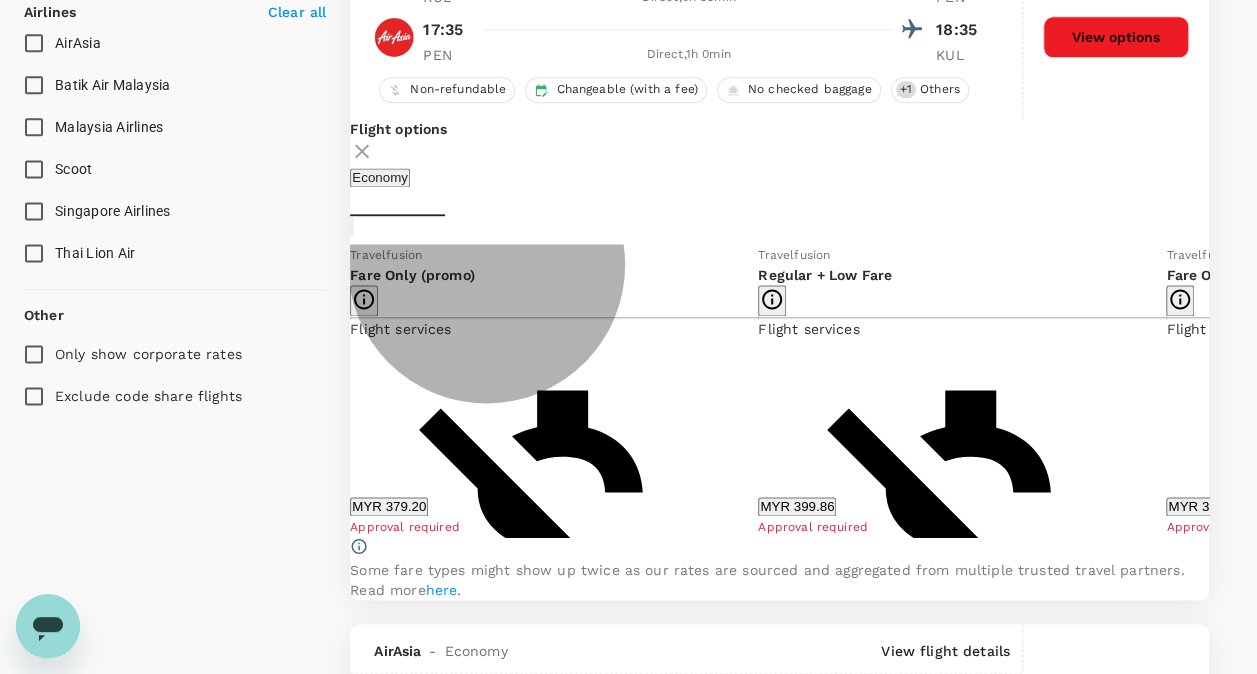 click on "MYR 379.20" at bounding box center [389, 506] 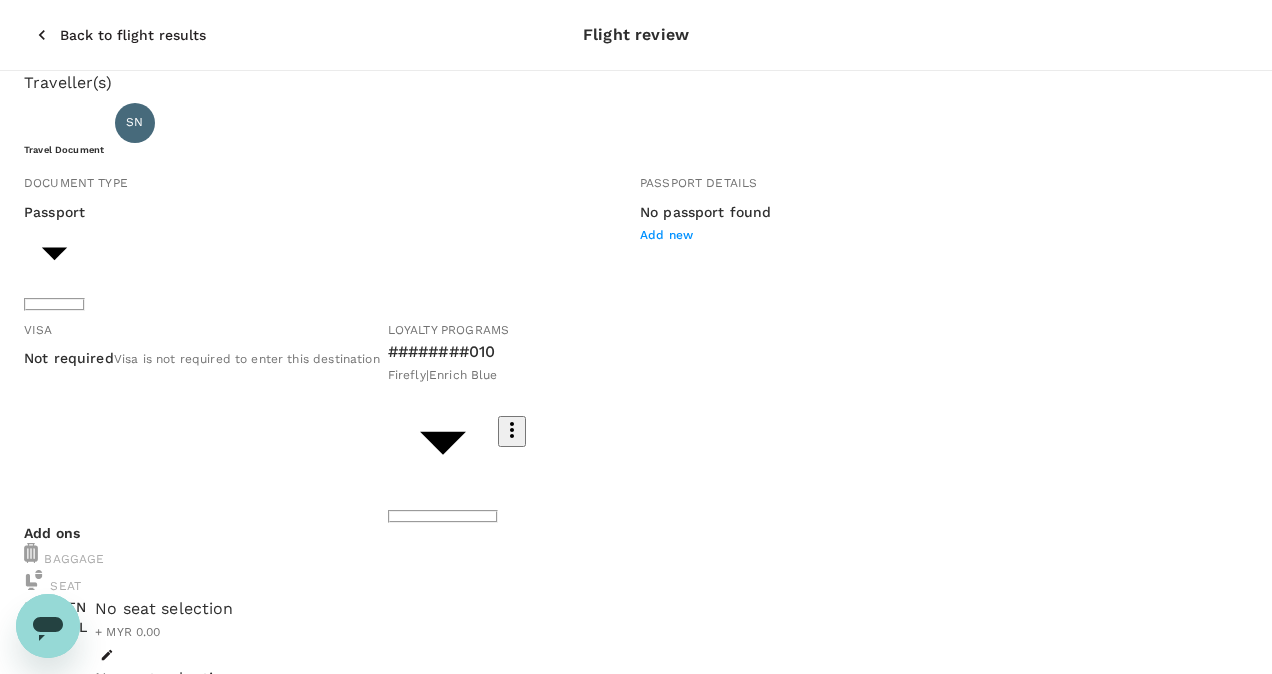 click on "Back to flight results Flight review Traveller(s) Traveller   1 : SN Siew Beng   Ng Travel Document Document type Passport Passport ​ Passport details No passport found Add new Visa Not required Visa is not required to enter this destination Loyalty programs ########010 Firefly |  Enrich Blue d3f0112a-f125-4b2f-856a-7c6962507033 ​ Add ons Baggage Seat KUL  -  PEN PEN  -  KUL No seat selection + MYR 0.00 No seat selection + MYR 0.00 Special request Add any special requests here. Our support team will attend to it and reach out to you as soon as possible. Add request You've selected Monday, 14 Jul 2025 09:30 10:25 KUL Direct ,  0h 55min PEN Wednesday, 16 Jul 2025 17:35 18:35 PEN Direct ,  1h 0min KUL View flight details Price summary Continue to payment details Some travellers require a valid travel document to proceed with this booking Version 3.46.3 Privacy Policy Terms of Use Help Centre View details Edit Add new" at bounding box center (636, 714) 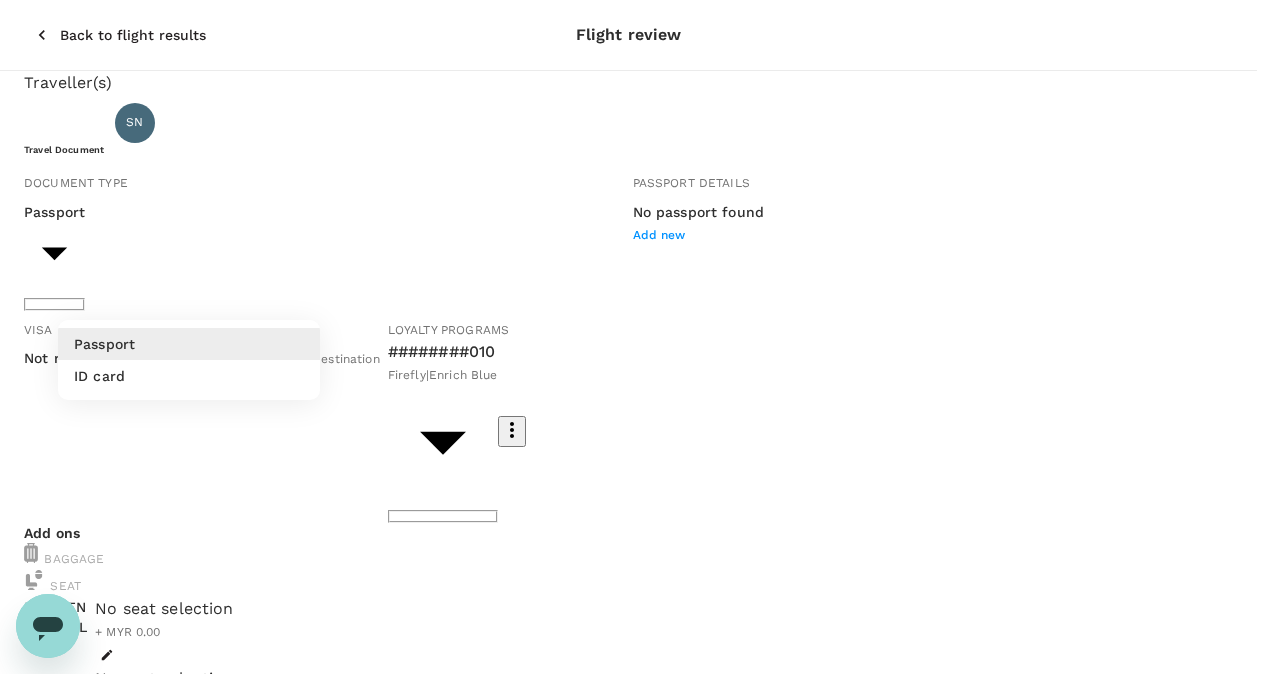 click on "ID card" at bounding box center (189, 376) 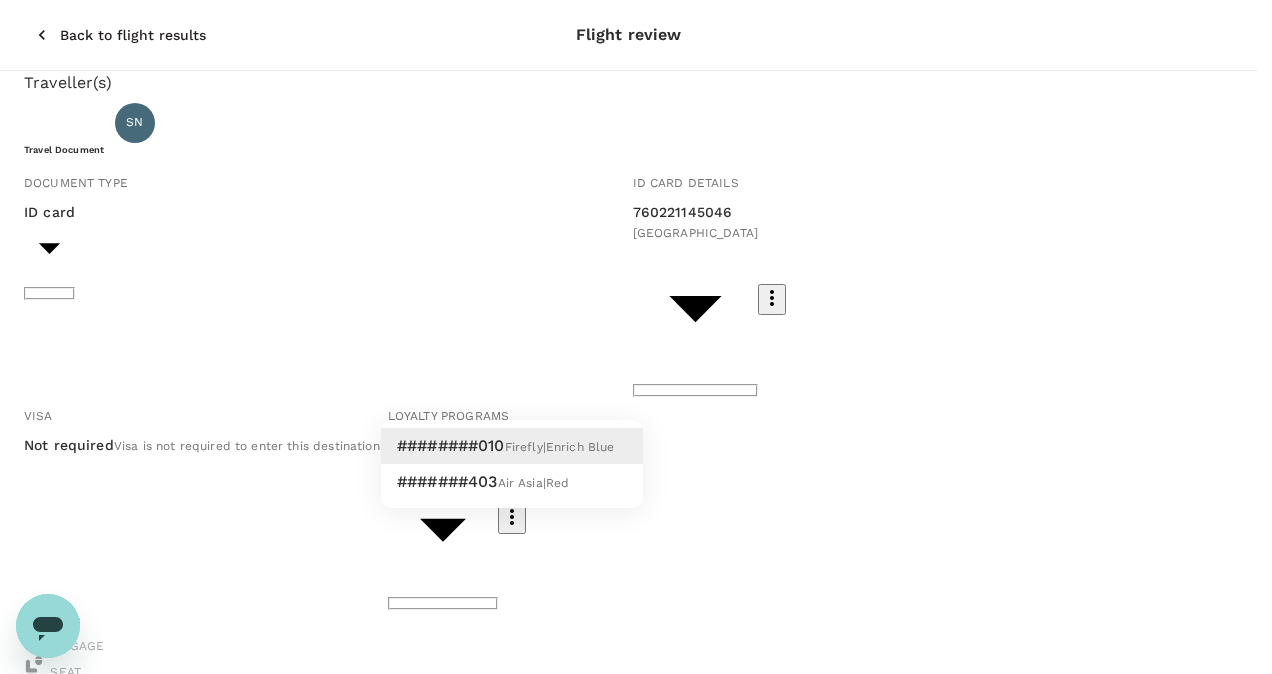 click on "Back to flight results Flight review Traveller(s) Traveller   1 : SN Siew Beng   Ng Travel Document Document type ID card Id card ​ Id card details 760221145046 Malaysia 9eba621e-0ad5-4a3e-a391-56cb8f103d31 ​ Visa Not required Visa is not required to enter this destination Loyalty programs ########010 Firefly |  Enrich Blue d3f0112a-f125-4b2f-856a-7c6962507033 ​ Add ons Baggage Seat KUL  -  PEN PEN  -  KUL No checked baggage + MYR 0.00 ​ No checked baggage + MYR 0.00 ​ No seat selection + MYR 0.00 No seat selection + MYR 0.00 Special request Add any special requests here. Our support team will attend to it and reach out to you as soon as possible. Add request You've selected Monday, 14 Jul 2025 09:30 10:25 KUL Direct ,  0h 55min PEN Wednesday, 16 Jul 2025 17:35 18:35 PEN Direct ,  1h 0min KUL View flight details Price summary Total fare (1 traveller(s)) MYR 371.62 Air fare MYR 371.62 Baggage fee MYR 0.00 Seat fee MYR 0.00 Service fee MYR 7.59 Total MYR 379.20 Continue to payment details Terms of Use" at bounding box center [636, 993] 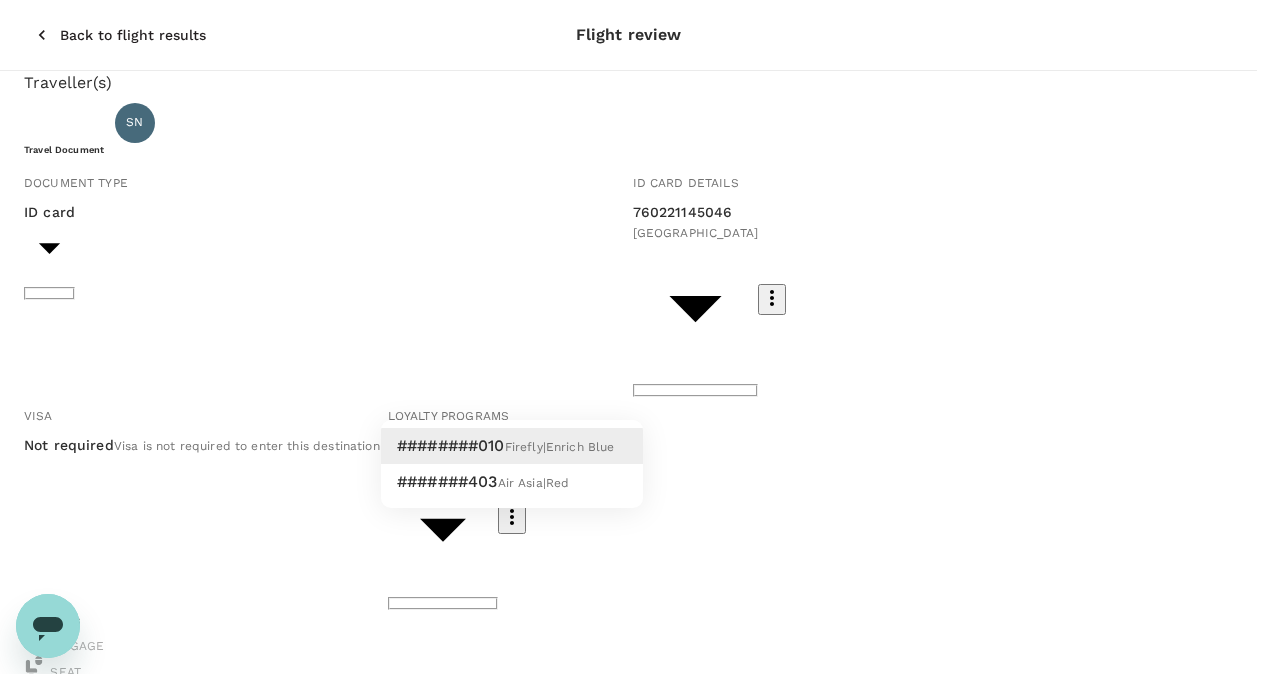 click on "Air Asia |  Red" at bounding box center (534, 483) 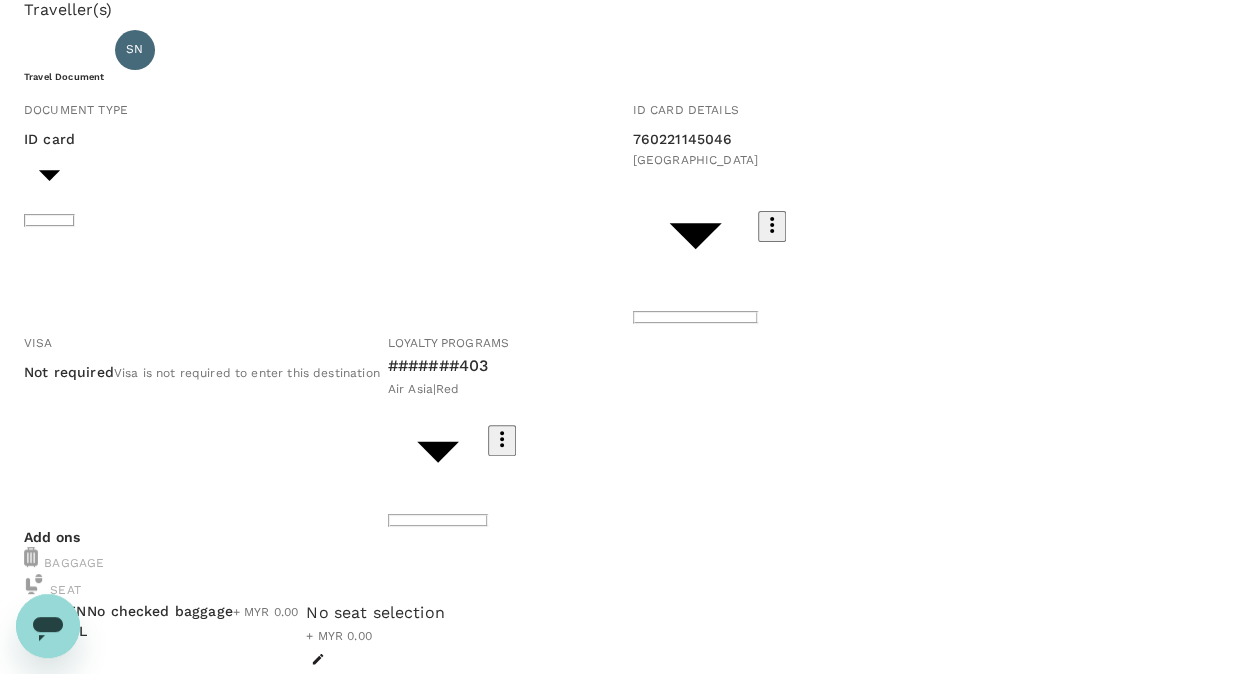 scroll, scrollTop: 100, scrollLeft: 0, axis: vertical 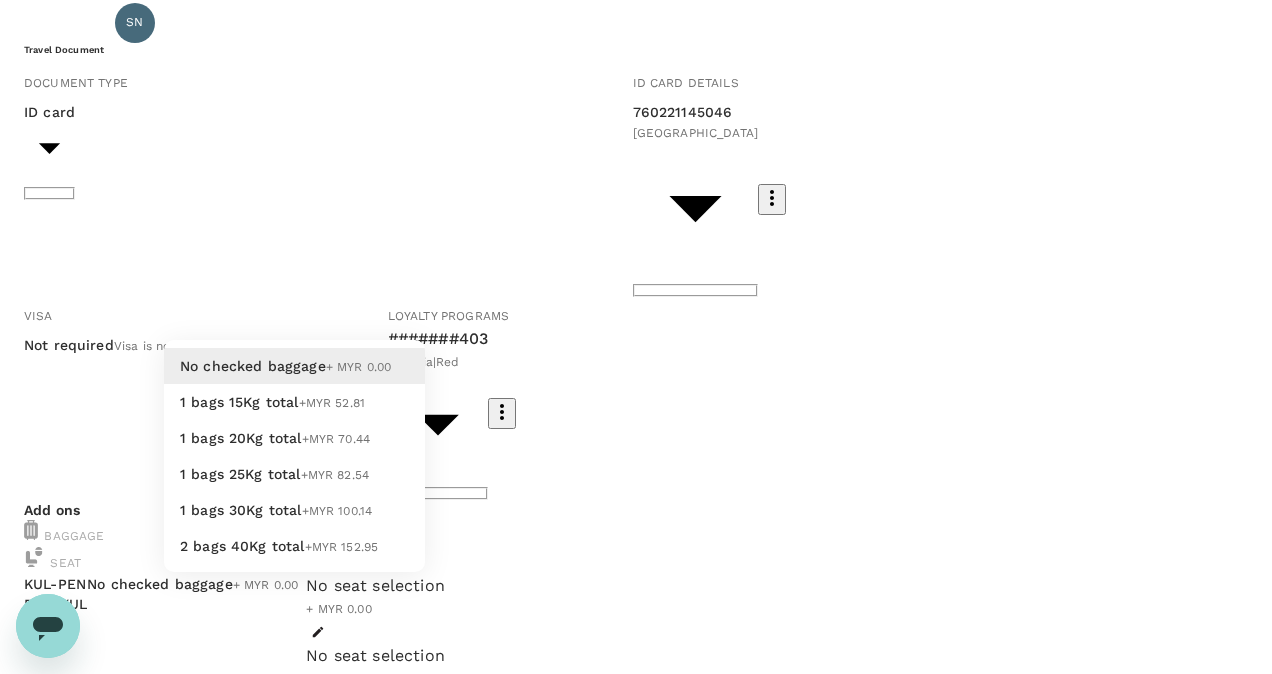 click on "Back to flight results Flight review Traveller(s) Traveller   1 : SN Siew Beng   Ng Travel Document Document type ID card Id card ​ Id card details 760221145046 Malaysia 9eba621e-0ad5-4a3e-a391-56cb8f103d31 ​ Visa Not required Visa is not required to enter this destination Loyalty programs #######403 Air Asia |  Red abee3414-e79c-4f32-a319-a134d12765e6 ​ Add ons Baggage Seat KUL  -  PEN PEN  -  KUL No checked baggage + MYR 0.00 ​ No checked baggage + MYR 0.00 ​ No seat selection + MYR 0.00 No seat selection + MYR 0.00 Special request Add any special requests here. Our support team will attend to it and reach out to you as soon as possible. Add request You've selected Monday, 14 Jul 2025 09:30 10:25 KUL Direct ,  0h 55min PEN Wednesday, 16 Jul 2025 17:35 18:35 PEN Direct ,  1h 0min KUL View flight details Price summary Total fare (1 traveller(s)) MYR 371.62 Air fare MYR 371.62 Baggage fee MYR 0.00 Seat fee MYR 0.00 Service fee MYR 7.59 Total MYR 379.20 Continue to payment details Version 3.46.3 Edit" at bounding box center (636, 889) 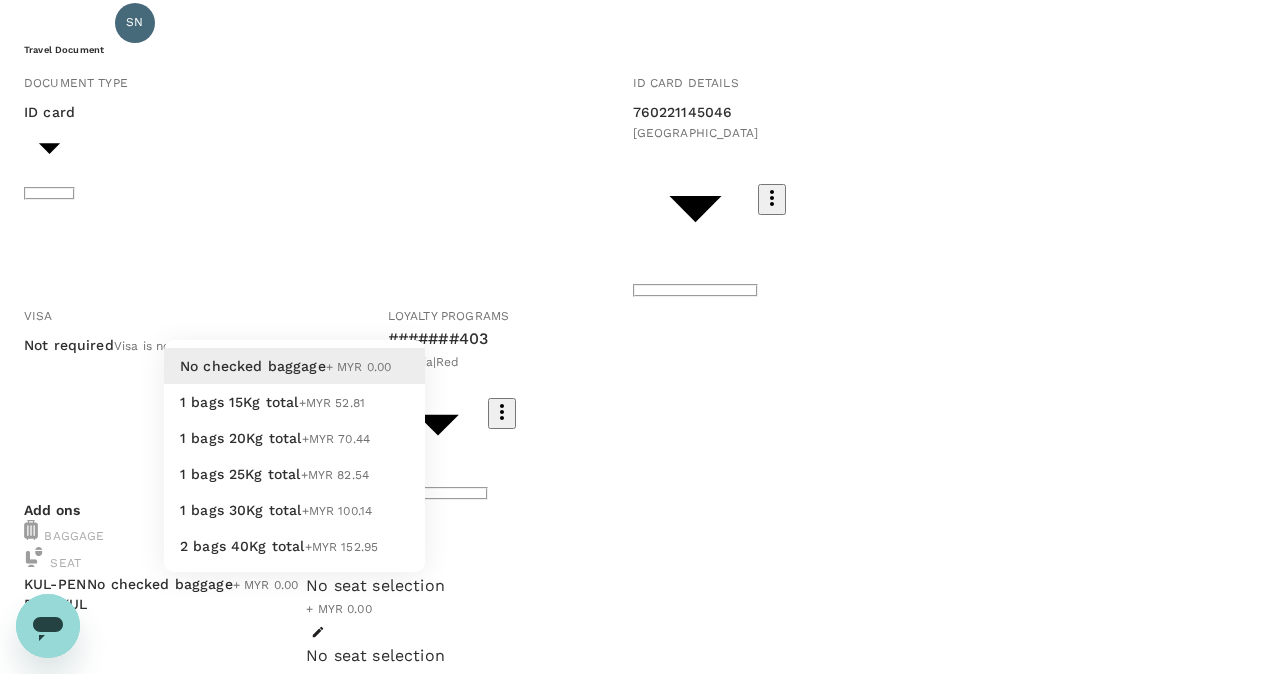 click on "+MYR 52.81" at bounding box center (332, 403) 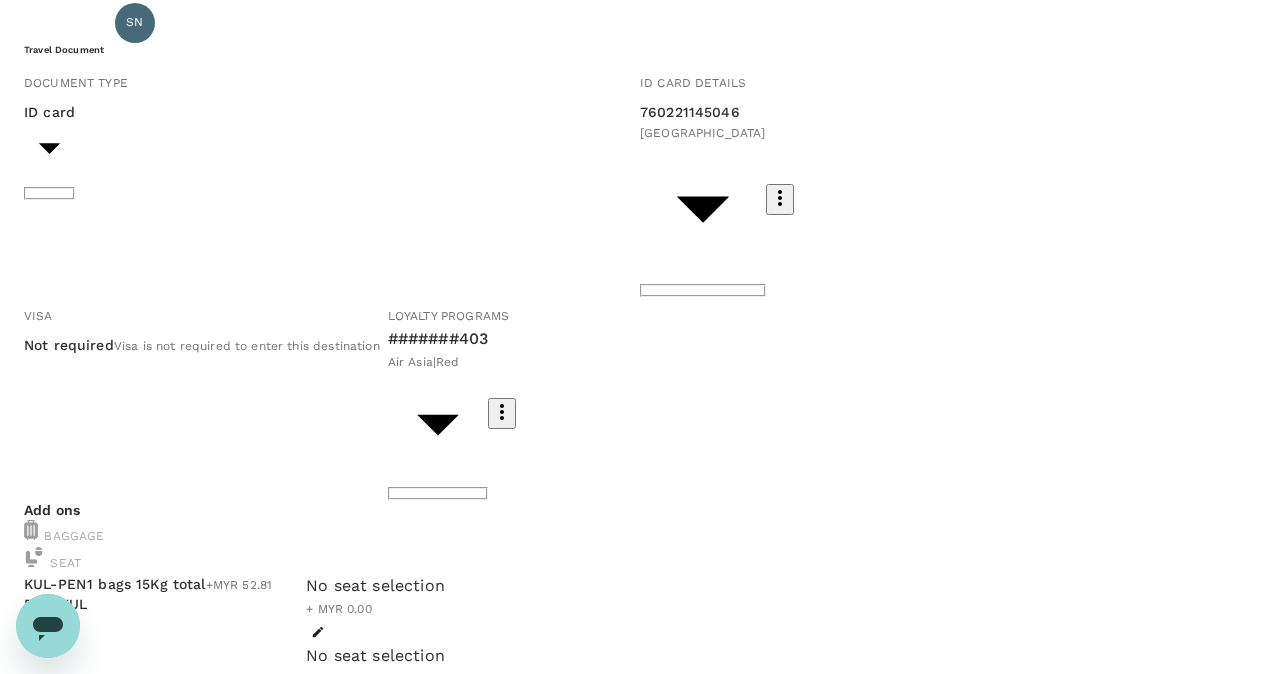 click on "Back to flight results Flight review Traveller(s) Traveller   1 : SN Siew Beng   Ng Travel Document Document type ID card Id card ​ Id card details 760221145046 Malaysia 9eba621e-0ad5-4a3e-a391-56cb8f103d31 ​ Visa Not required Visa is not required to enter this destination Loyalty programs #######403 Air Asia |  Red abee3414-e79c-4f32-a319-a134d12765e6 ​ Add ons Baggage Seat KUL  -  PEN PEN  -  KUL 1 bags 15Kg total +MYR 52.81 1 - 52.81 ​ No checked baggage + MYR 0.00 ​ No seat selection + MYR 0.00 No seat selection + MYR 0.00 Special request Add any special requests here. Our support team will attend to it and reach out to you as soon as possible. Add request You've selected Monday, 14 Jul 2025 09:30 10:25 KUL Direct ,  0h 55min PEN Wednesday, 16 Jul 2025 17:35 18:35 PEN Direct ,  1h 0min KUL View flight details Price summary Total fare (1 traveller(s)) MYR 371.62 Air fare MYR 371.62 Baggage fee MYR 0.00 Seat fee MYR 0.00 Service fee MYR 7.59 Total MYR 379.20 Continue to payment details Help Centre" at bounding box center (636, 889) 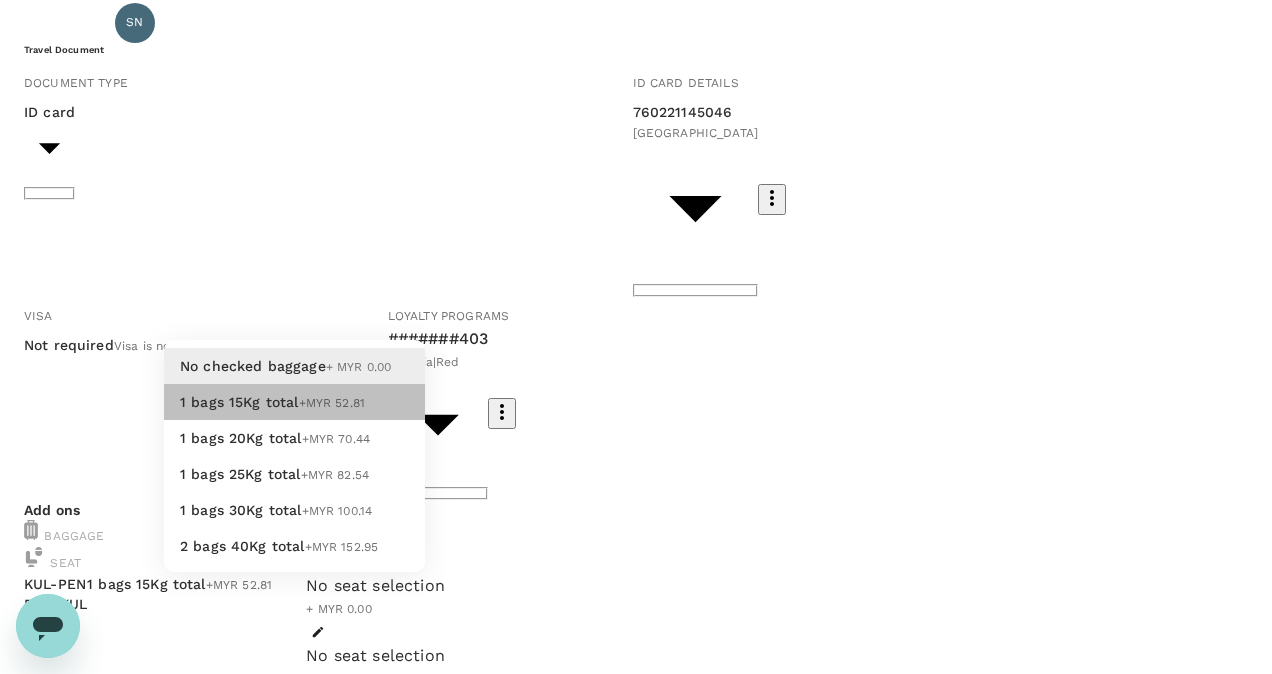 click on "+MYR 52.81" at bounding box center (332, 403) 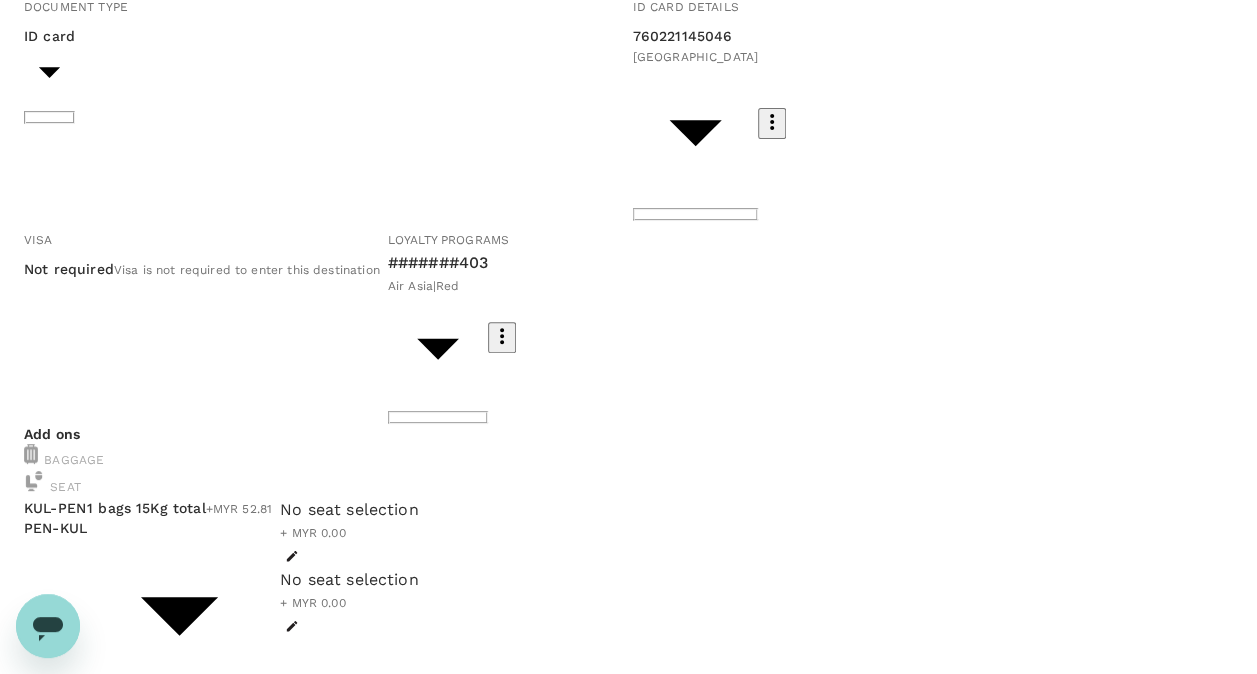 scroll, scrollTop: 76, scrollLeft: 0, axis: vertical 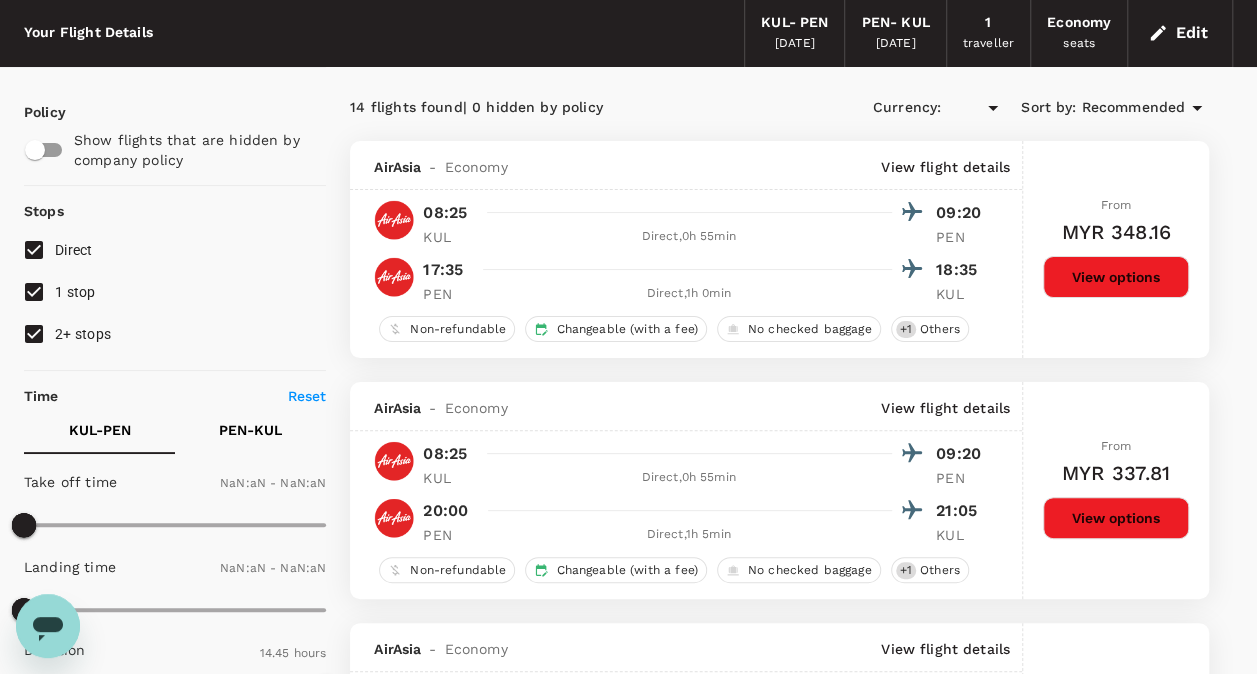 type on "MYR" 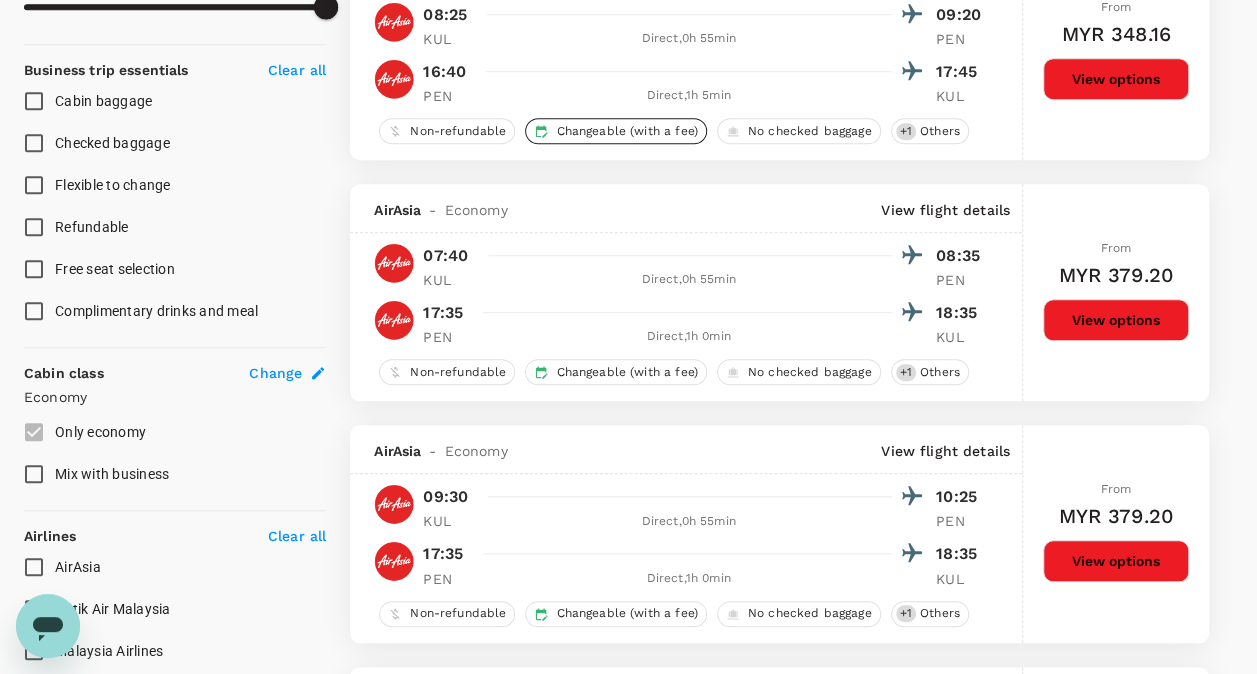 scroll, scrollTop: 868, scrollLeft: 0, axis: vertical 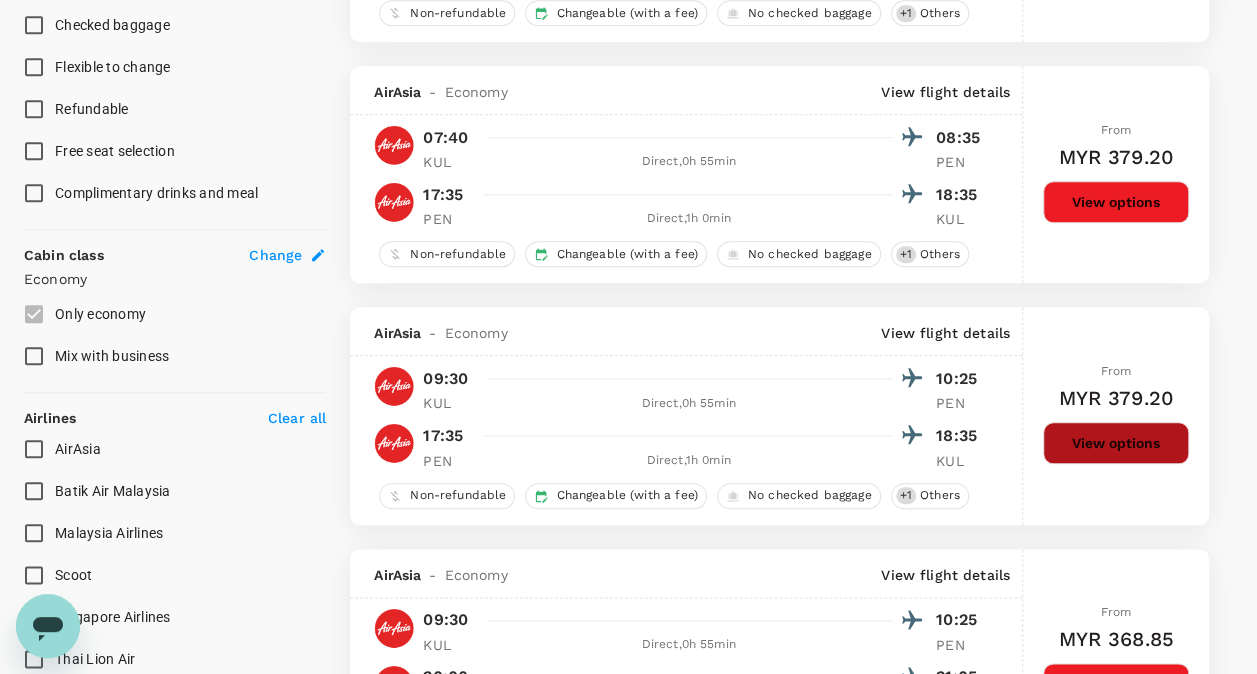 click on "View options" at bounding box center [1116, 443] 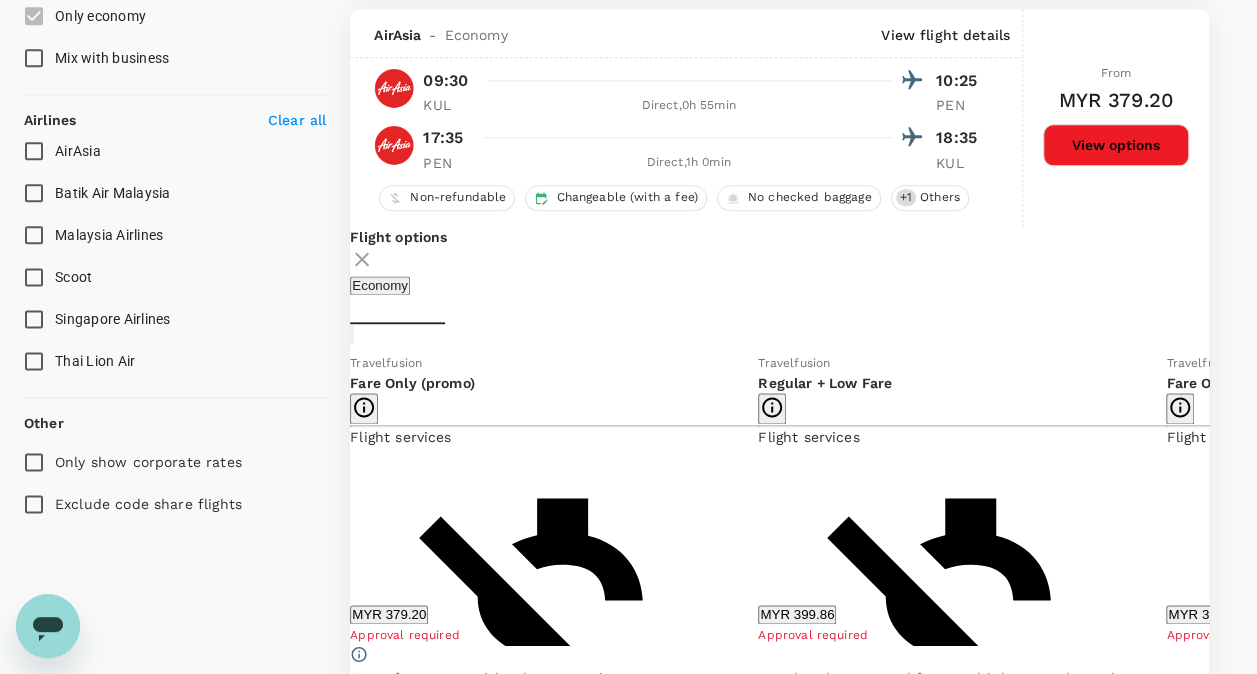 scroll, scrollTop: 1174, scrollLeft: 0, axis: vertical 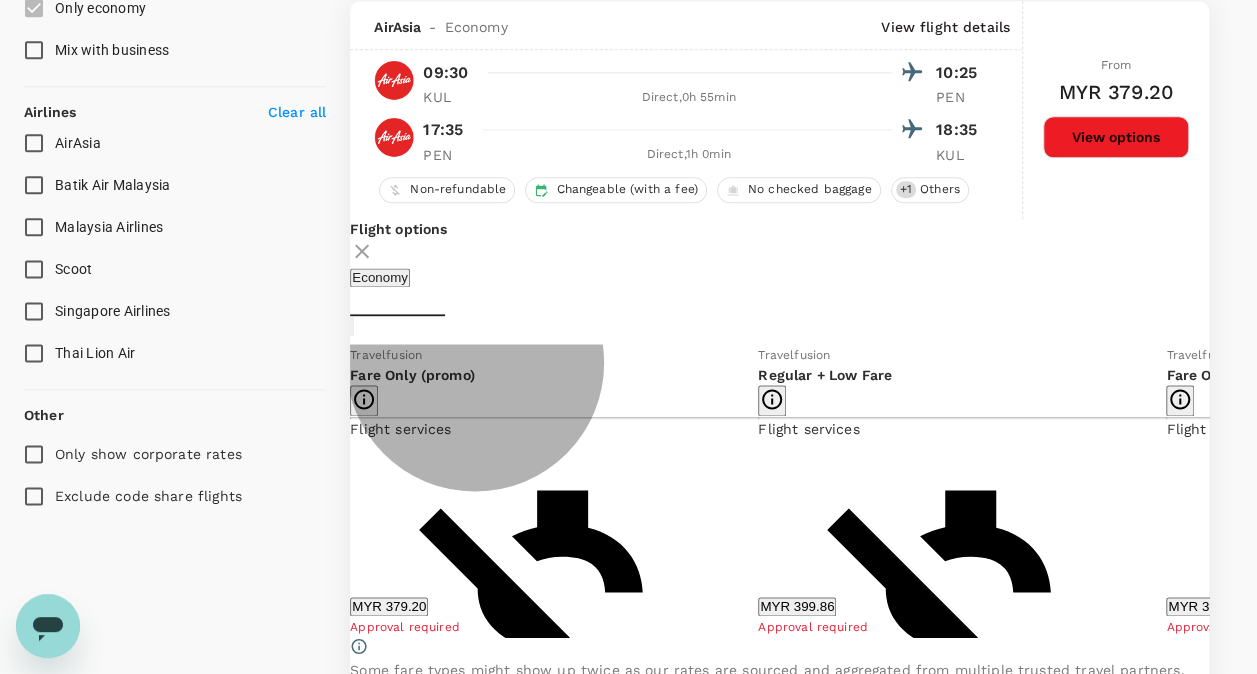 click on "MYR 379.20" at bounding box center [389, 606] 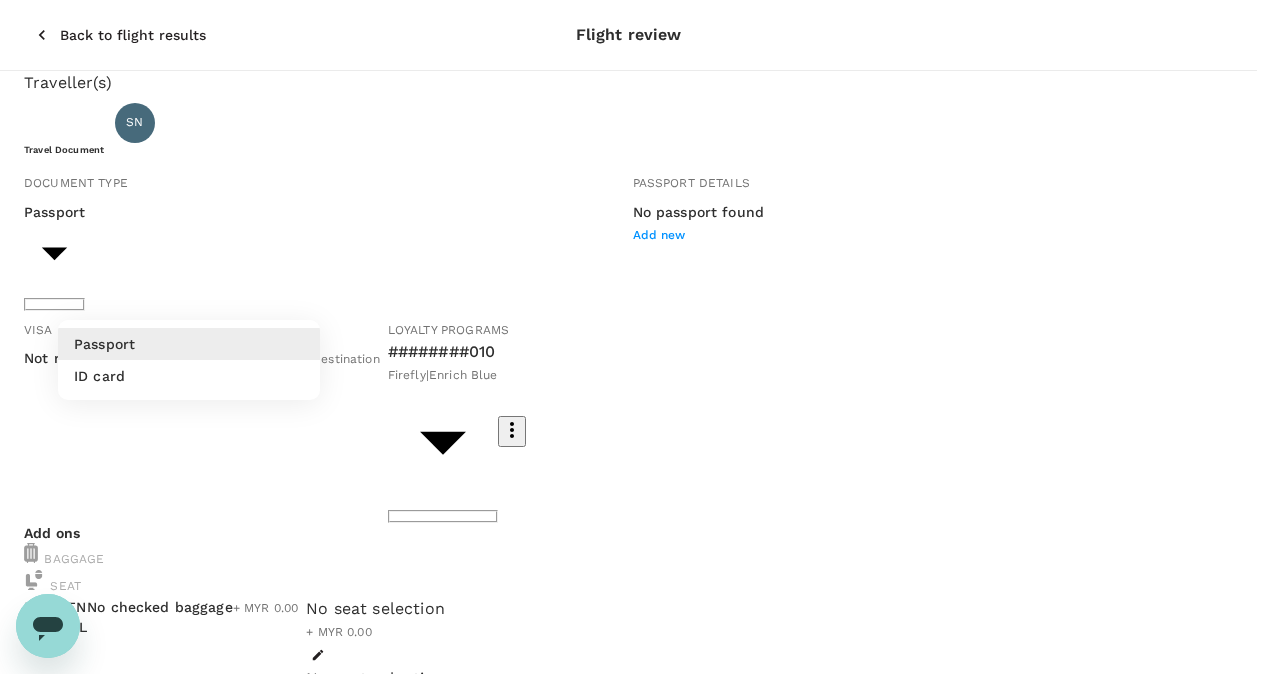 click on "Back to flight results Flight review Traveller(s) Traveller   1 : SN Siew Beng   Ng Travel Document Document type Passport Passport ​ Passport details No passport found Add new Visa Not required Visa is not required to enter this destination Loyalty programs ########010 Firefly |  Enrich Blue d3f0112a-f125-4b2f-856a-7c6962507033 ​ Add ons Baggage Seat KUL  -  PEN PEN  -  KUL No checked baggage + MYR 0.00 ​ No checked baggage + MYR 0.00 ​ No seat selection + MYR 0.00 No seat selection + MYR 0.00 Special request Add any special requests here. Our support team will attend to it and reach out to you as soon as possible. Add request You've selected Monday, 14 Jul 2025 09:30 10:25 KUL Direct ,  0h 55min PEN Wednesday, 16 Jul 2025 17:35 18:35 PEN Direct ,  1h 0min KUL View flight details Price summary Total fare (1 traveller(s)) MYR 371.62 Air fare MYR 371.62 Baggage fee MYR 0.00 Seat fee MYR 0.00 Service fee MYR 7.59 Total MYR 379.20 Continue to payment details Version 3.46.3 Privacy Policy Terms of Use" at bounding box center [636, 960] 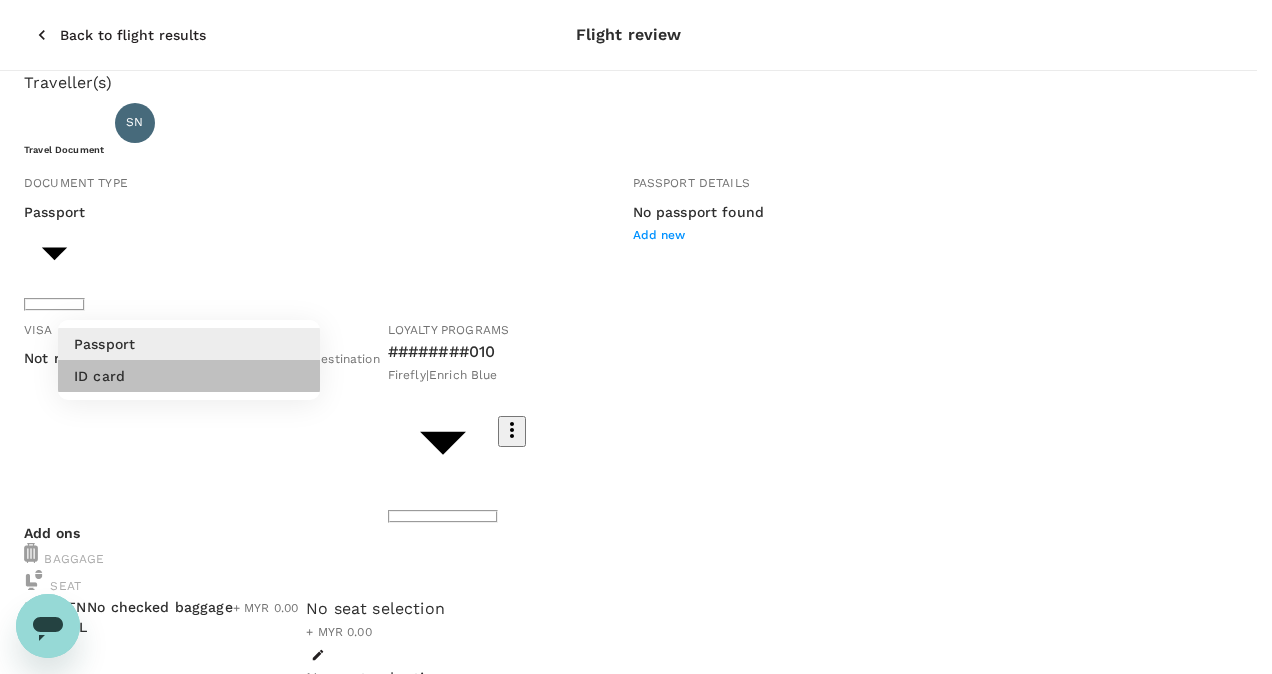 click on "ID card" at bounding box center (189, 376) 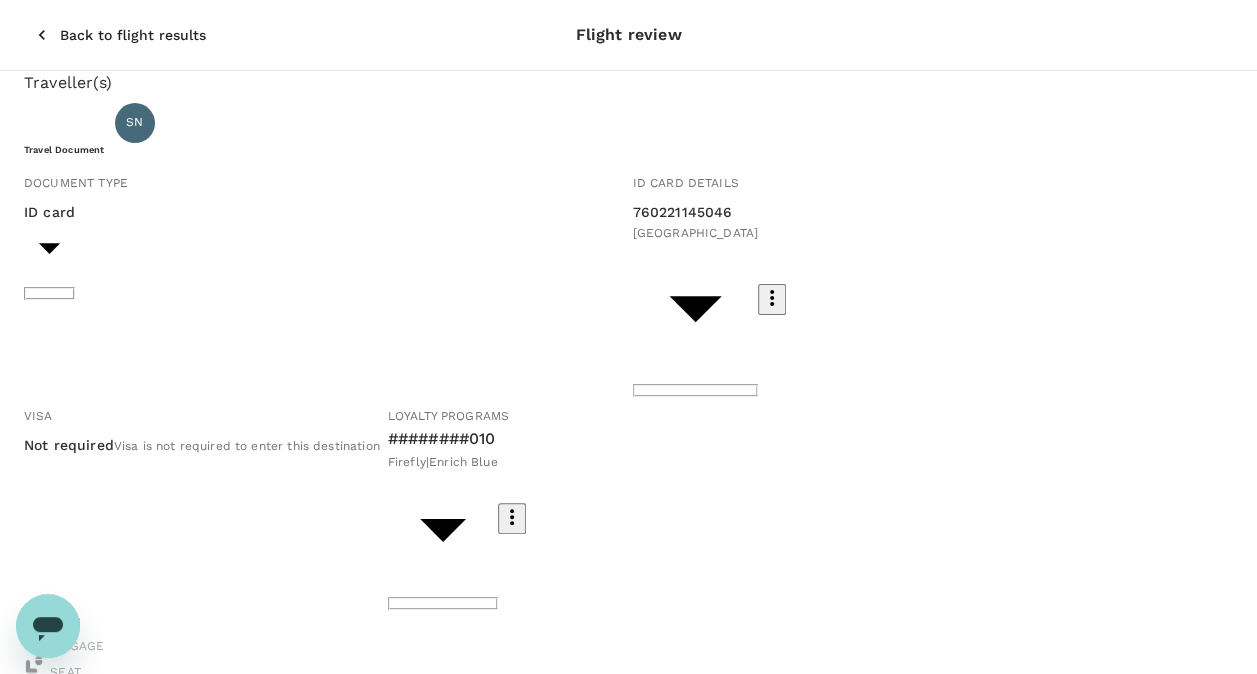 click on "Back to flight results Flight review Traveller(s) Traveller   1 : SN Siew Beng   Ng Travel Document Document type ID card Id card ​ Id card details 760221145046 Malaysia 9eba621e-0ad5-4a3e-a391-56cb8f103d31 ​ Visa Not required Visa is not required to enter this destination Loyalty programs ########010 Firefly |  Enrich Blue d3f0112a-f125-4b2f-856a-7c6962507033 ​ Add ons Baggage Seat KUL  -  PEN PEN  -  KUL No checked baggage + MYR 0.00 ​ No checked baggage + MYR 0.00 ​ No seat selection + MYR 0.00 No seat selection + MYR 0.00 Special request Add any special requests here. Our support team will attend to it and reach out to you as soon as possible. Add request You've selected Monday, 14 Jul 2025 09:30 10:25 KUL Direct ,  0h 55min PEN Wednesday, 16 Jul 2025 17:35 18:35 PEN Direct ,  1h 0min KUL View flight details Price summary Total fare (1 traveller(s)) MYR 371.62 Air fare MYR 371.62 Baggage fee MYR 0.00 Seat fee MYR 0.00 Service fee MYR 7.59 Total MYR 379.20 Continue to payment details Terms of Use" at bounding box center (628, 993) 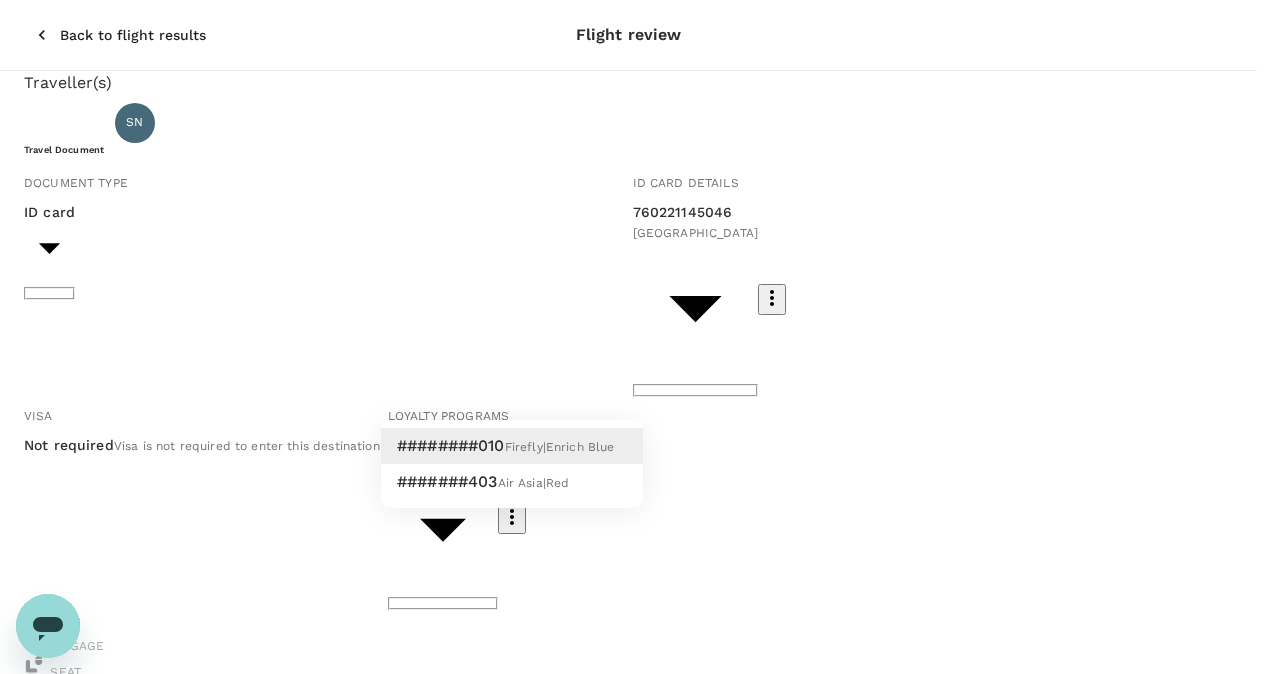 click on "Air Asia |  Red" at bounding box center [534, 483] 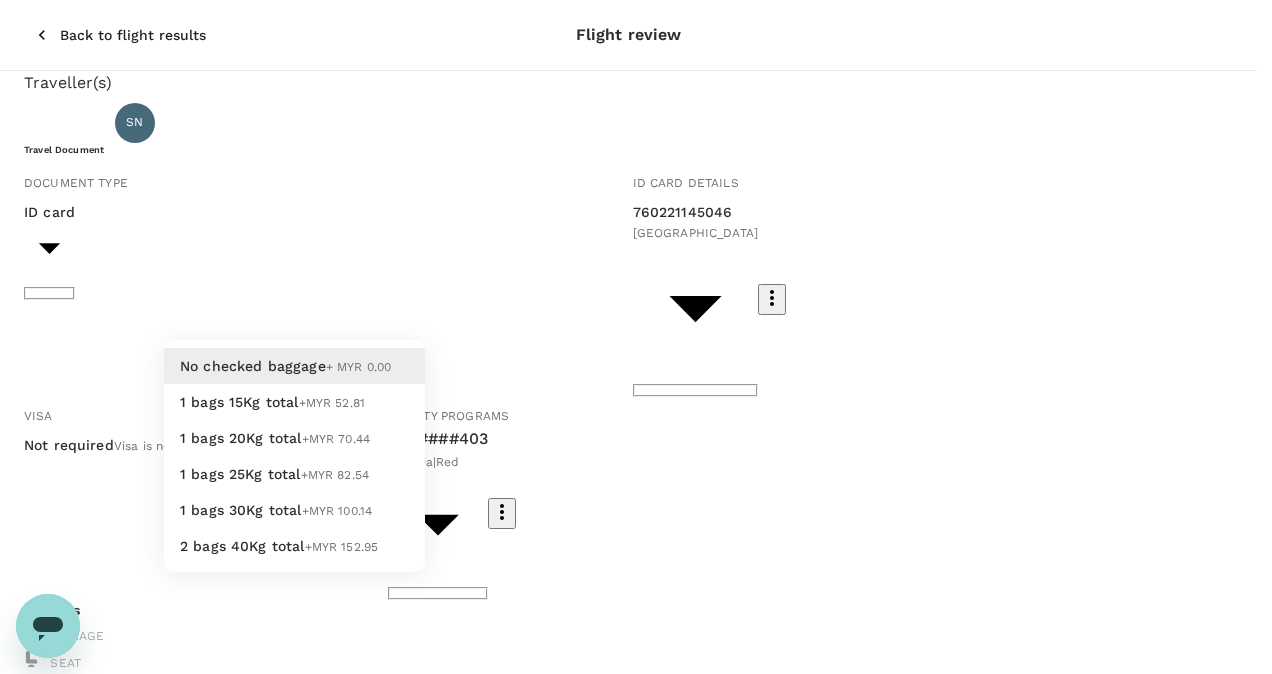 click on "Back to flight results Flight review Traveller(s) Traveller   1 : SN Siew Beng   Ng Travel Document Document type ID card Id card ​ Id card details 760221145046 Malaysia 9eba621e-0ad5-4a3e-a391-56cb8f103d31 ​ Visa Not required Visa is not required to enter this destination Loyalty programs #######403 Air Asia |  Red abee3414-e79c-4f32-a319-a134d12765e6 ​ Add ons Baggage Seat KUL  -  PEN PEN  -  KUL No checked baggage + MYR 0.00 ​ No checked baggage + MYR 0.00 ​ No seat selection + MYR 0.00 No seat selection + MYR 0.00 Special request Add any special requests here. Our support team will attend to it and reach out to you as soon as possible. Add request You've selected Monday, 14 Jul 2025 09:30 10:25 KUL Direct ,  0h 55min PEN Wednesday, 16 Jul 2025 17:35 18:35 PEN Direct ,  1h 0min KUL View flight details Price summary Total fare (1 traveller(s)) MYR 371.62 Air fare MYR 371.62 Baggage fee MYR 0.00 Seat fee MYR 0.00 Service fee MYR 7.59 Total MYR 379.20 Continue to payment details Version 3.46.3 Edit" at bounding box center (636, 989) 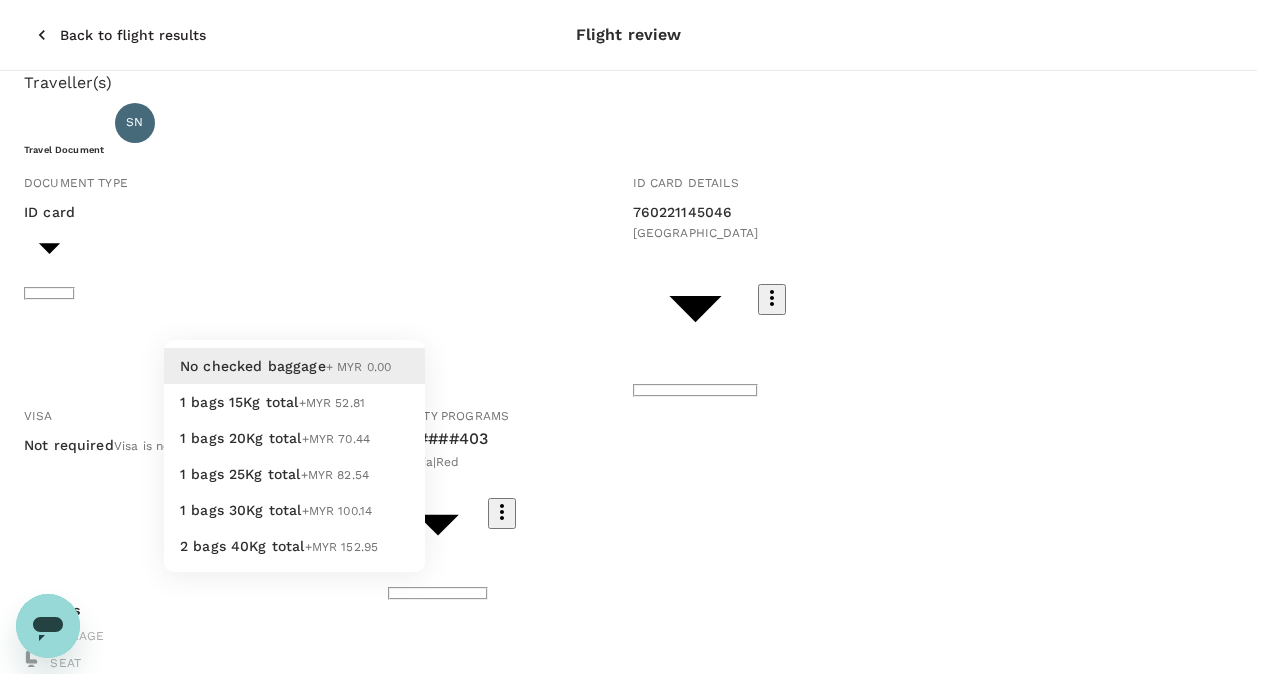 click on "1 bags 15Kg total" at bounding box center (239, 402) 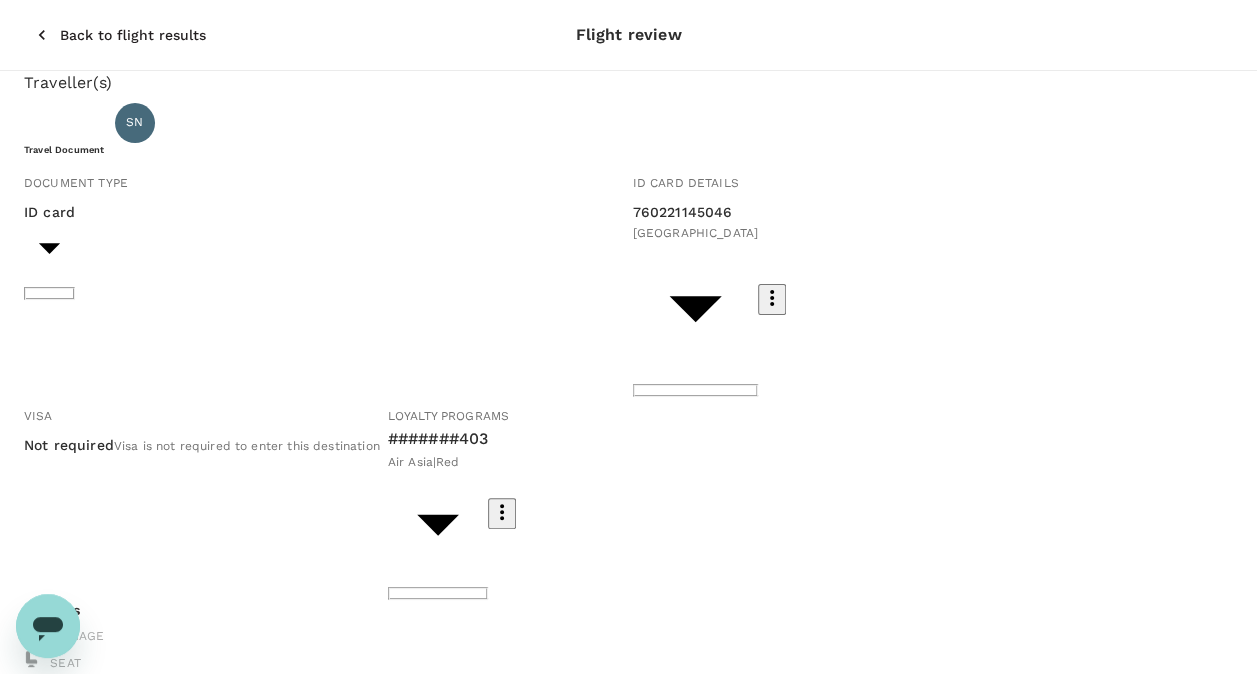 click on "Back to flight results Flight review Traveller(s) Traveller   1 : SN Siew Beng   Ng Travel Document Document type ID card Id card ​ Id card details 760221145046 Malaysia 9eba621e-0ad5-4a3e-a391-56cb8f103d31 ​ Visa Not required Visa is not required to enter this destination Loyalty programs #######403 Air Asia |  Red abee3414-e79c-4f32-a319-a134d12765e6 ​ Add ons Baggage Seat KUL  -  PEN PEN  -  KUL 1 bags 15Kg total +MYR 52.81 1 - 52.81 ​ No checked baggage + MYR 0.00 ​ No seat selection + MYR 0.00 No seat selection + MYR 0.00 Special request Add any special requests here. Our support team will attend to it and reach out to you as soon as possible. Add request You've selected Monday, 14 Jul 2025 09:30 10:25 KUL Direct ,  0h 55min PEN Wednesday, 16 Jul 2025 17:35 18:35 PEN Direct ,  1h 0min KUL View flight details Price summary Total fare (1 traveller(s)) MYR 371.62 Air fare MYR 371.62 Baggage fee MYR 0.00 Seat fee MYR 0.00 Service fee MYR 7.59 Total MYR 379.20 Continue to payment details Help Centre" at bounding box center [628, 989] 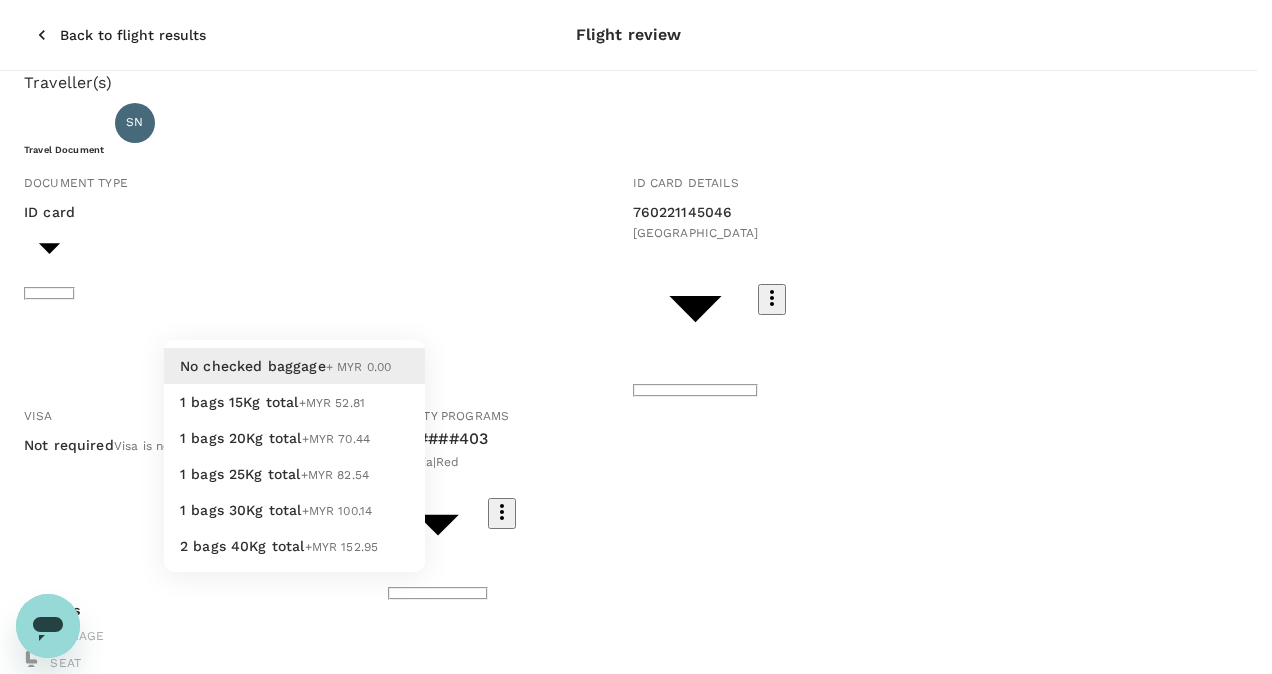 click on "+MYR 52.81" at bounding box center (332, 403) 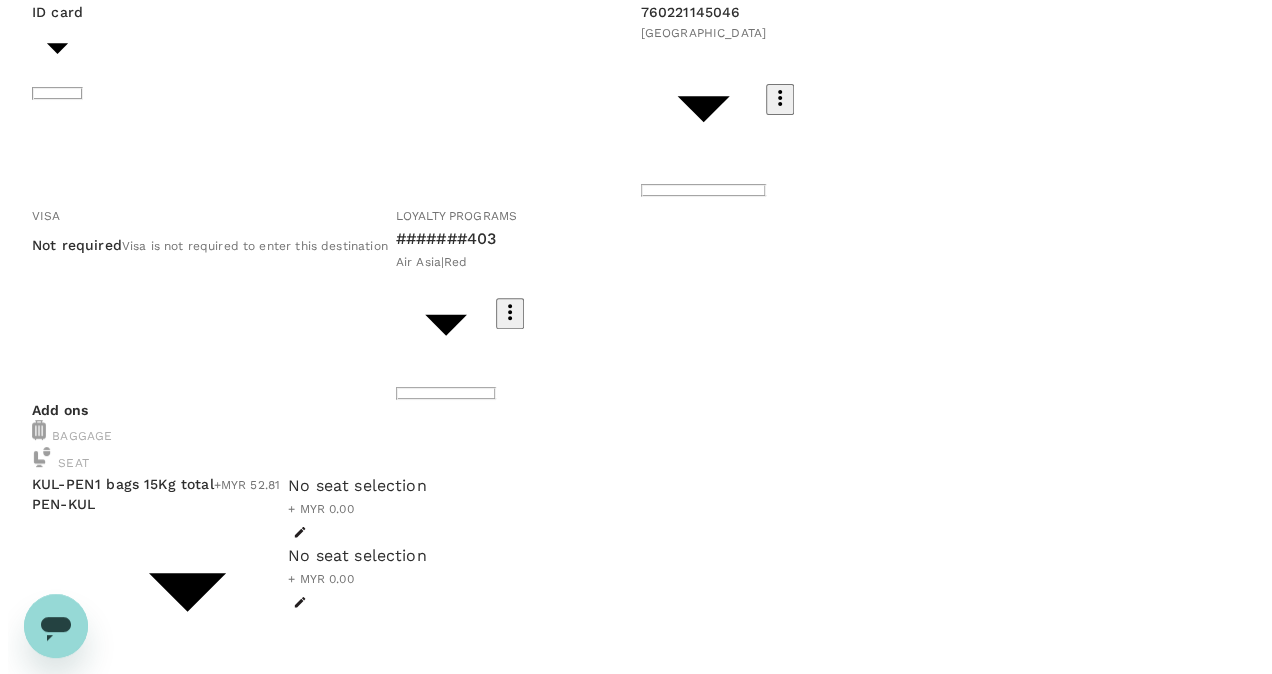 scroll, scrollTop: 100, scrollLeft: 0, axis: vertical 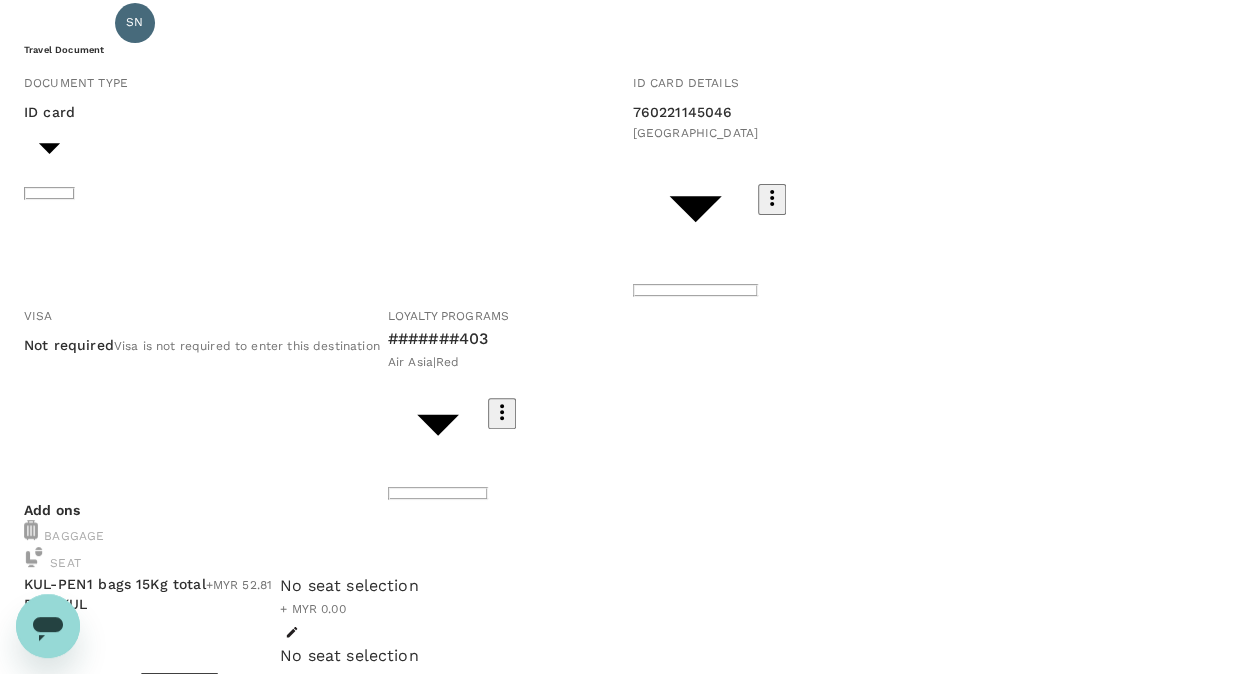 click on "Continue to payment details" at bounding box center (628, 1746) 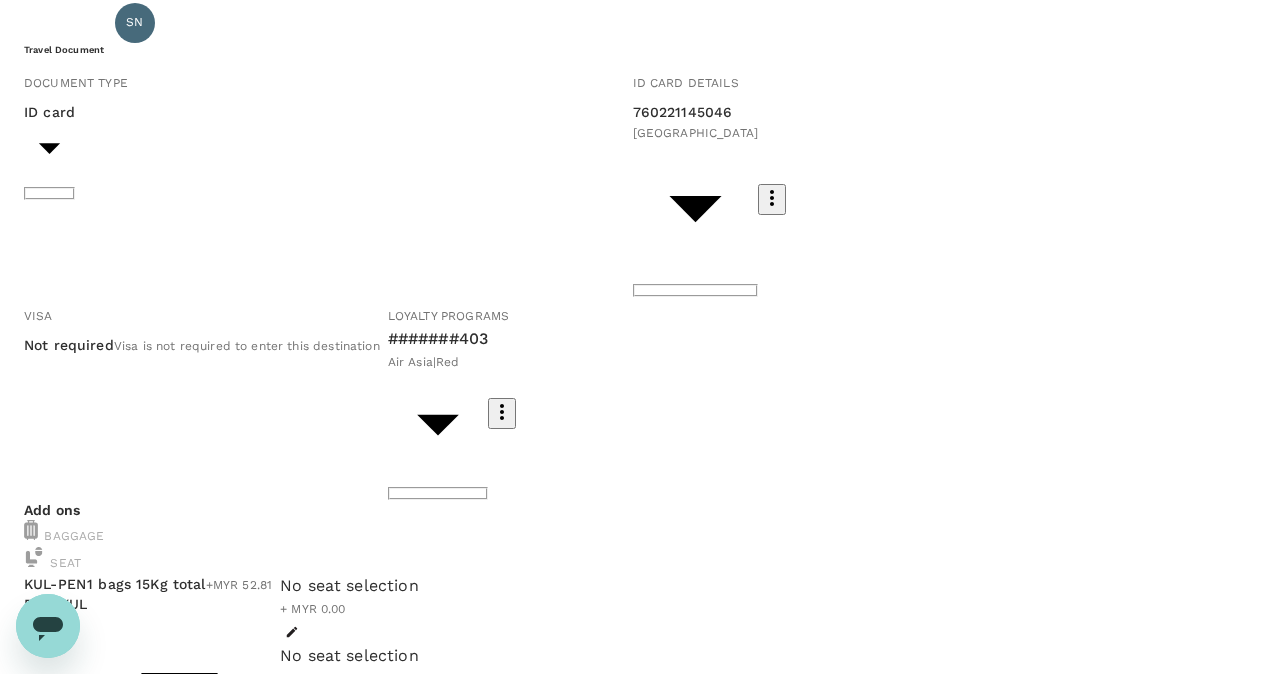 click on "Yes, I'm sure" at bounding box center (109, 1964) 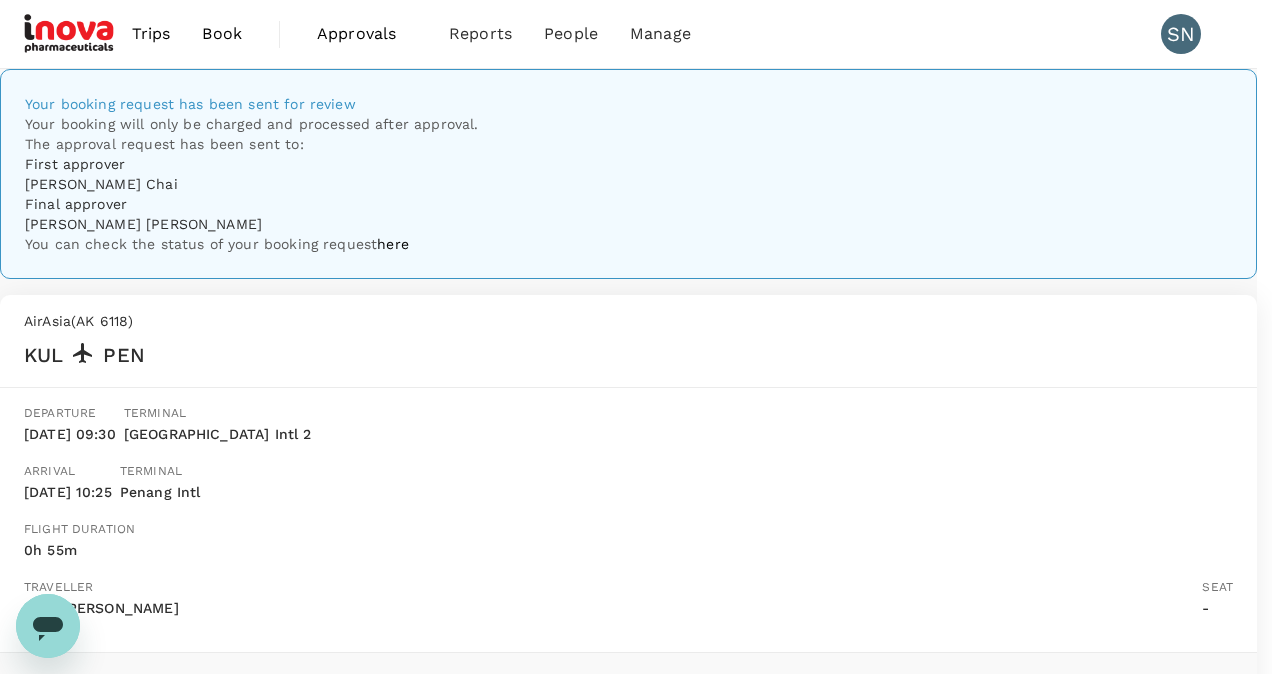 click on "Find accommodation" at bounding box center (85, 1403) 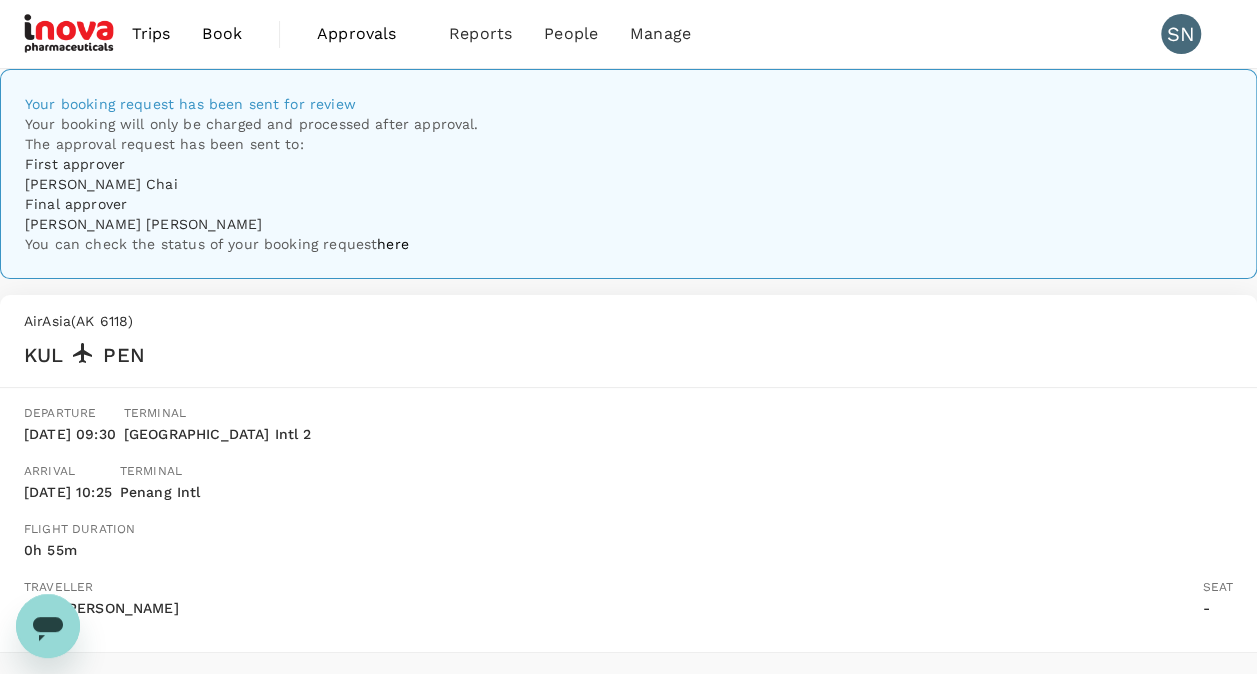 click on "Trips" at bounding box center (151, 34) 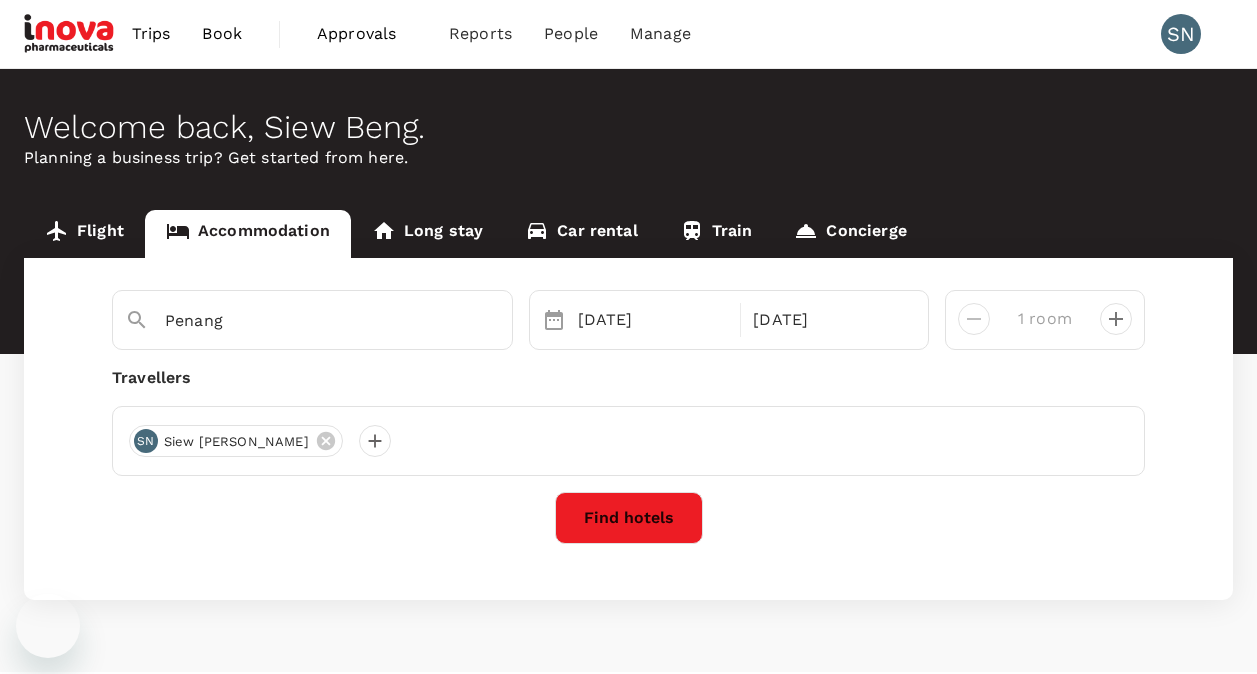 scroll, scrollTop: 0, scrollLeft: 0, axis: both 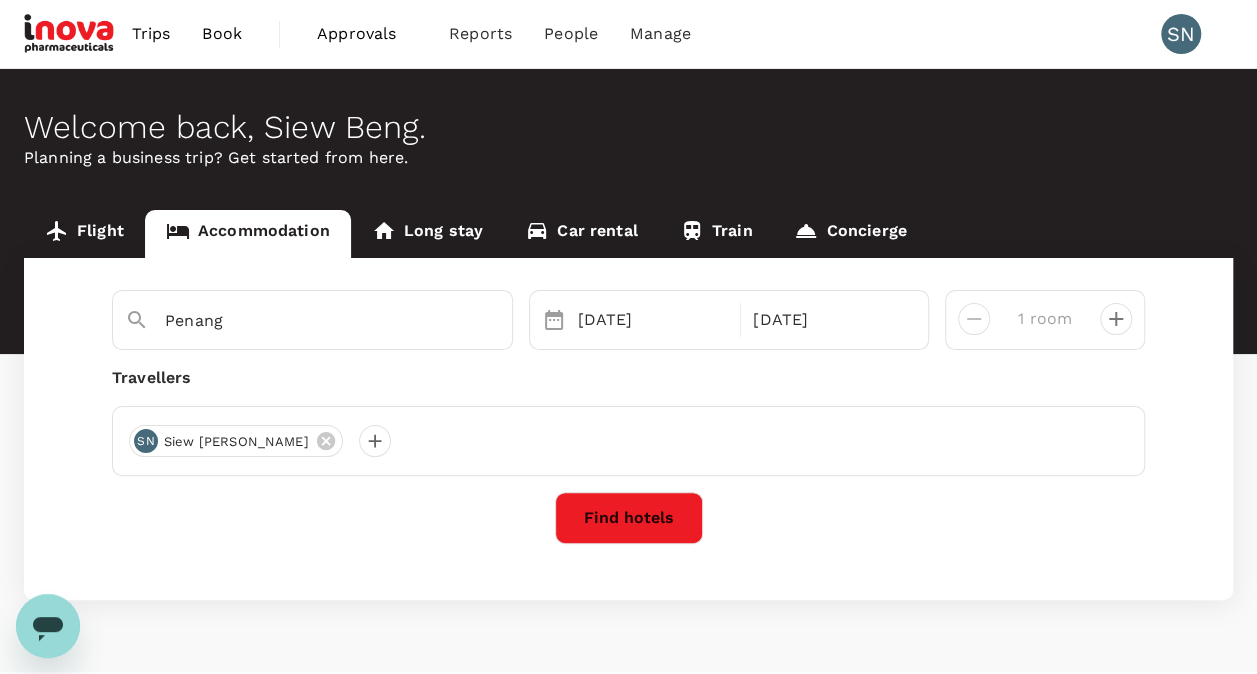 click on "Find hotels" at bounding box center (629, 518) 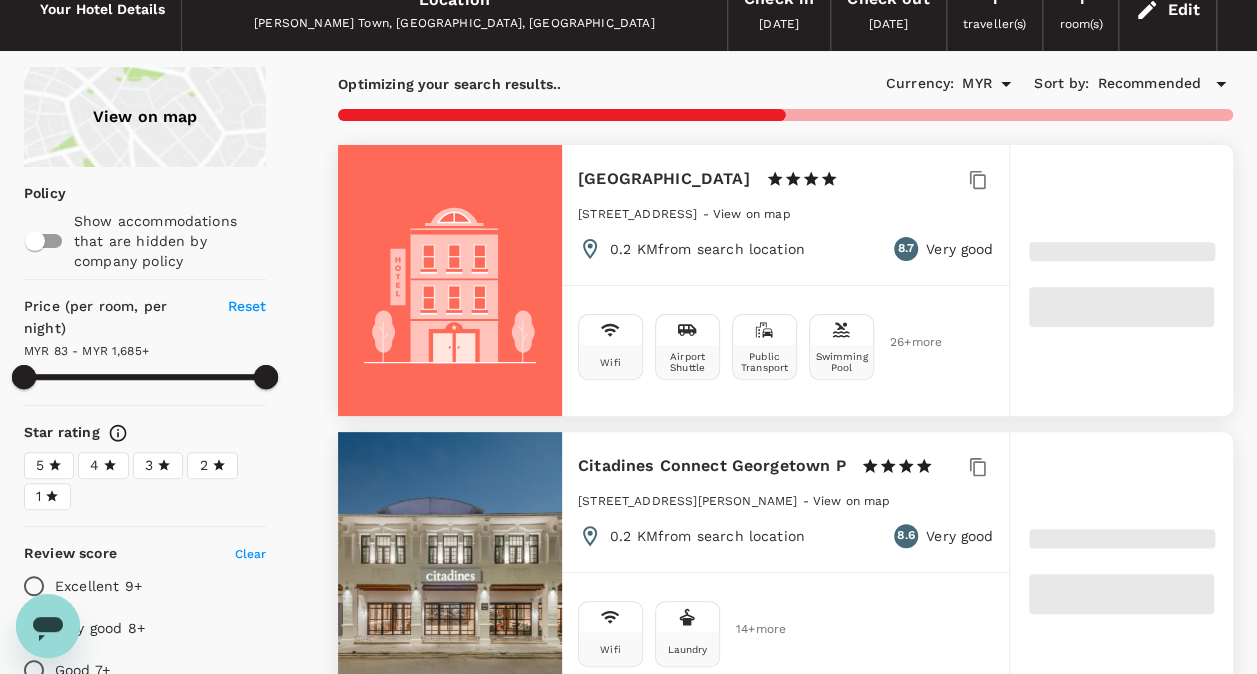 type on "1684.33" 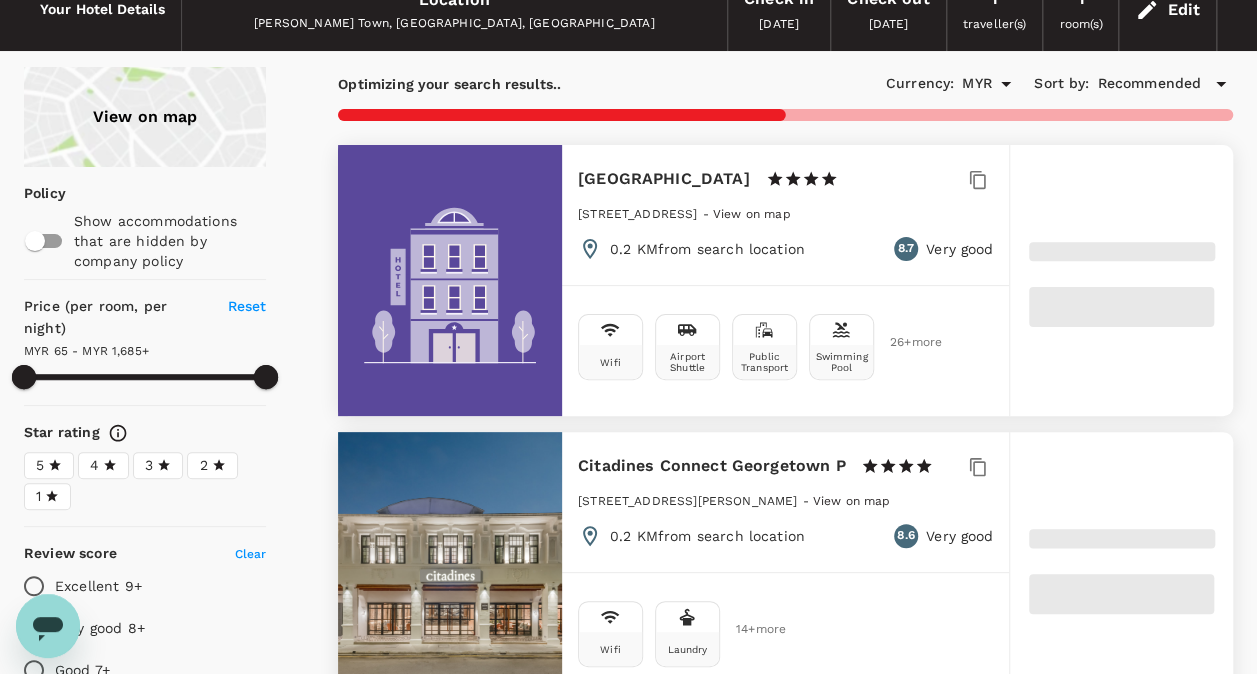 type on "65.33" 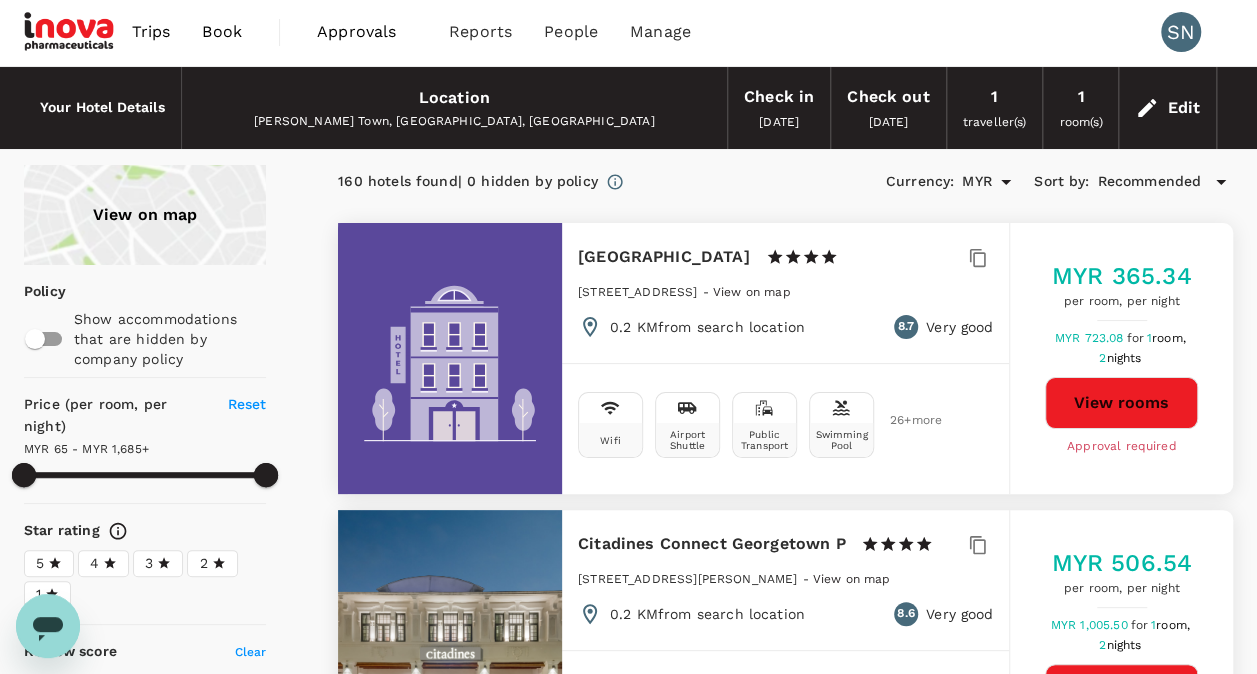 scroll, scrollTop: 0, scrollLeft: 0, axis: both 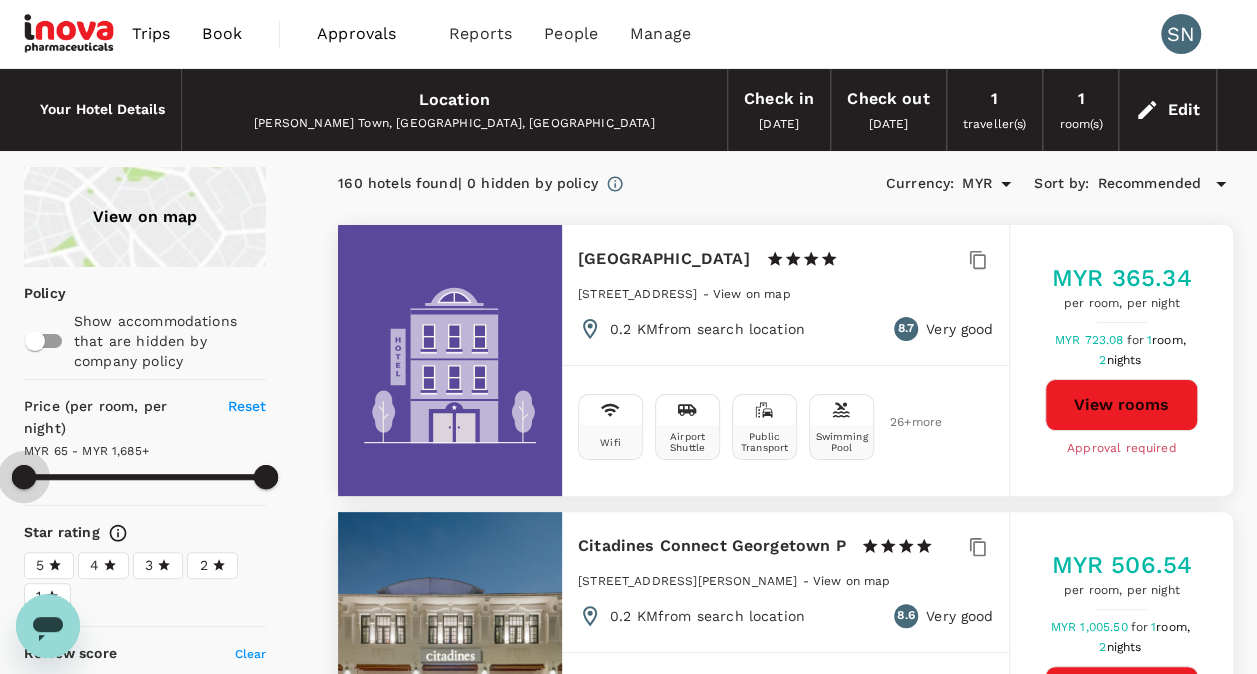 type on "1684.33" 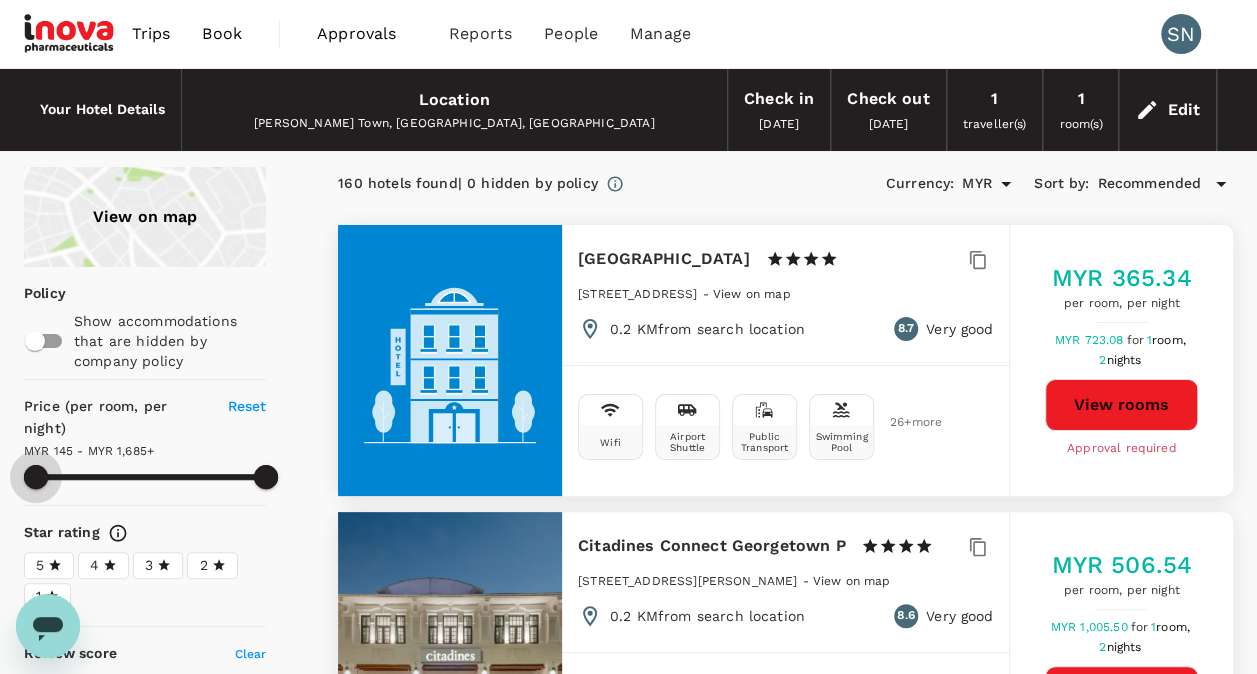type on "145.33" 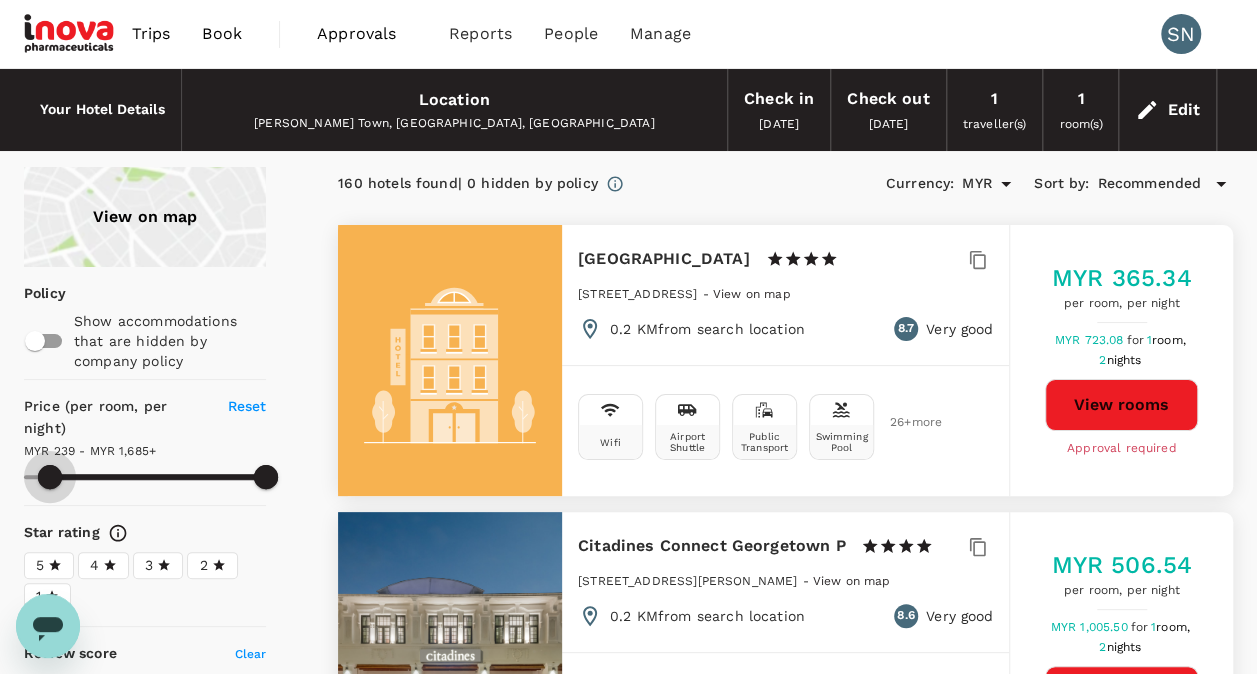 type on "239.33" 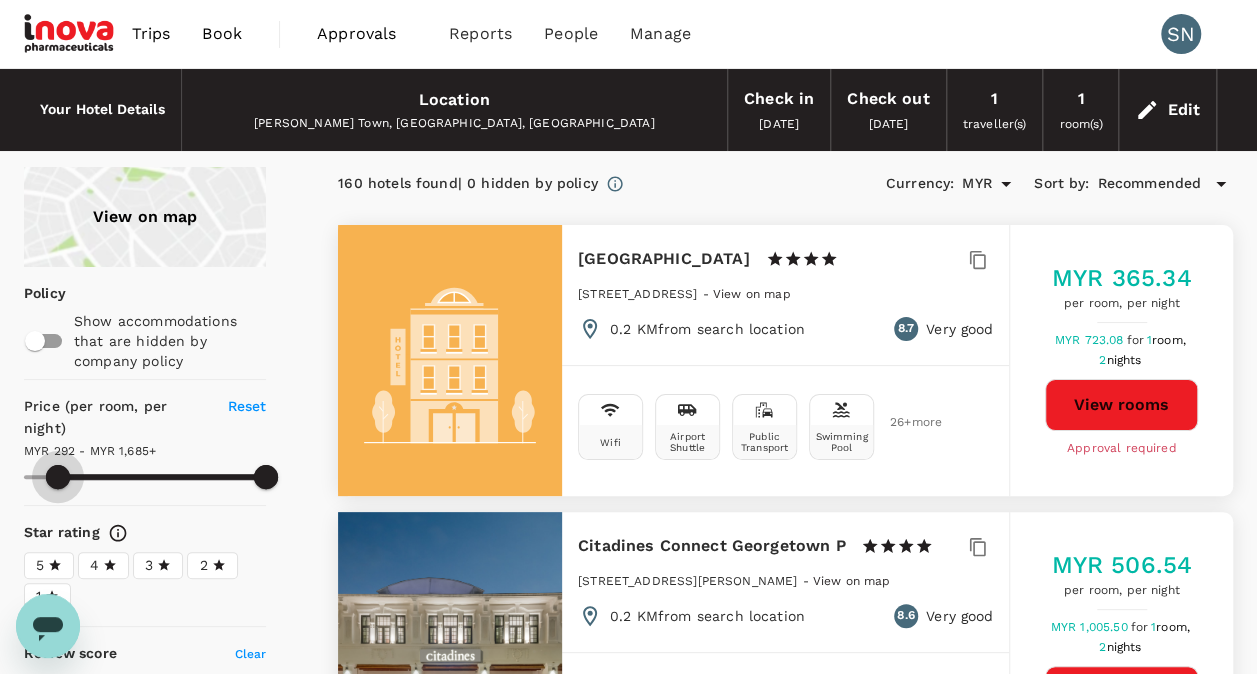 type on "292.33" 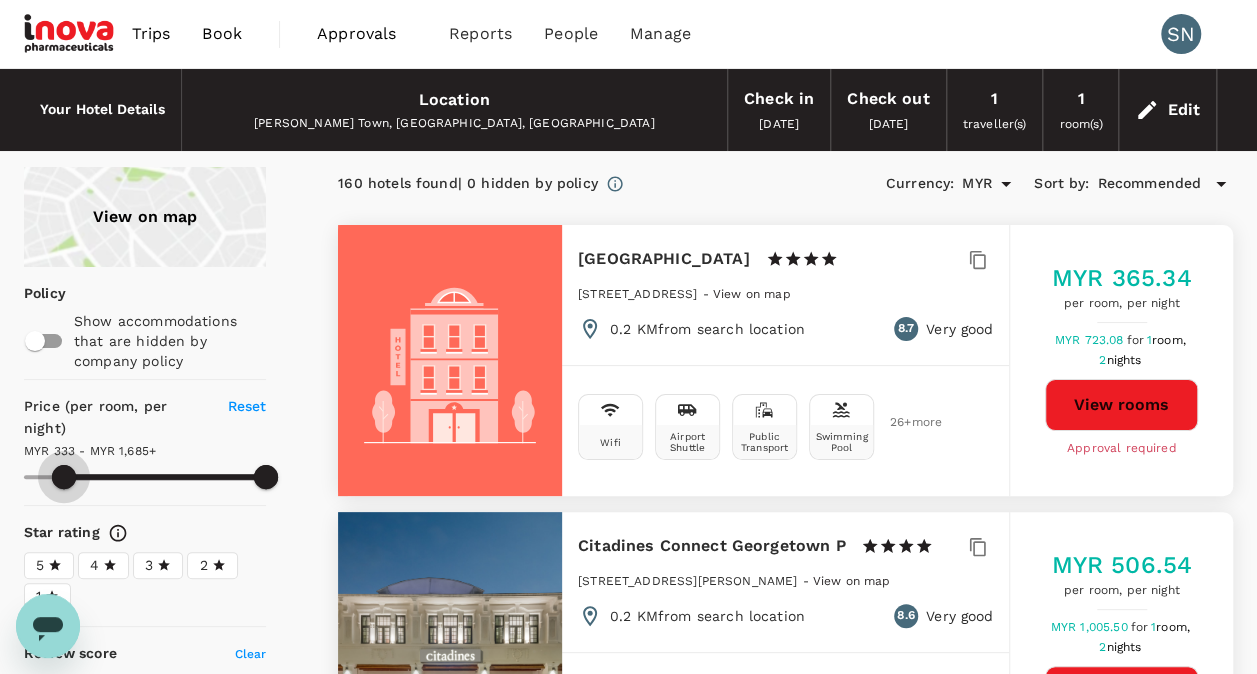 type on "333.33" 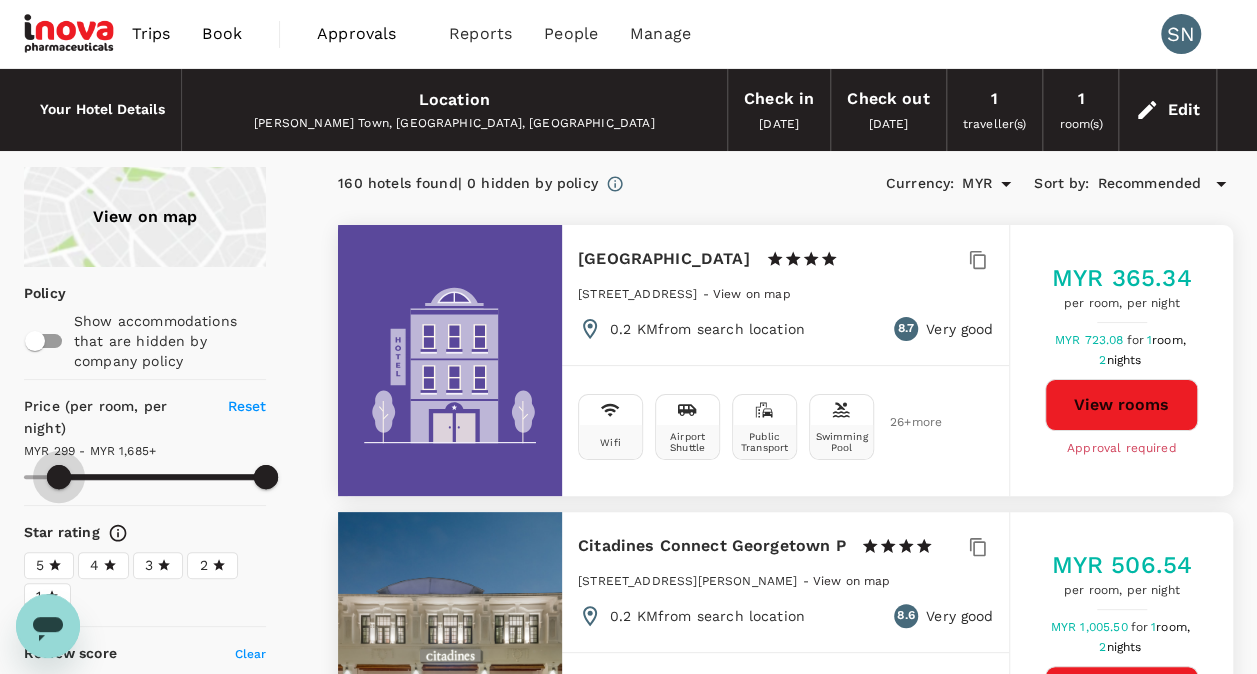 type on "299.33" 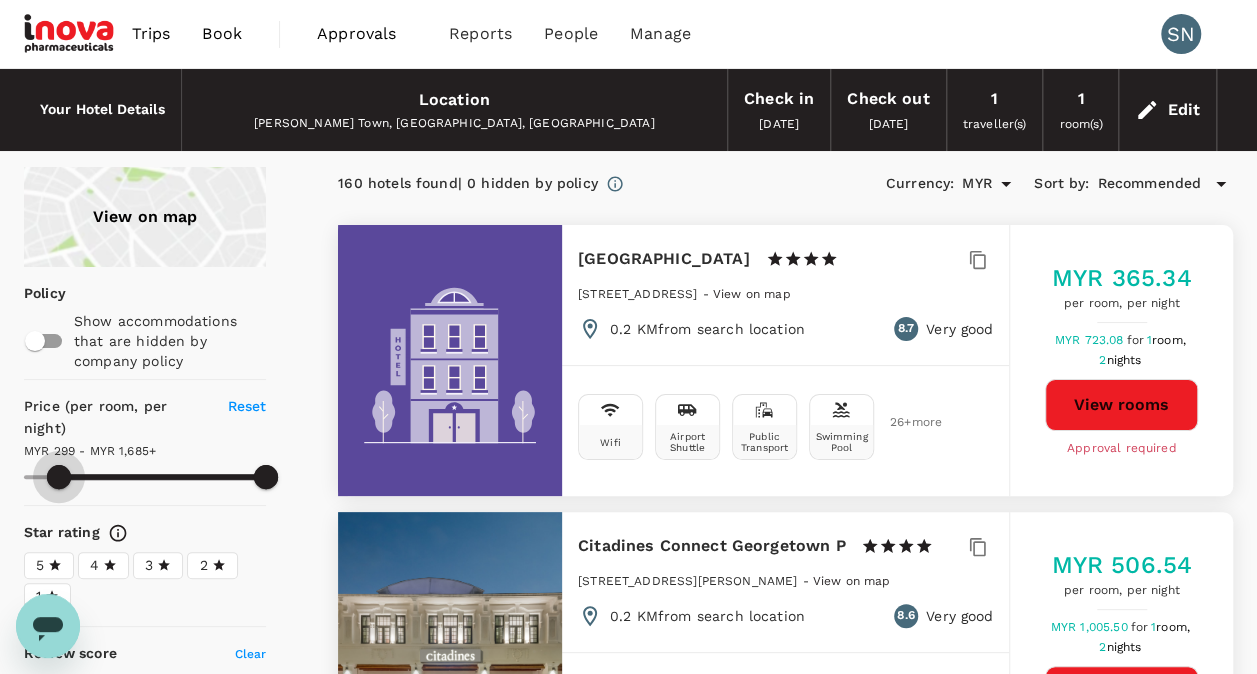 type on "299.33" 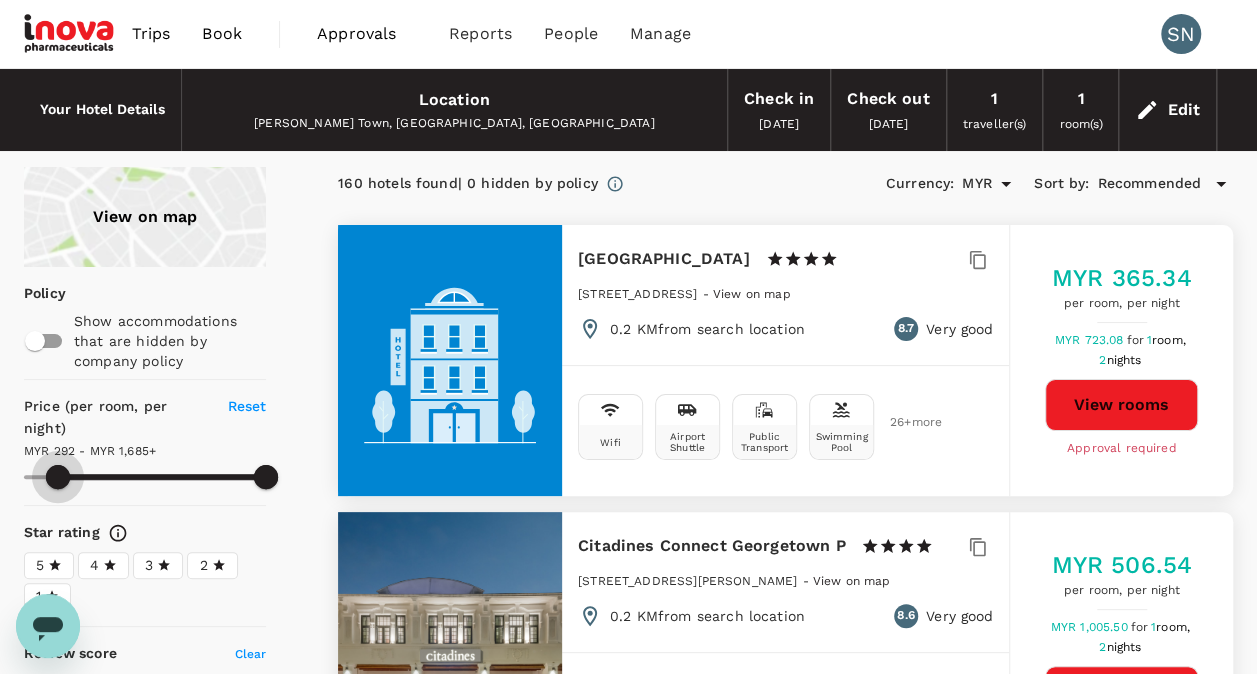 type on "292.33" 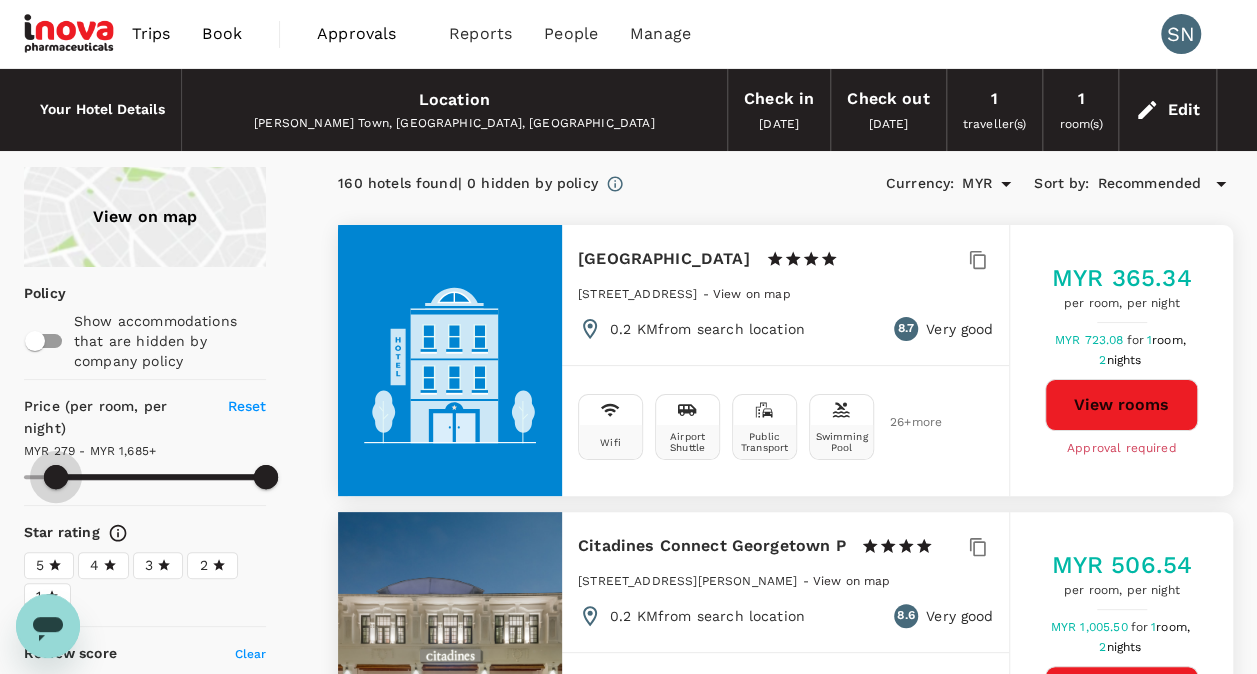 type on "279.33" 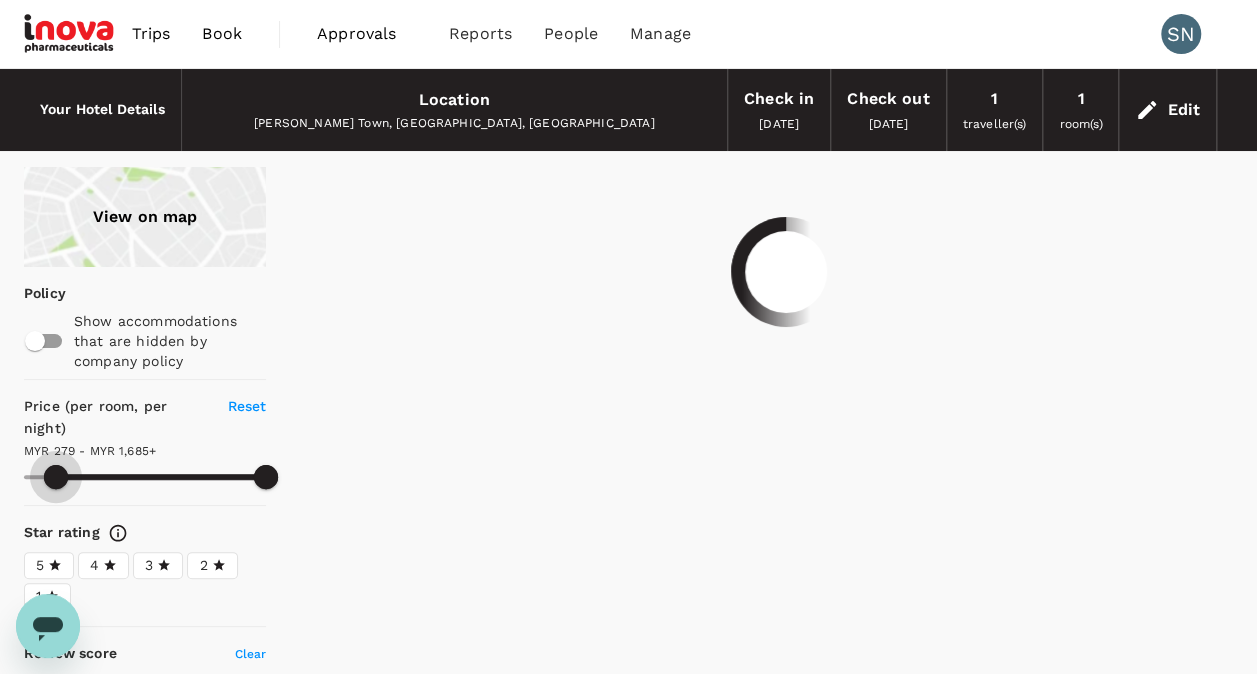 drag, startPoint x: 18, startPoint y: 468, endPoint x: 56, endPoint y: 472, distance: 38.209946 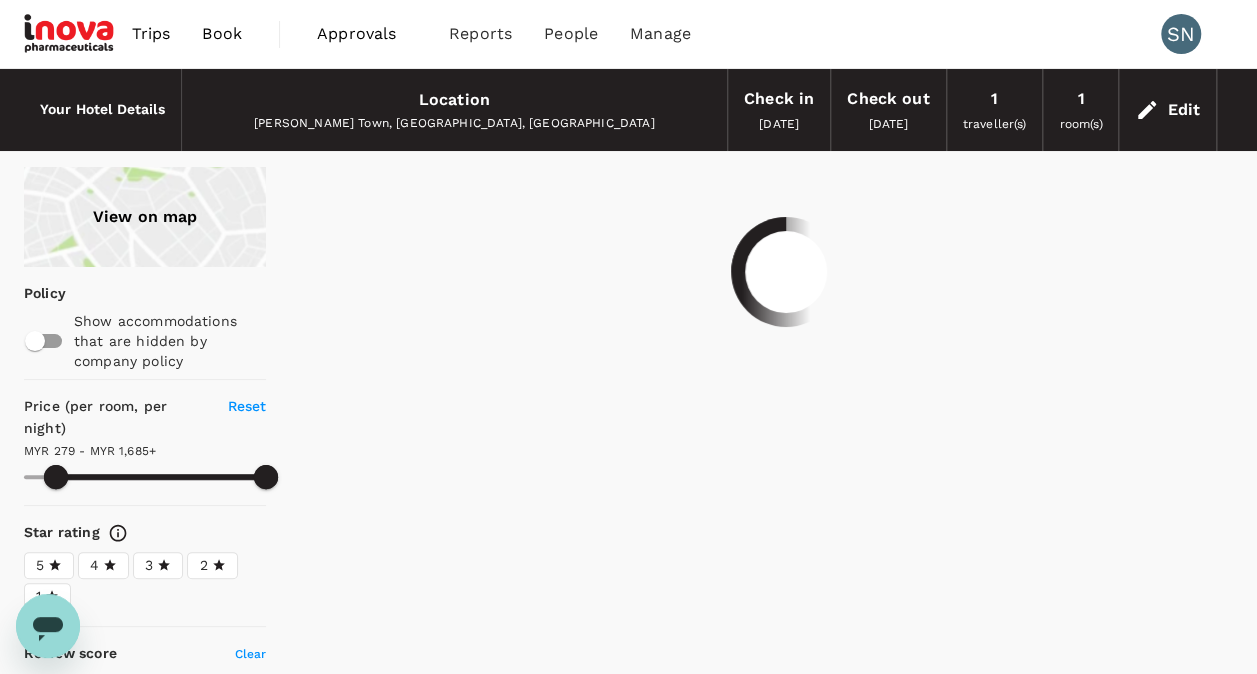type on "279.33" 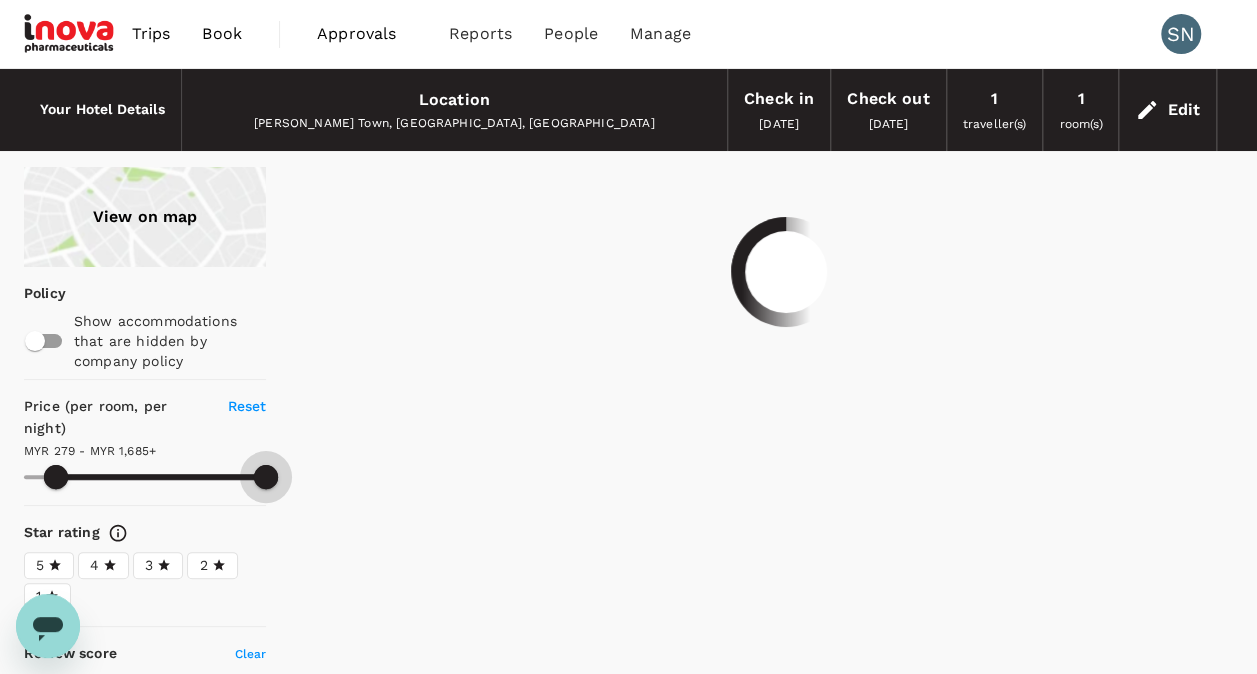 type on "279.33" 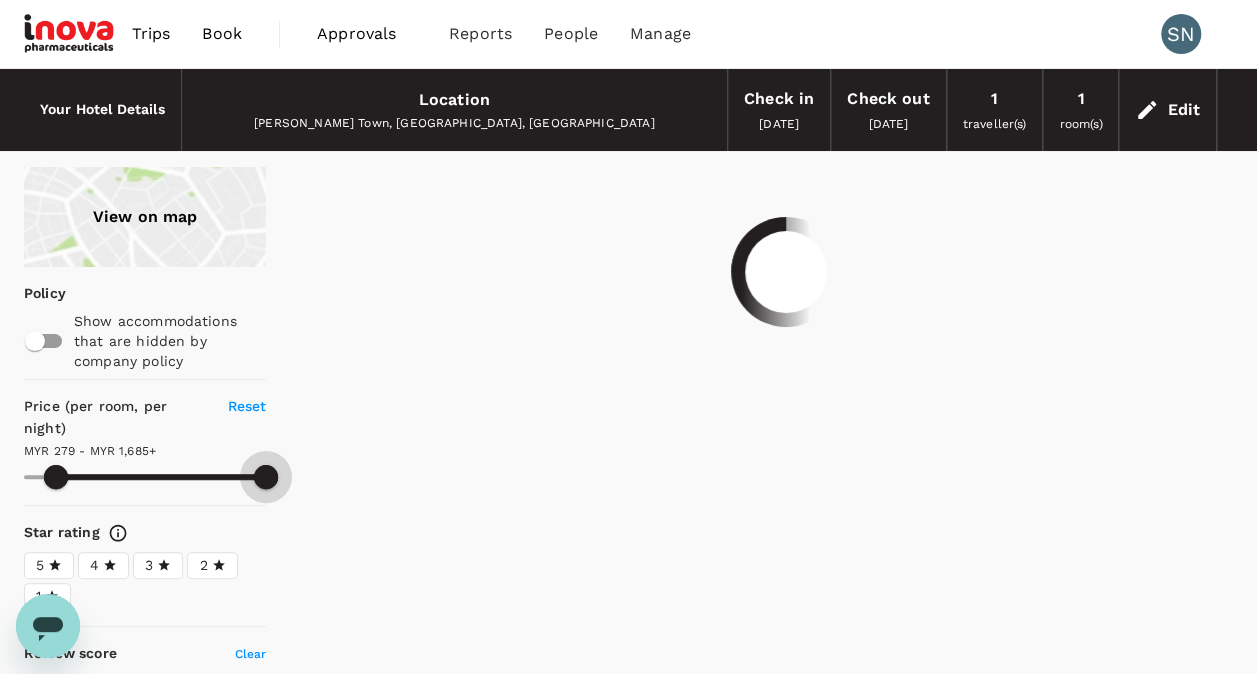 type on "279.33" 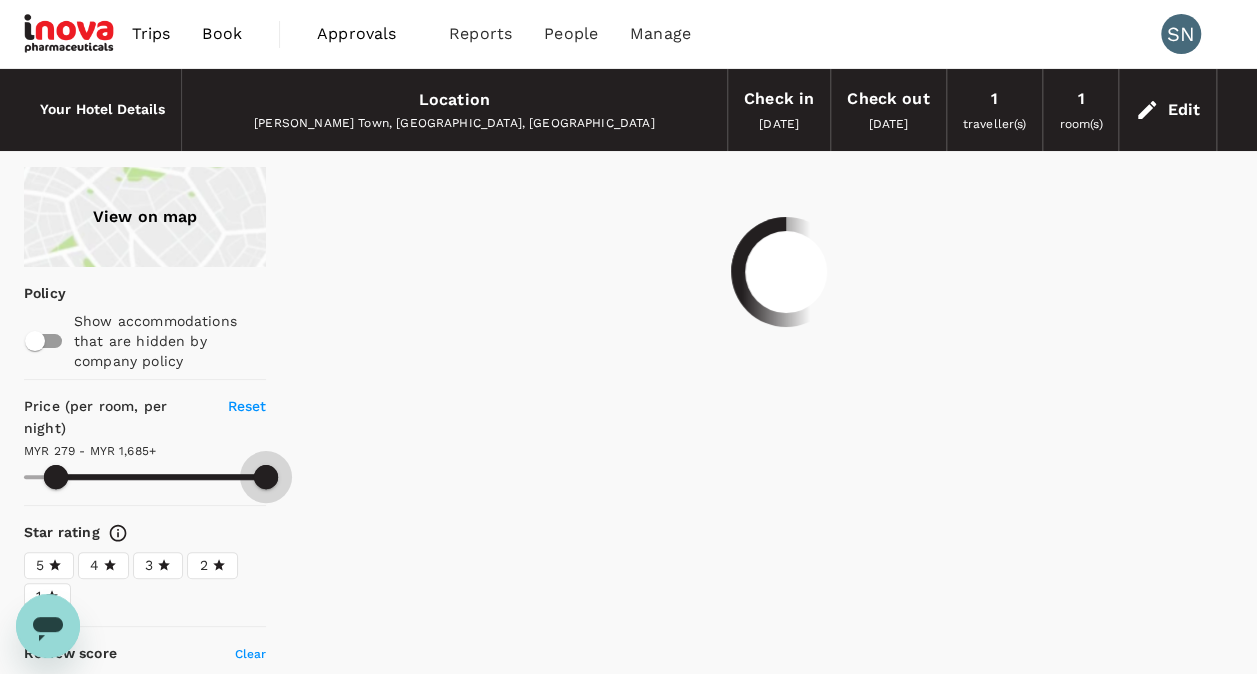 type on "279.33" 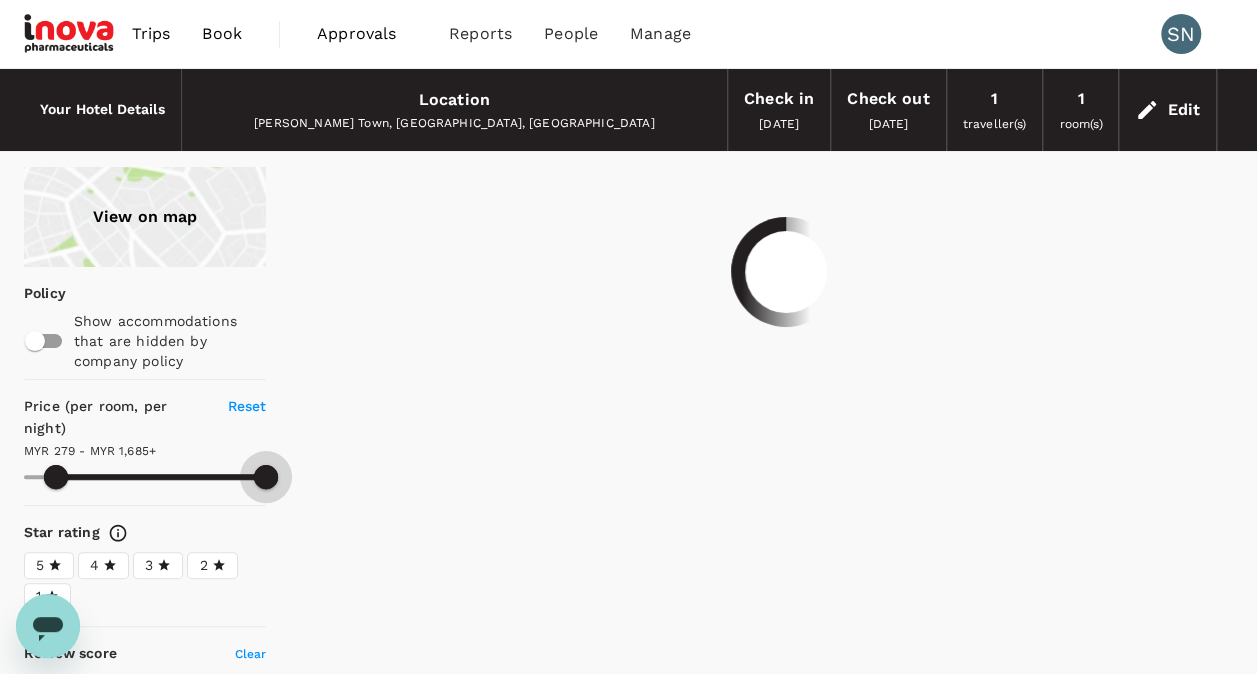 type on "279.33" 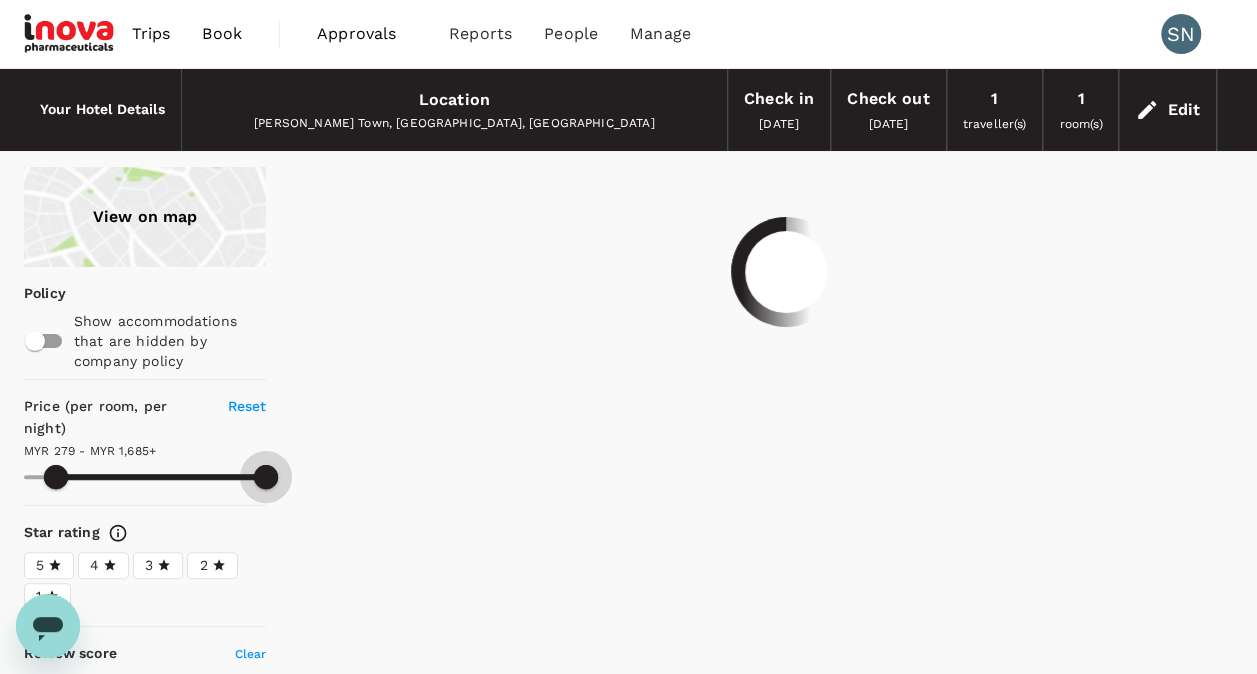 type on "279.33" 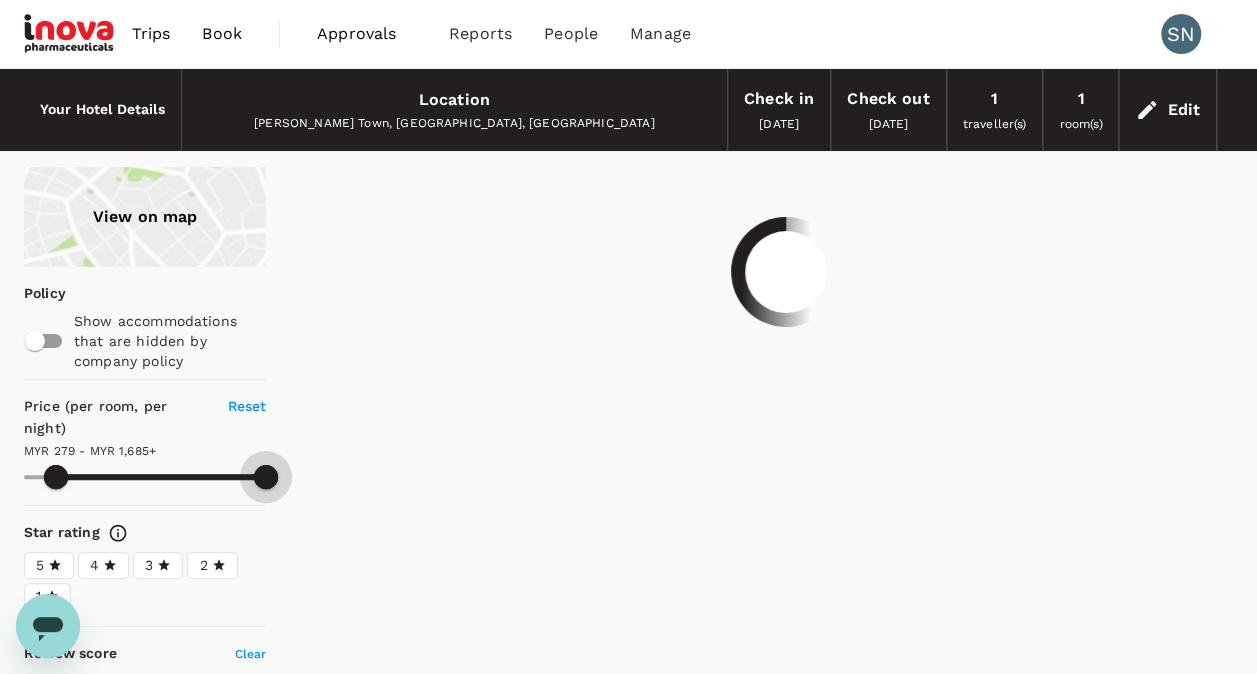 type on "279.33" 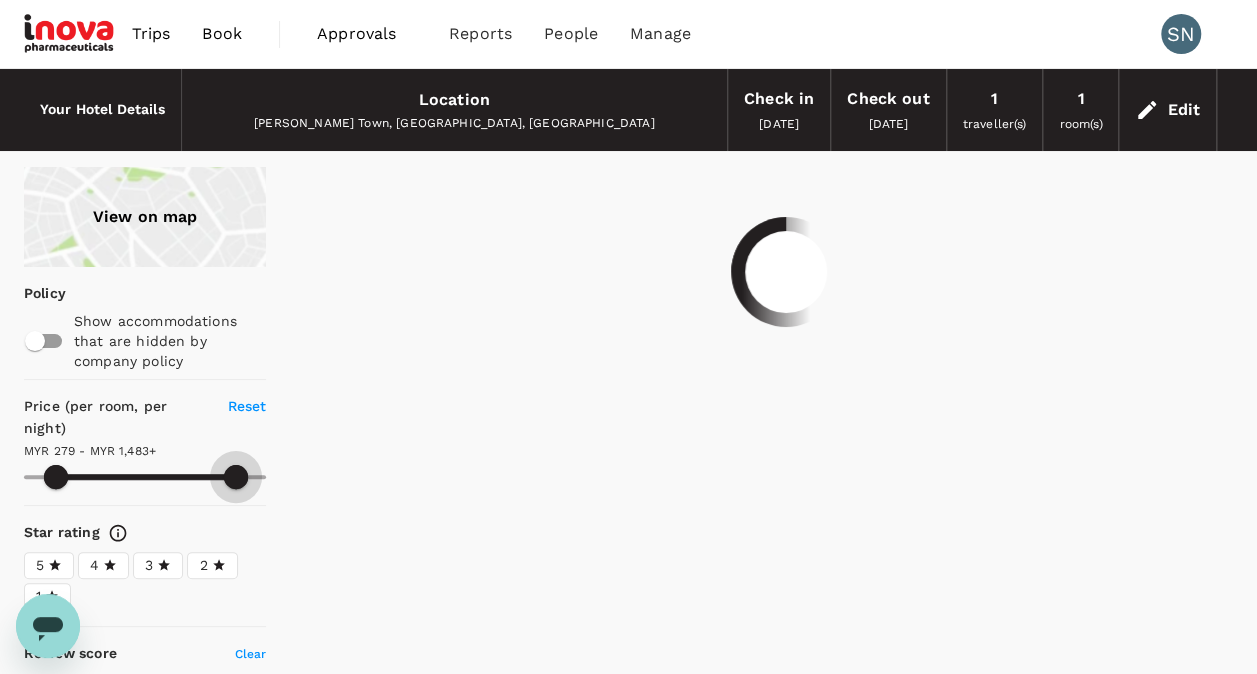 type on "279.33" 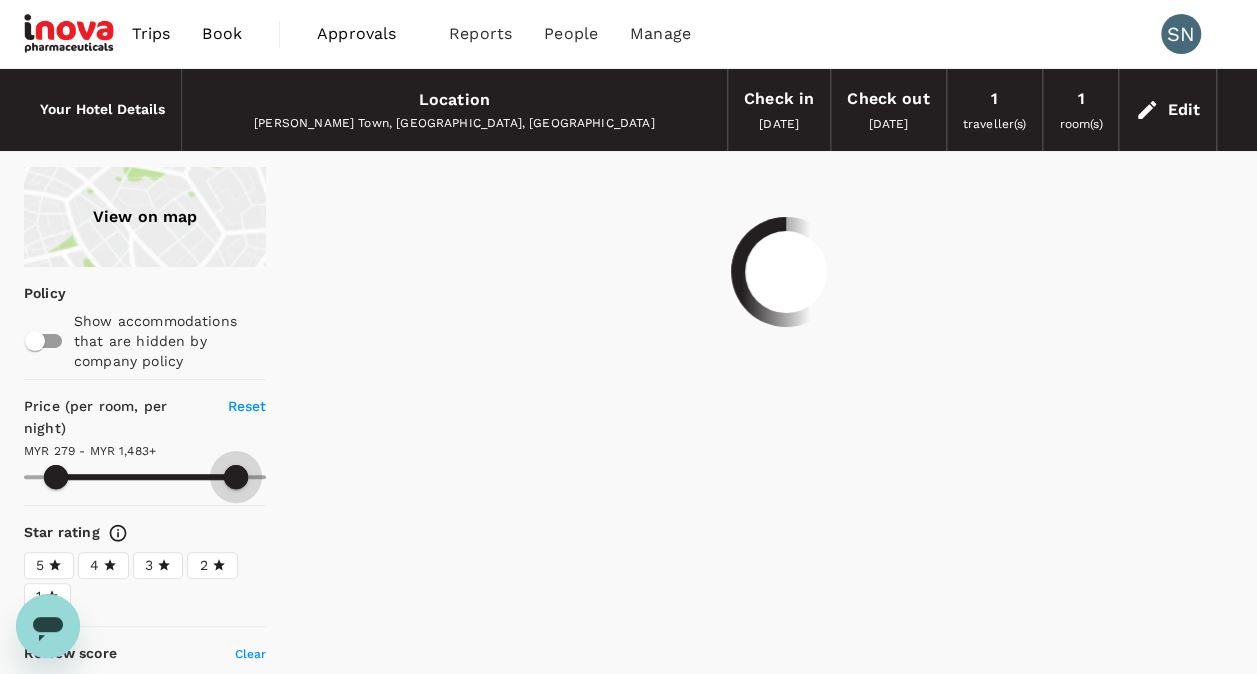 type on "279.33" 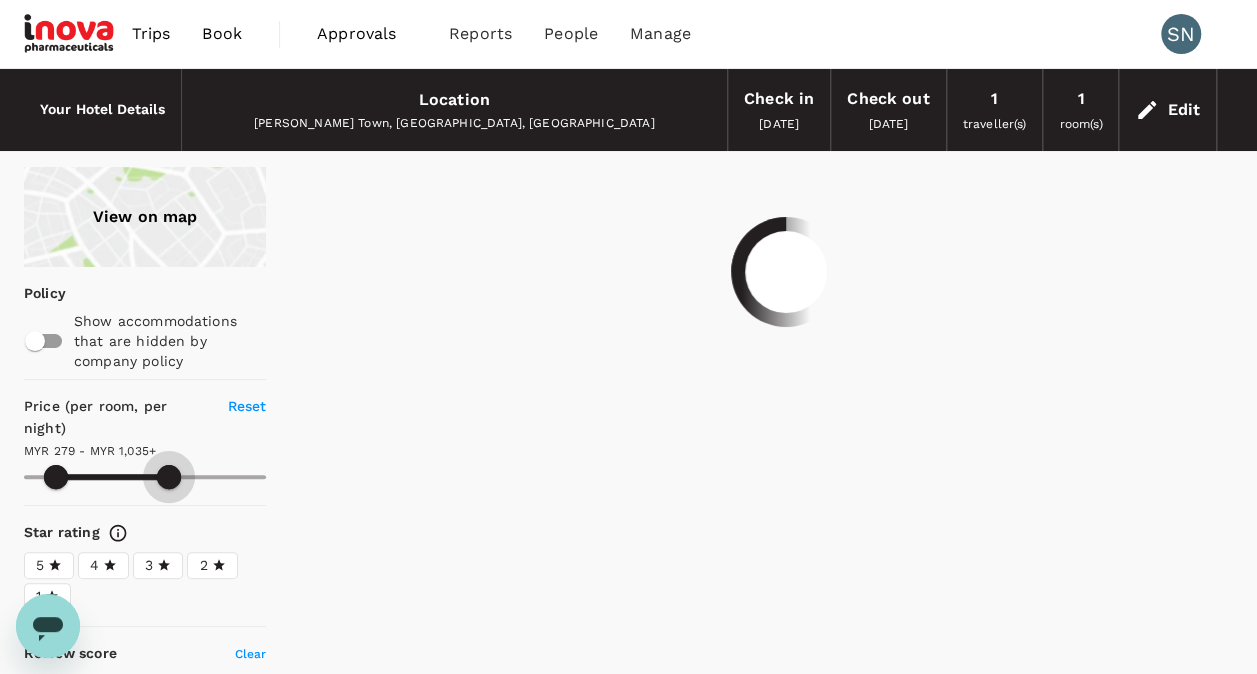 type on "279.33" 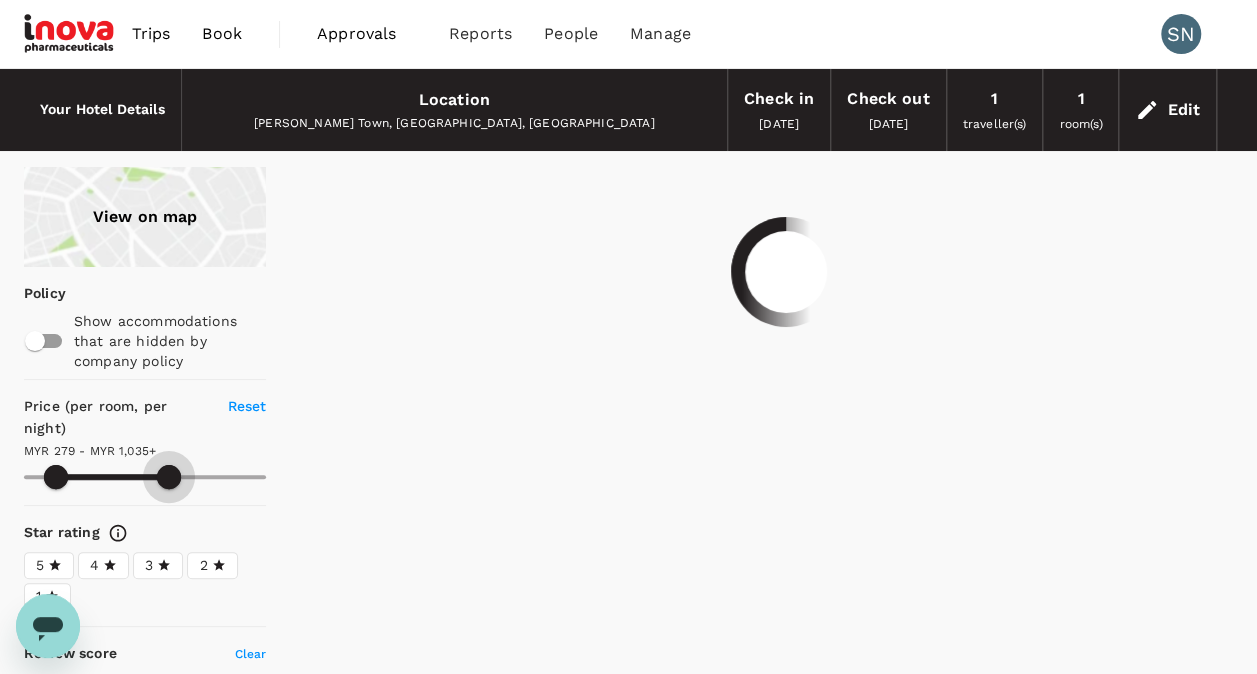 type on "279.33" 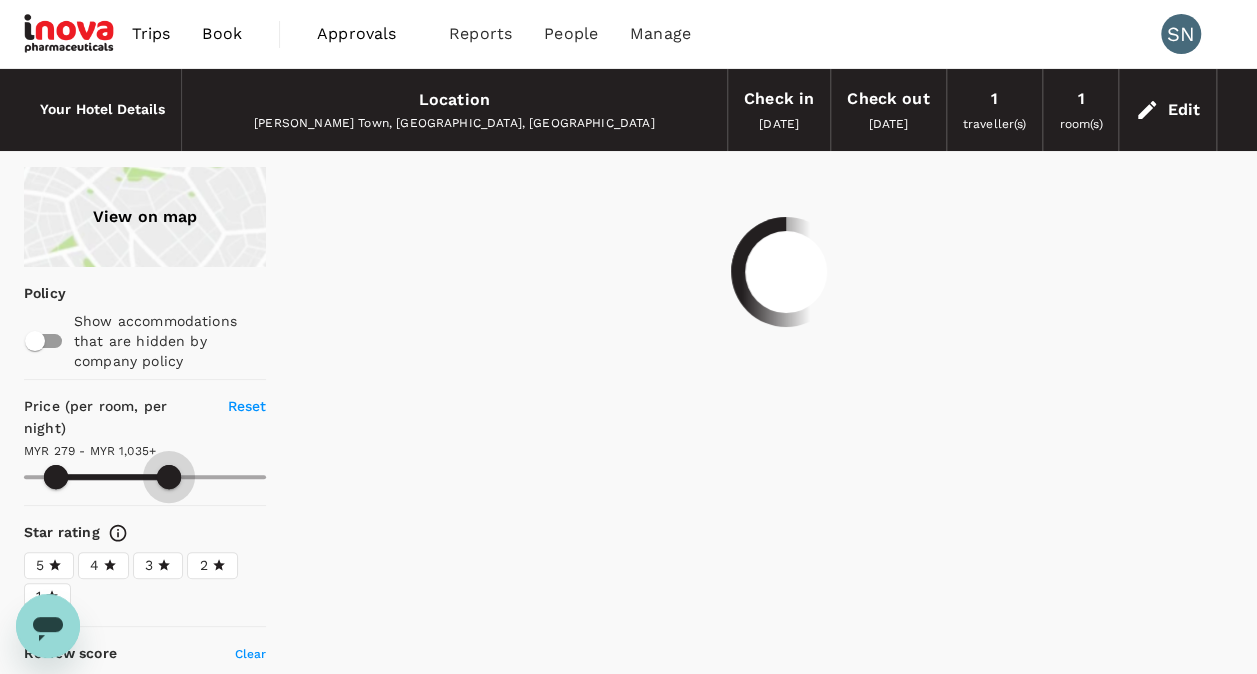 type on "279.33" 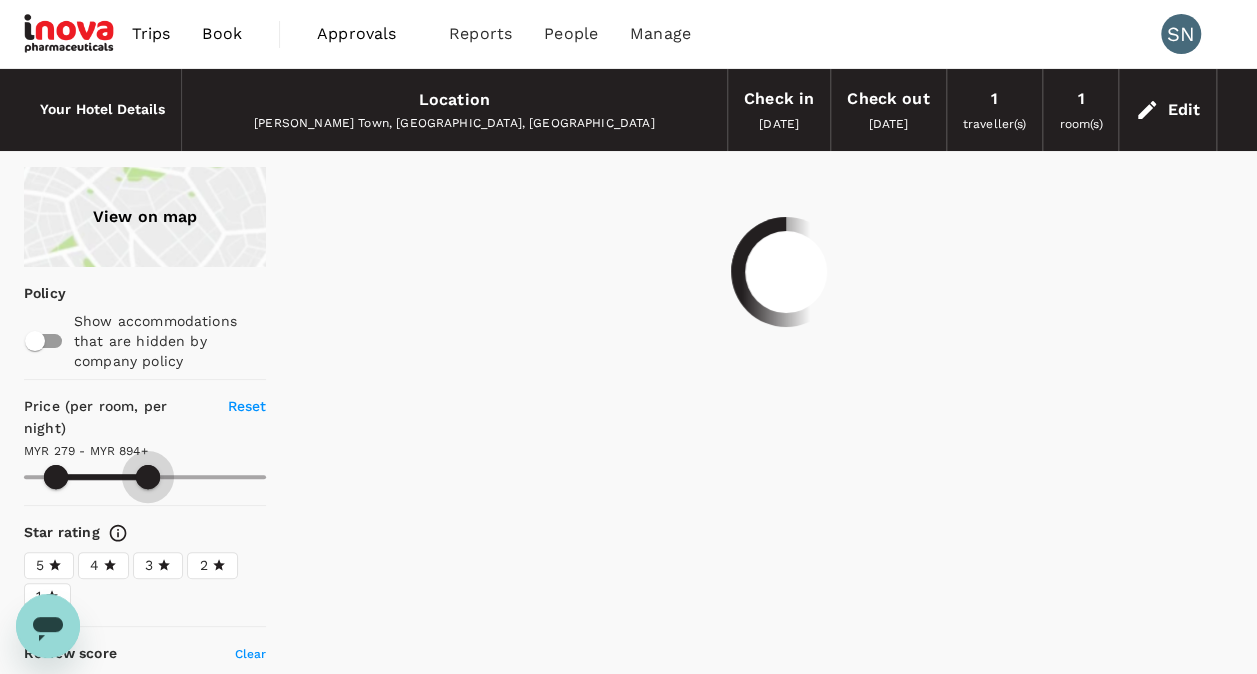 type on "279.33" 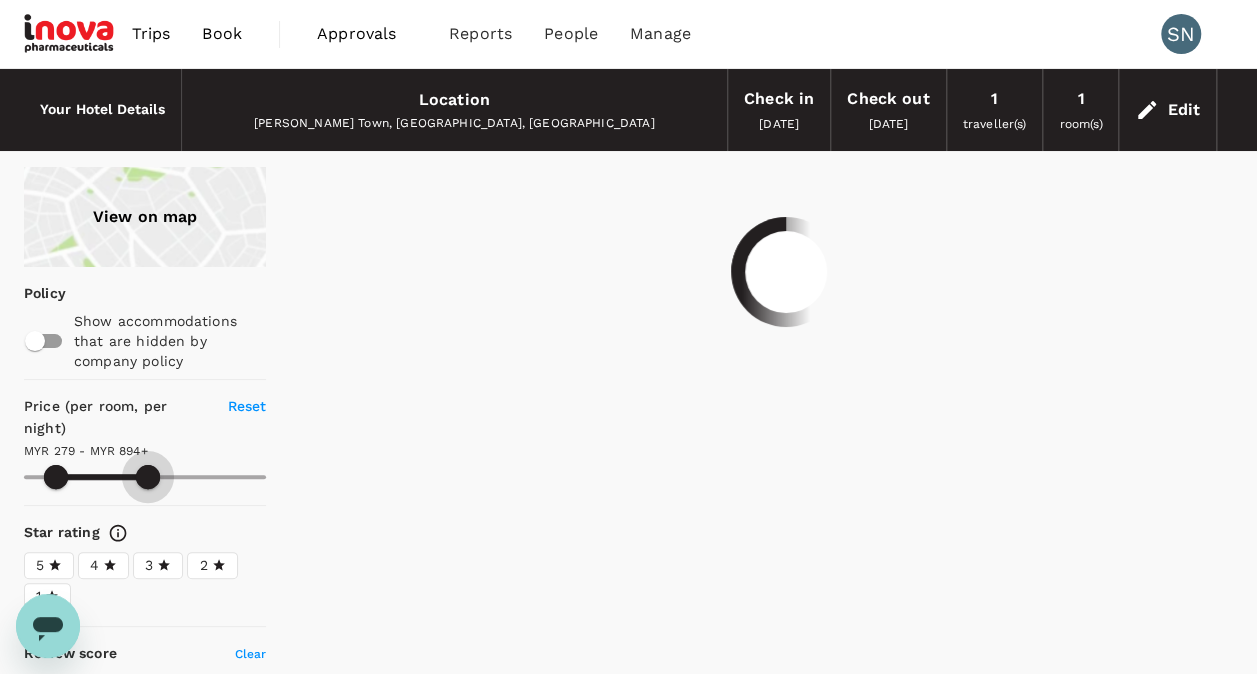 type on "279.33" 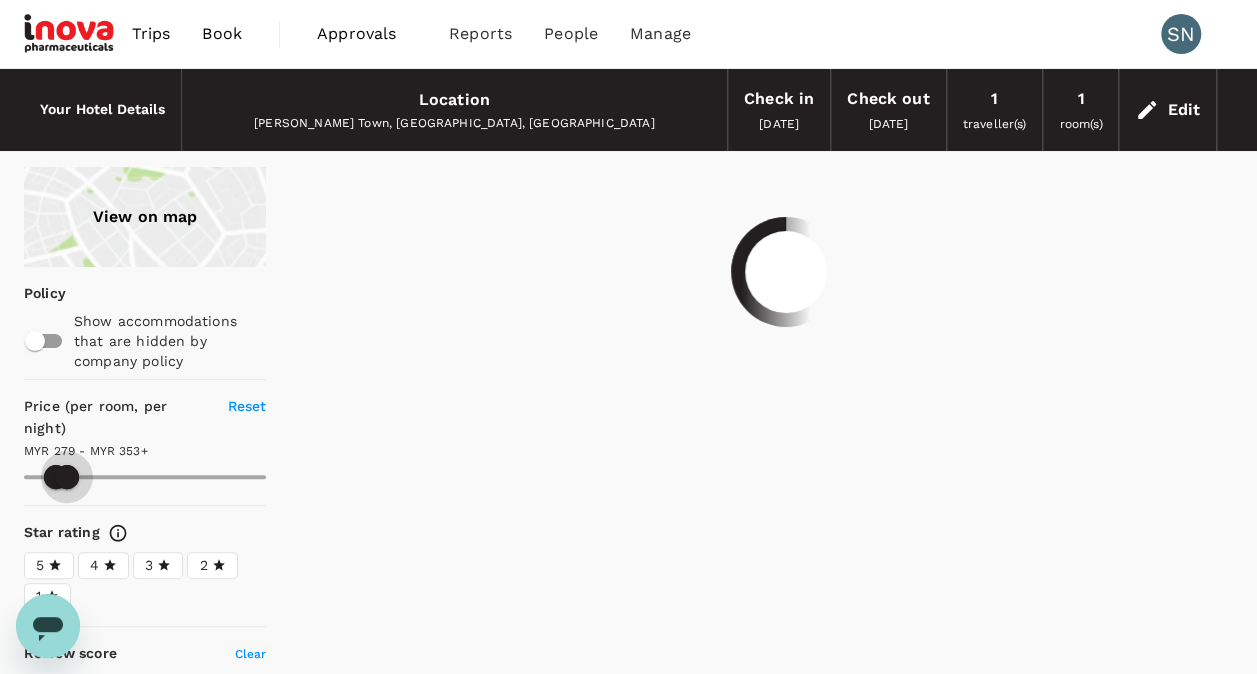 drag, startPoint x: 269, startPoint y: 470, endPoint x: 67, endPoint y: 474, distance: 202.0396 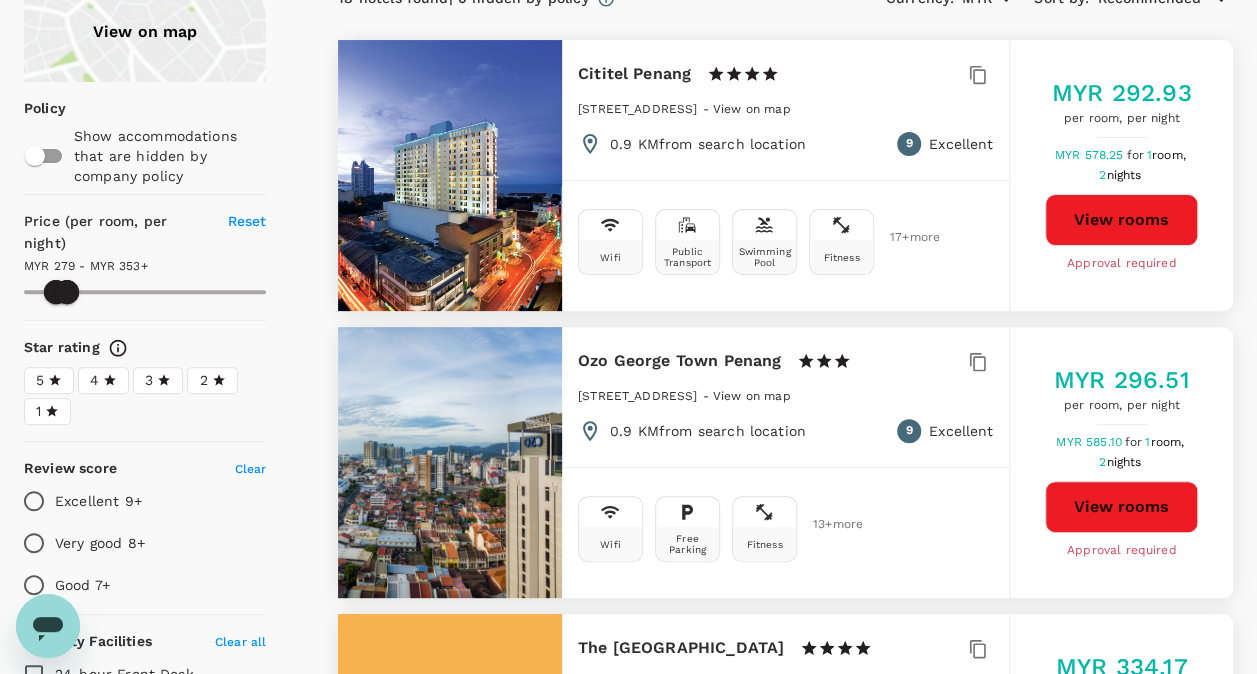 scroll, scrollTop: 85, scrollLeft: 0, axis: vertical 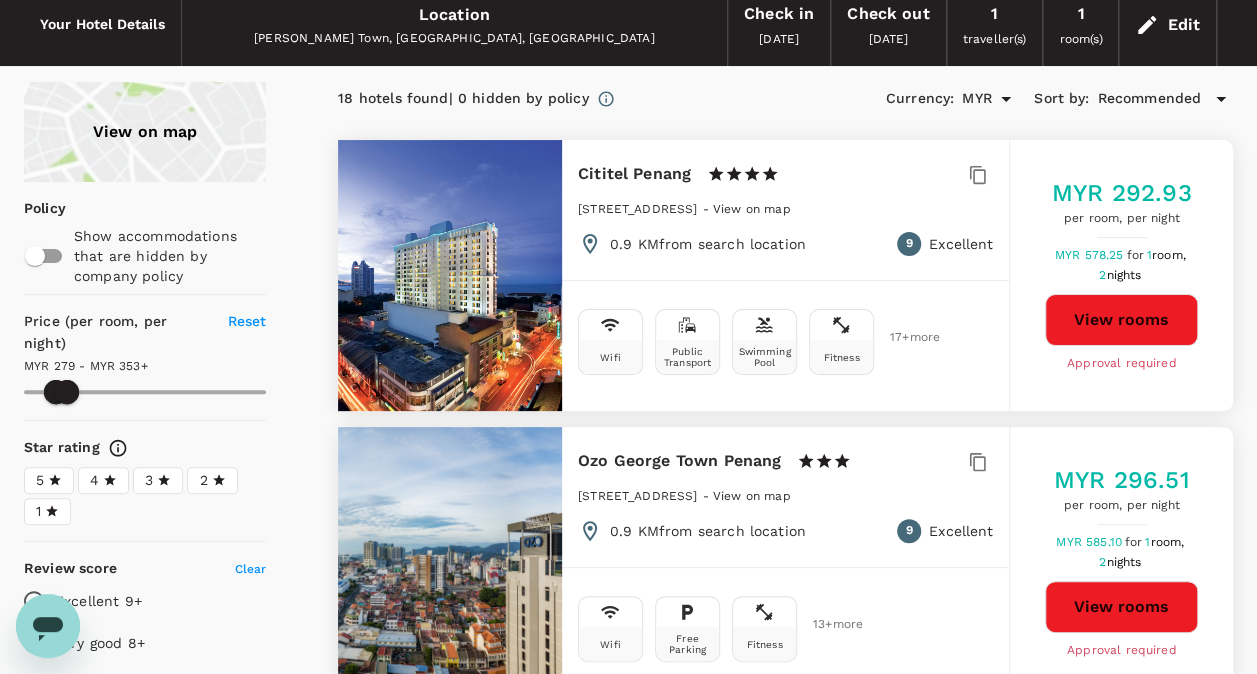 click on "View on map" at bounding box center [145, 132] 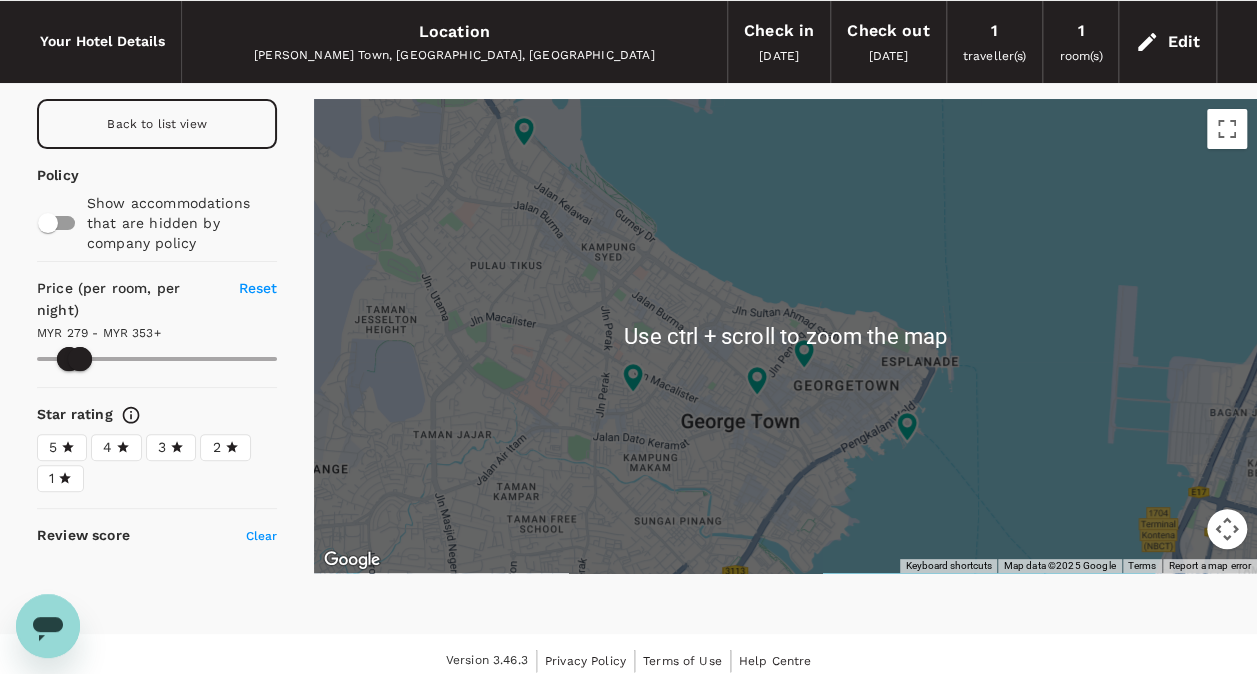 scroll, scrollTop: 80, scrollLeft: 0, axis: vertical 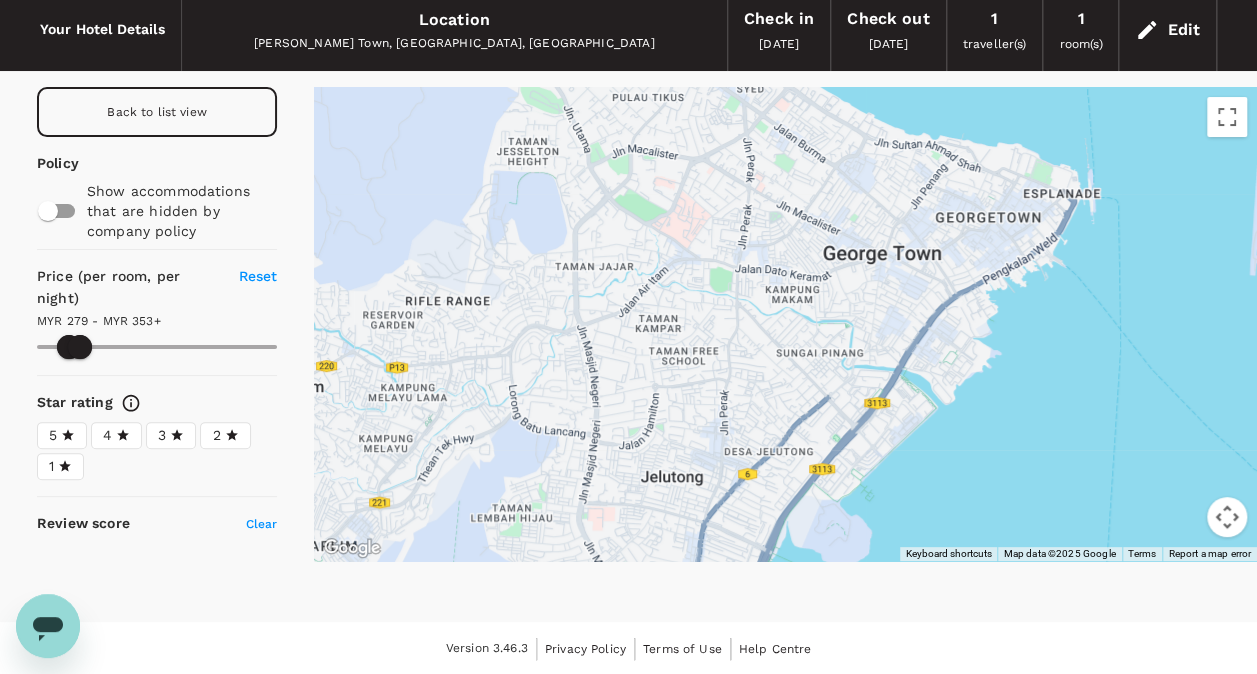 drag, startPoint x: 767, startPoint y: 392, endPoint x: 909, endPoint y: 232, distance: 213.92522 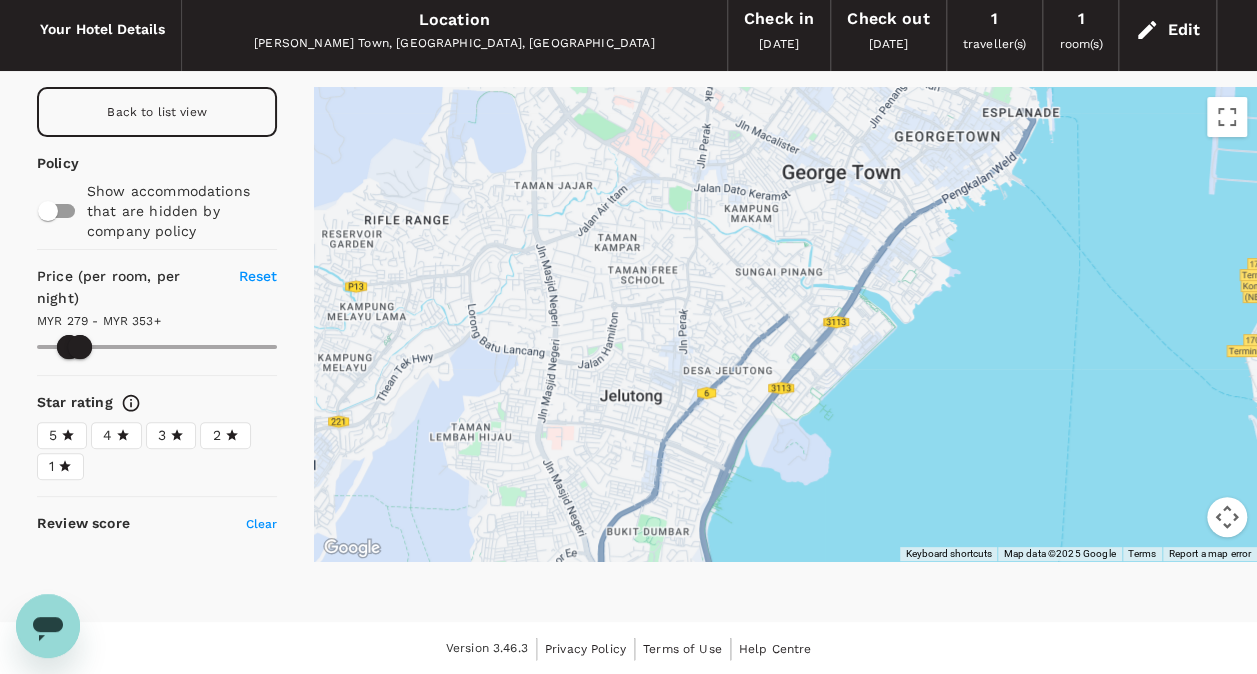 drag, startPoint x: 866, startPoint y: 405, endPoint x: 824, endPoint y: 322, distance: 93.0215 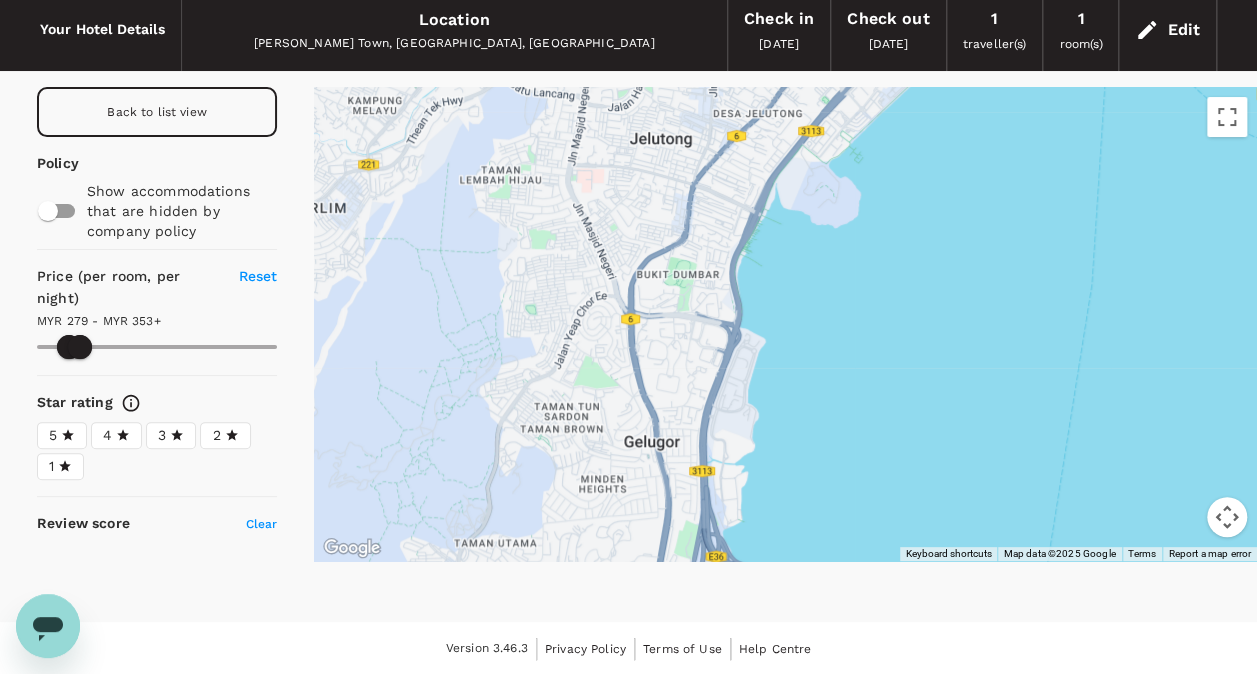 drag, startPoint x: 788, startPoint y: 477, endPoint x: 818, endPoint y: 208, distance: 270.6677 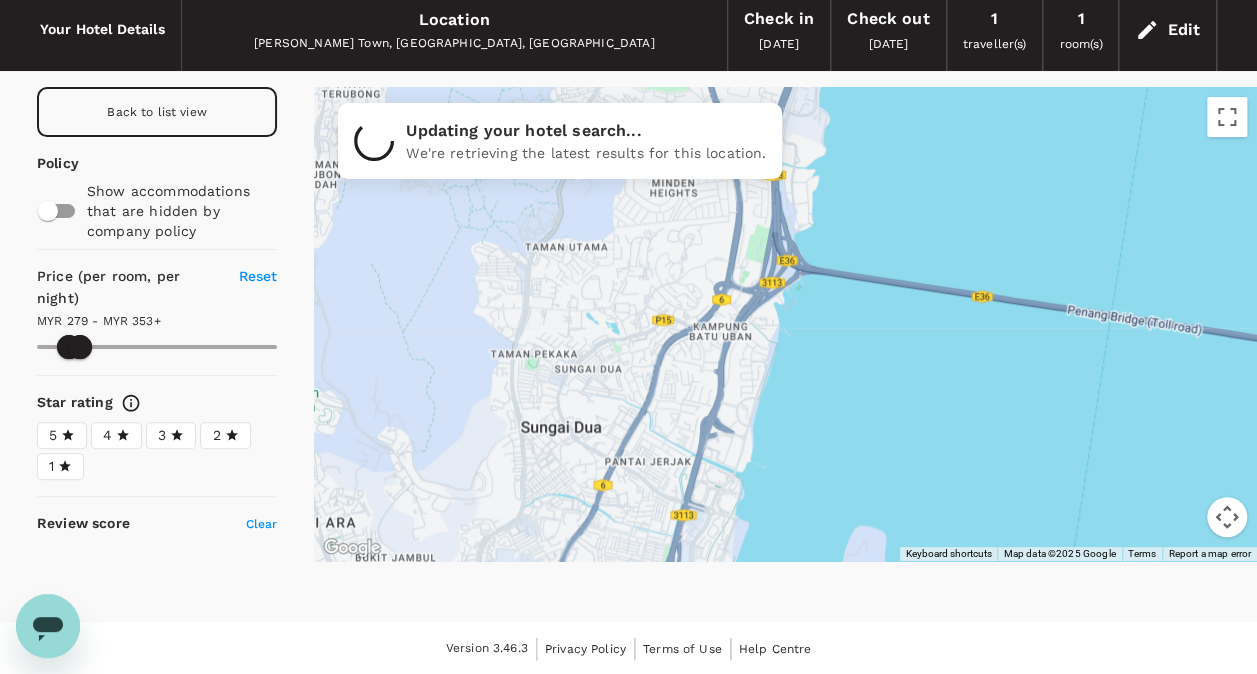 drag, startPoint x: 608, startPoint y: 504, endPoint x: 680, endPoint y: 218, distance: 294.9237 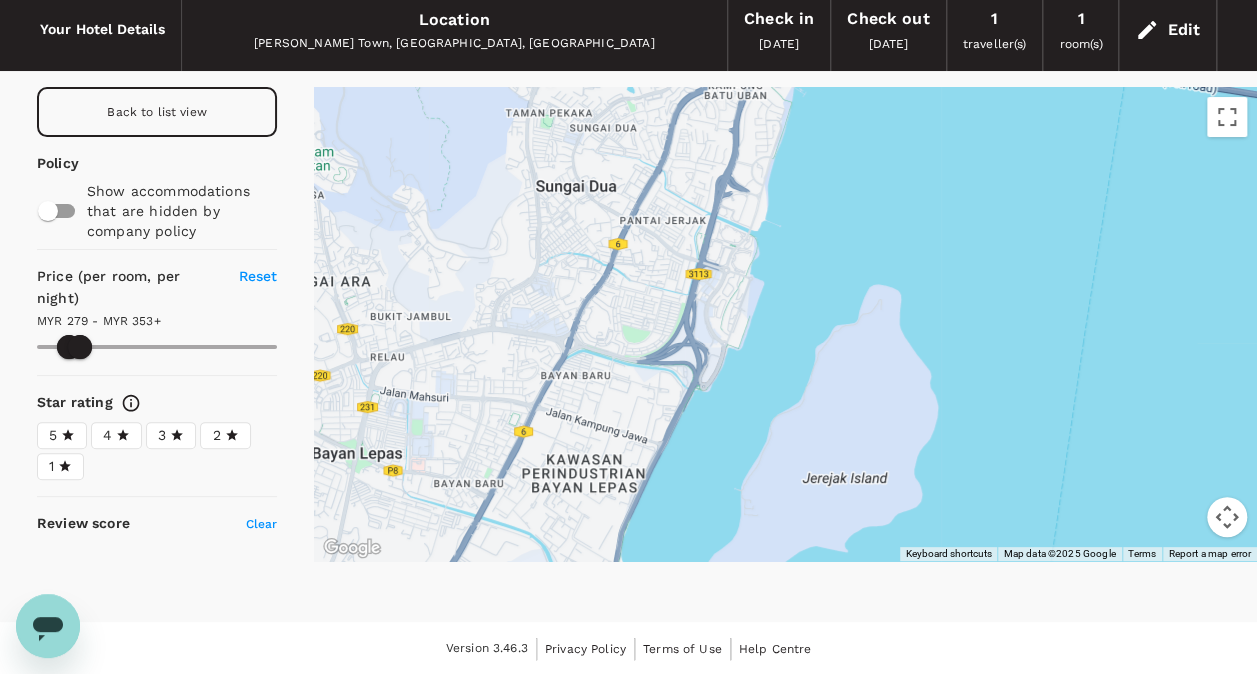 drag, startPoint x: 641, startPoint y: 464, endPoint x: 658, endPoint y: 242, distance: 222.64995 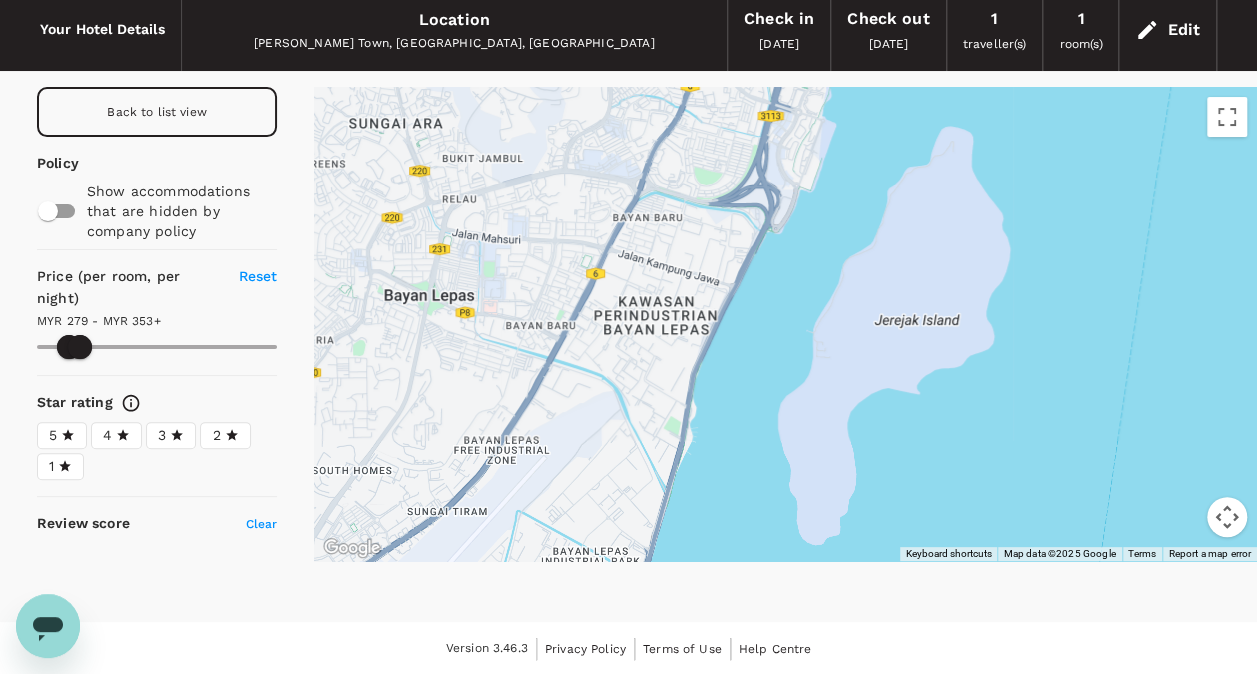 drag, startPoint x: 585, startPoint y: 428, endPoint x: 648, endPoint y: 259, distance: 180.36075 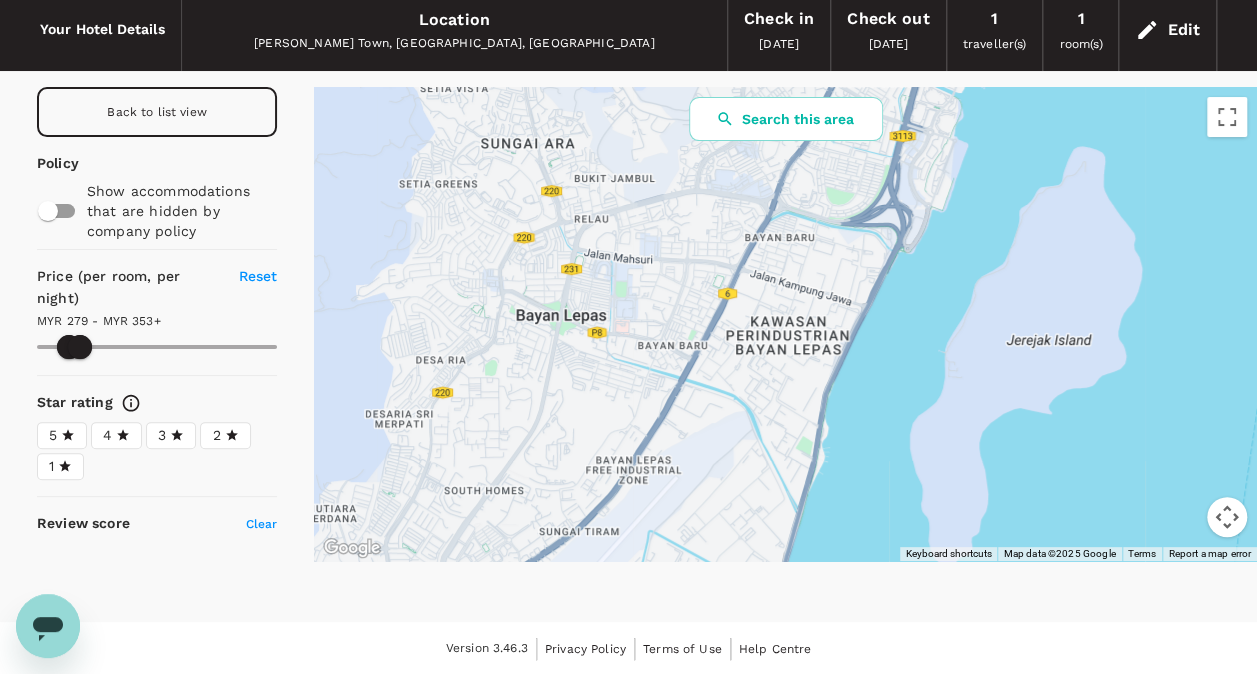 drag, startPoint x: 535, startPoint y: 496, endPoint x: 667, endPoint y: 540, distance: 139.14021 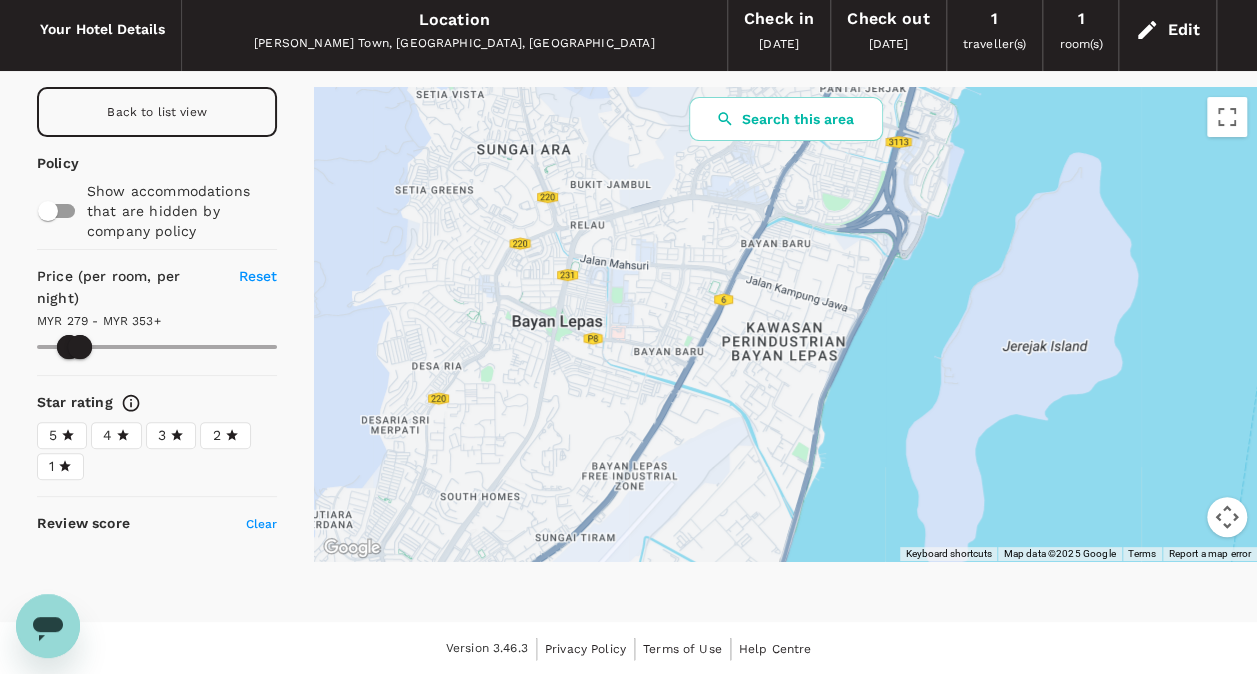 scroll, scrollTop: 0, scrollLeft: 0, axis: both 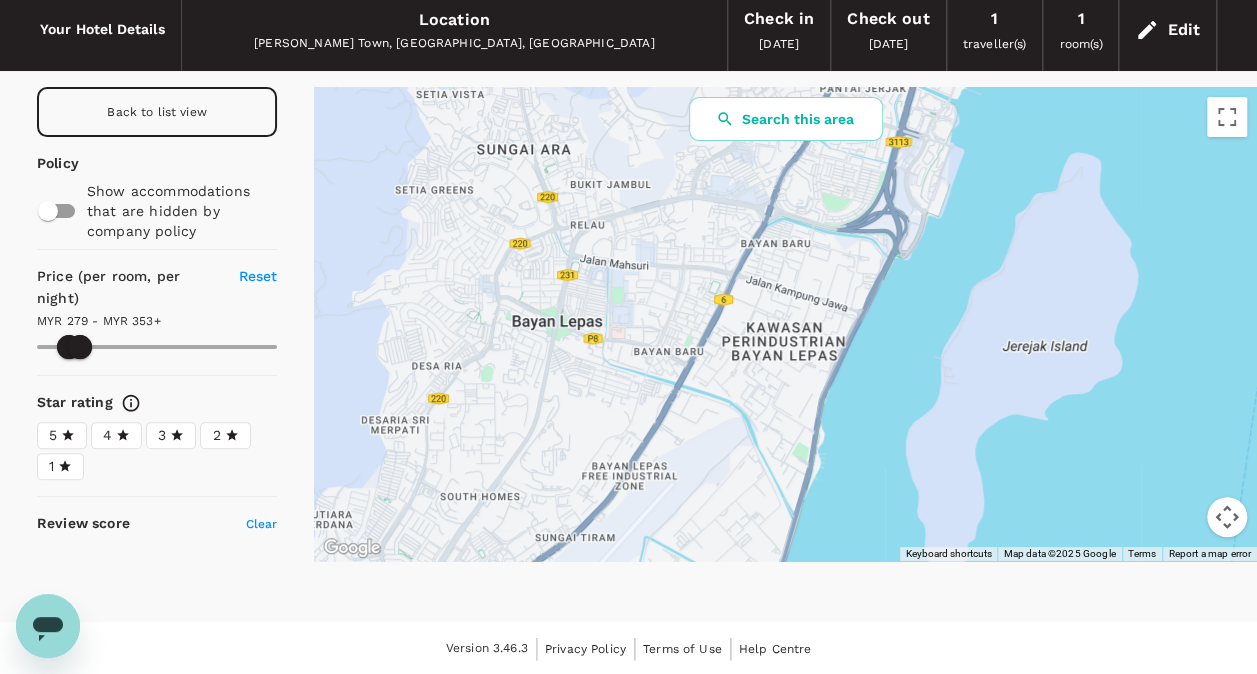 click on "Back to list view" at bounding box center [157, 112] 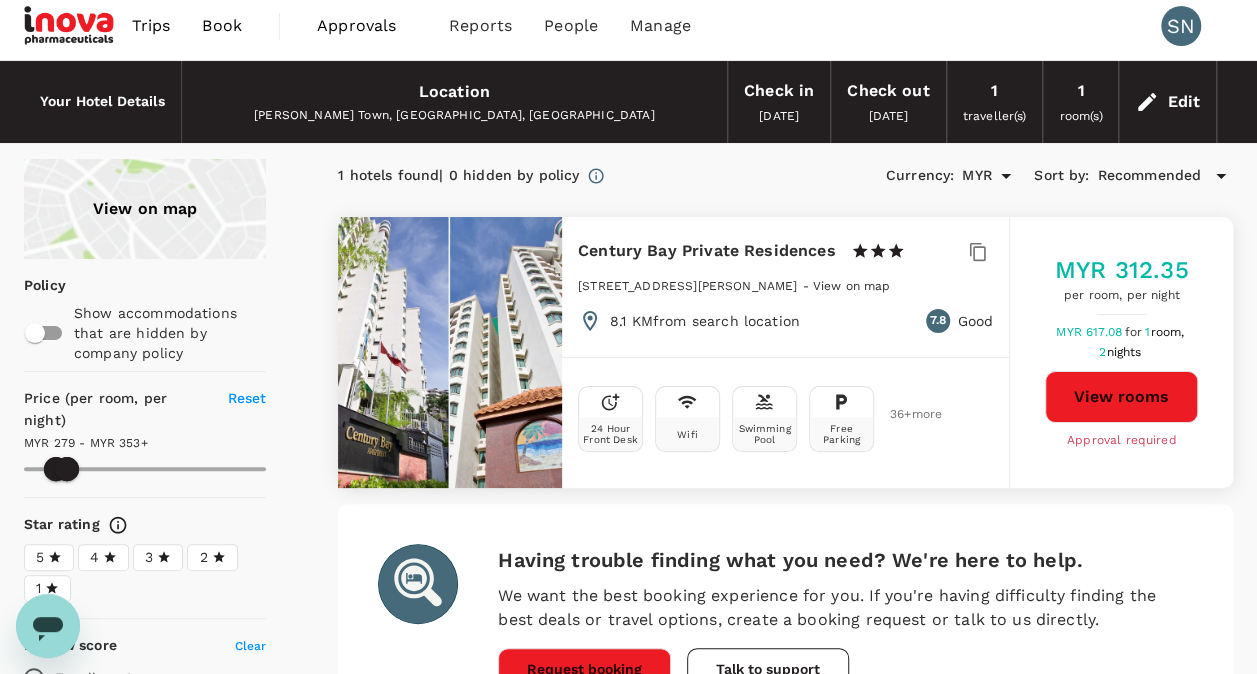 scroll, scrollTop: 0, scrollLeft: 0, axis: both 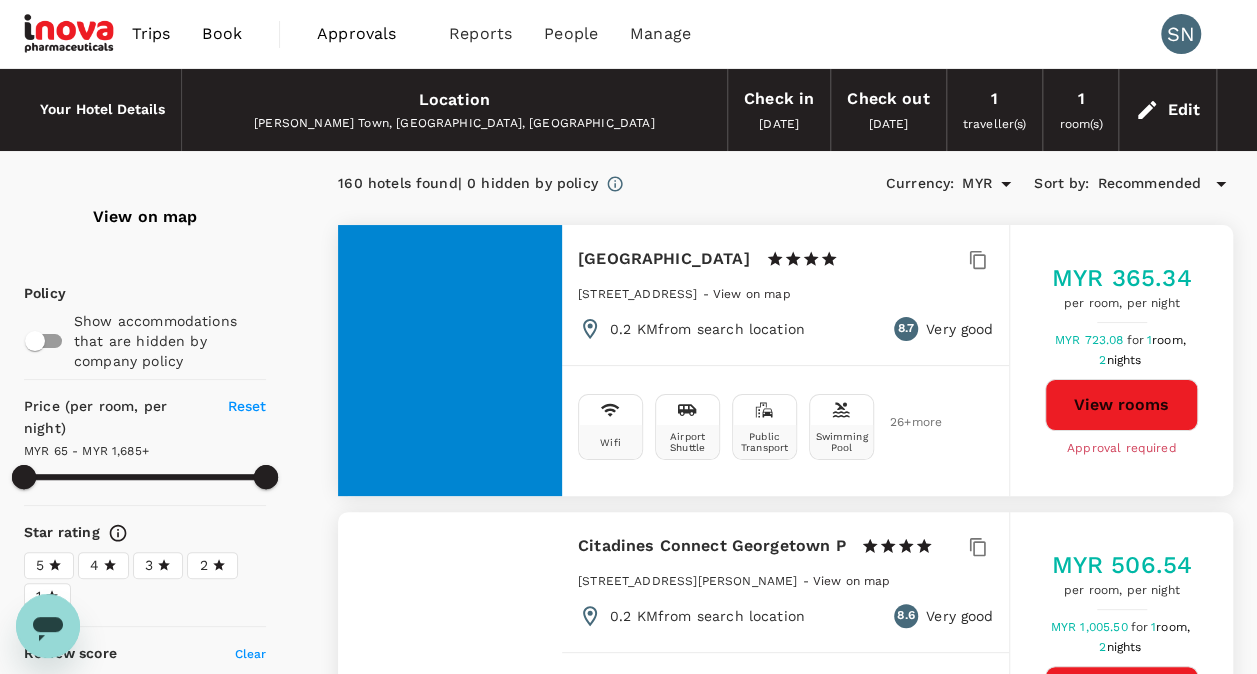 type on "1684.33" 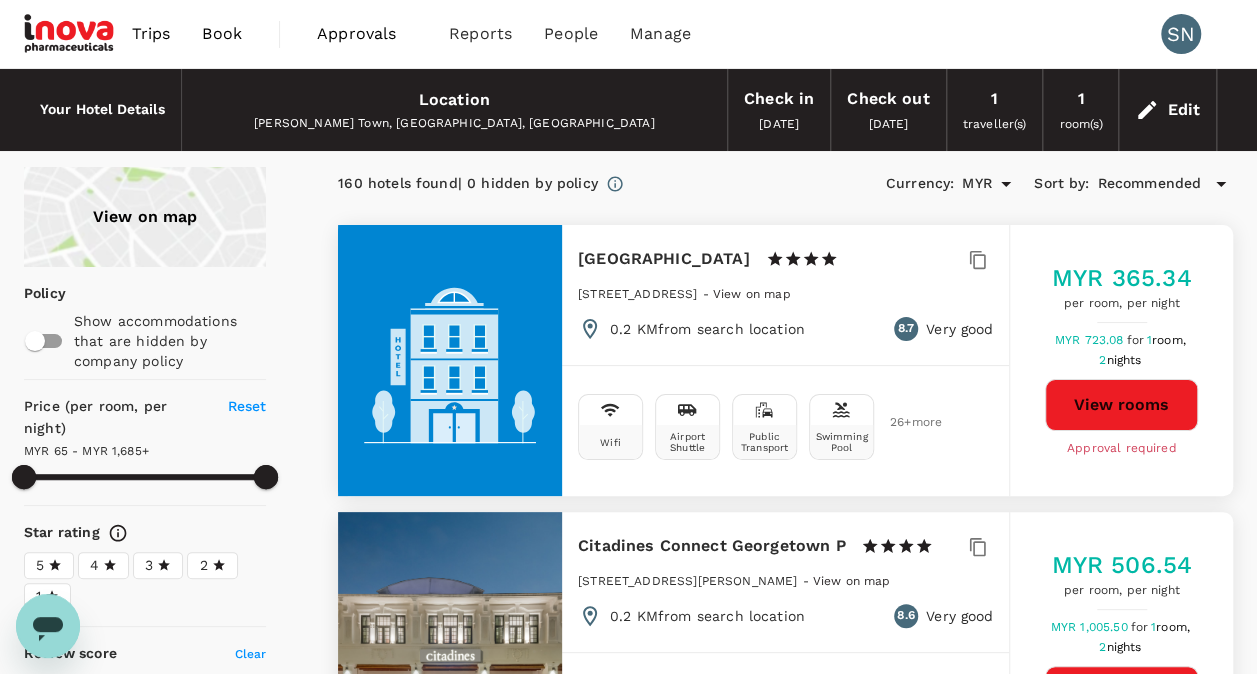 type on "98.33" 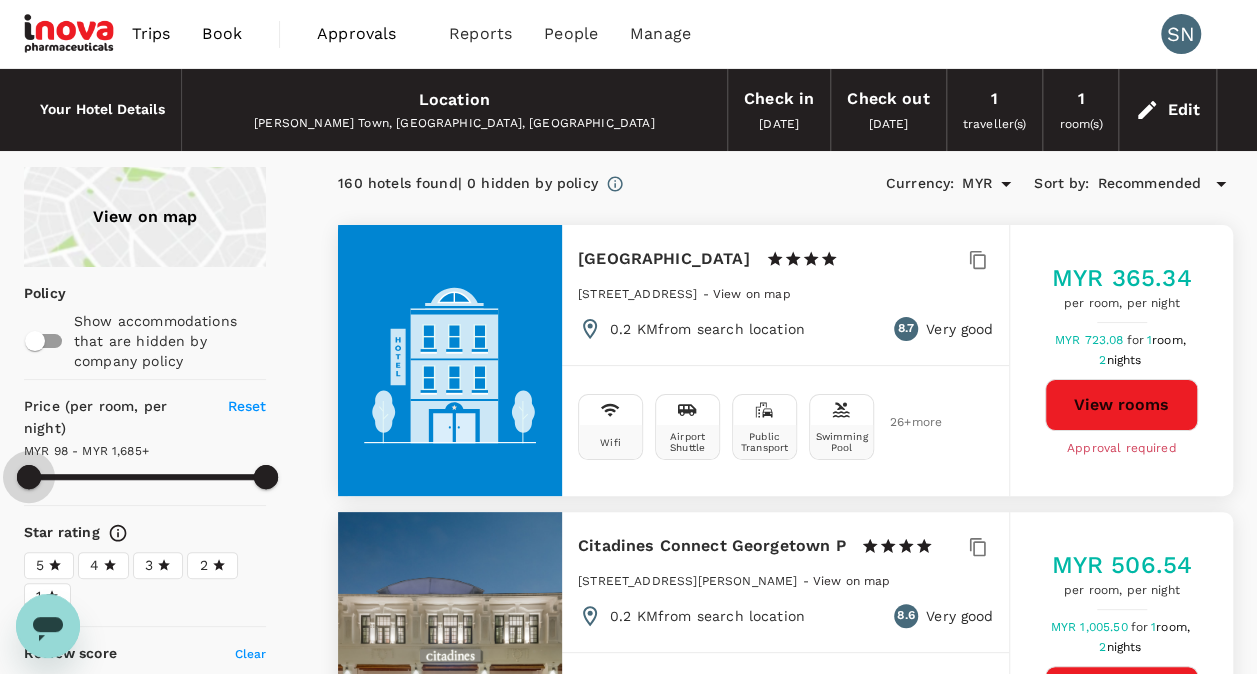 type on "98.33" 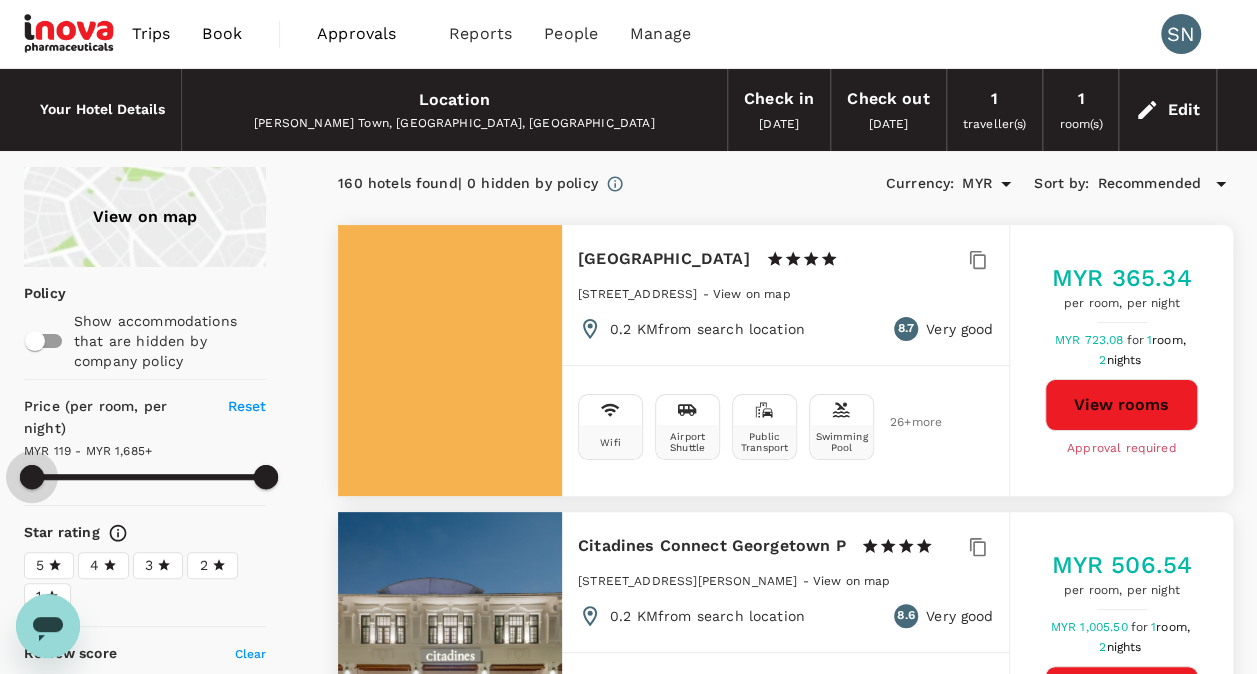 type on "159.33" 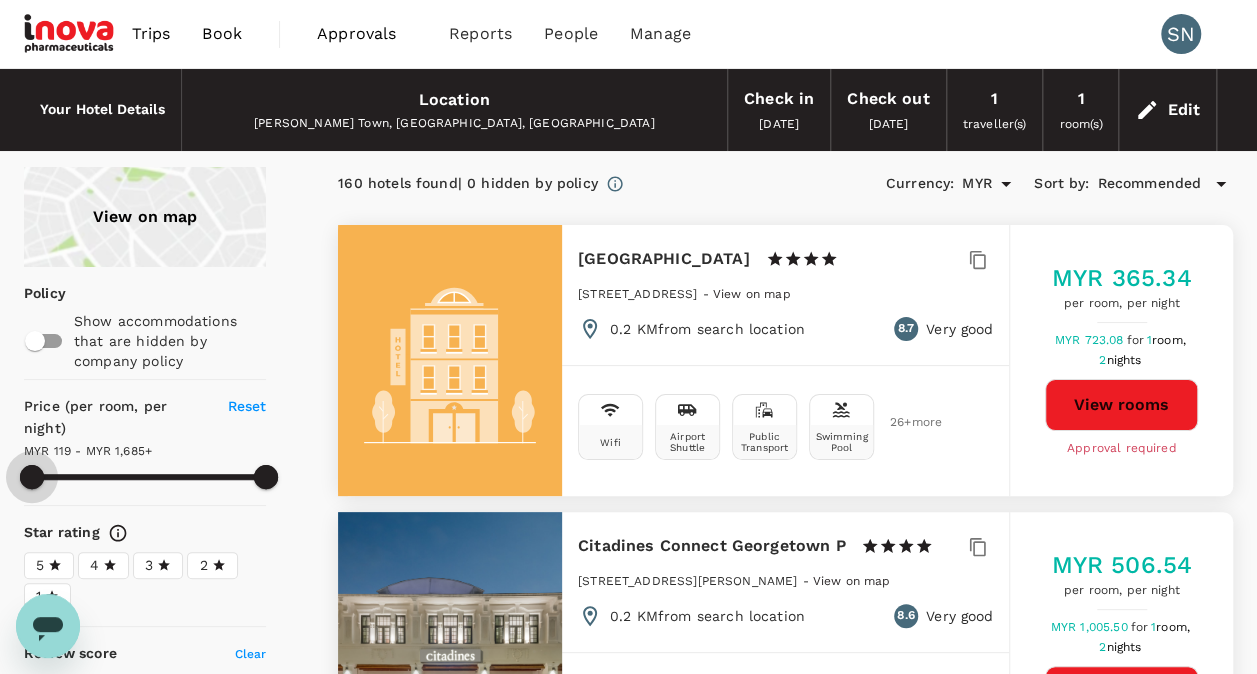 type on "1684.33" 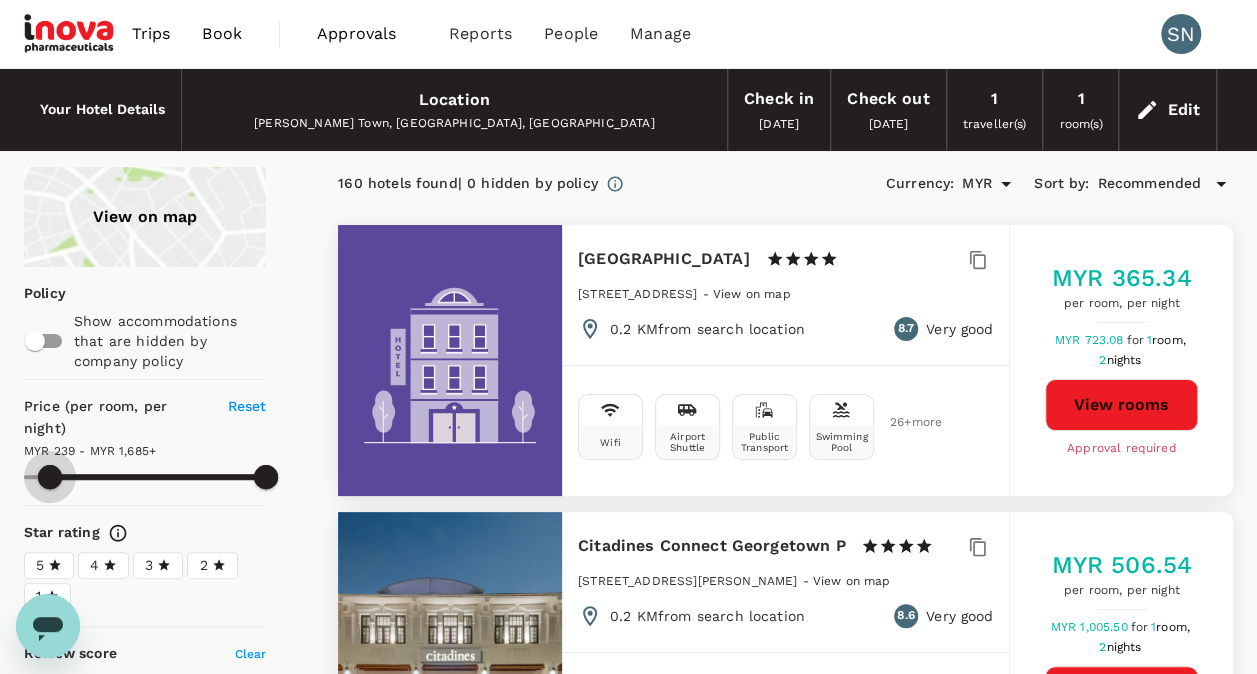 type on "239.33" 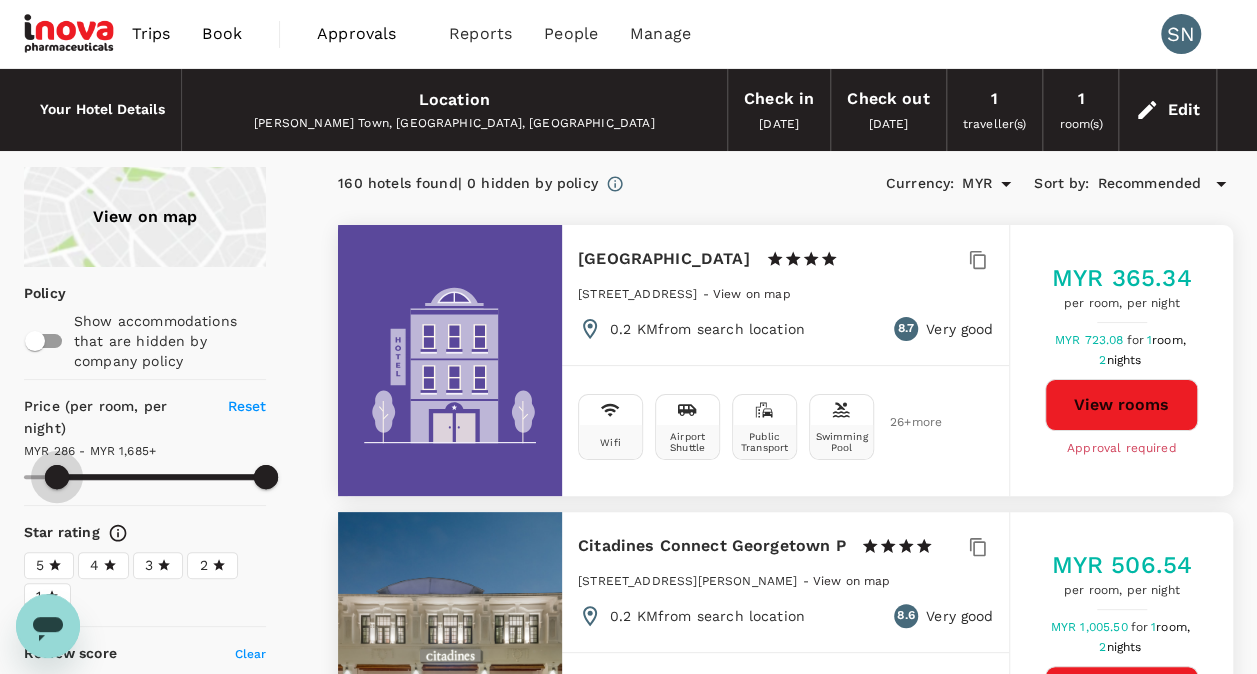 type on "286.33" 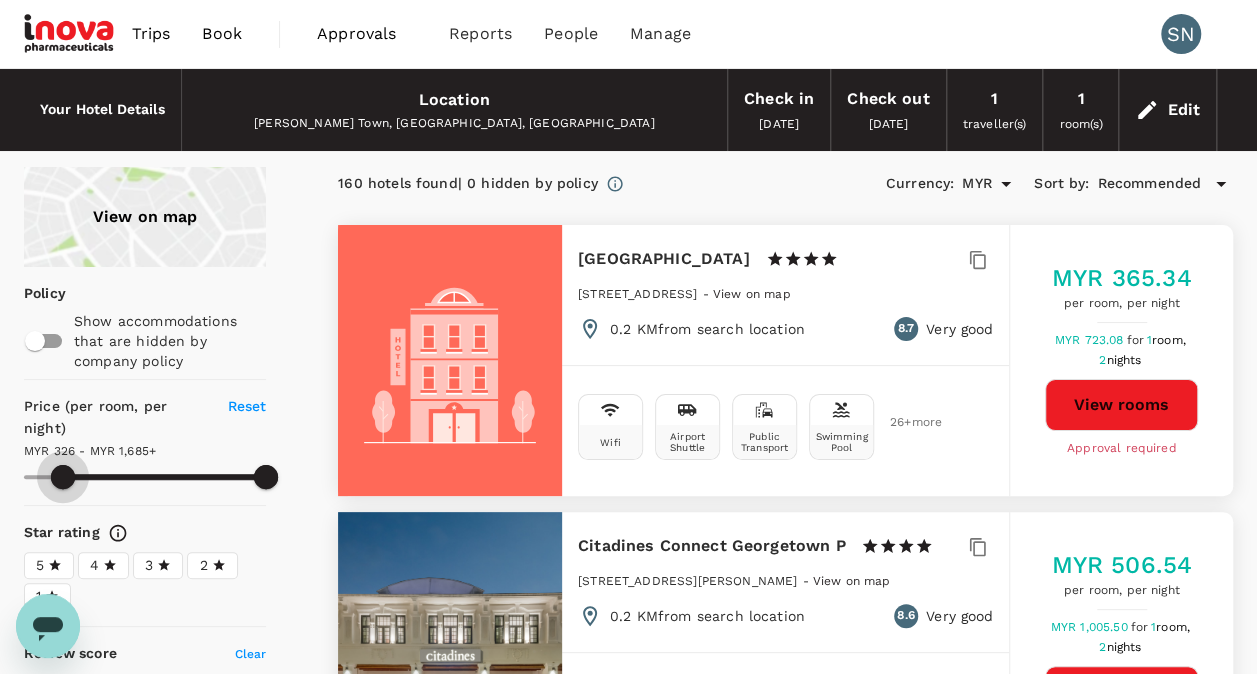 type on "326.33" 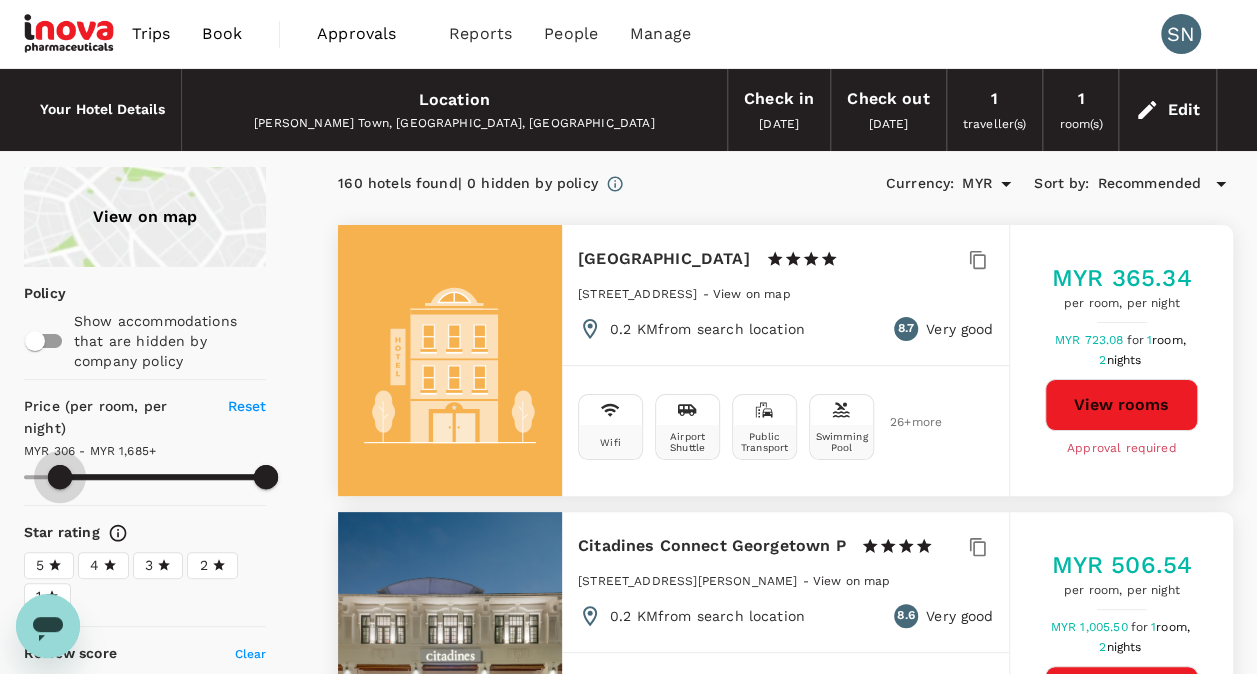 type on "306.33" 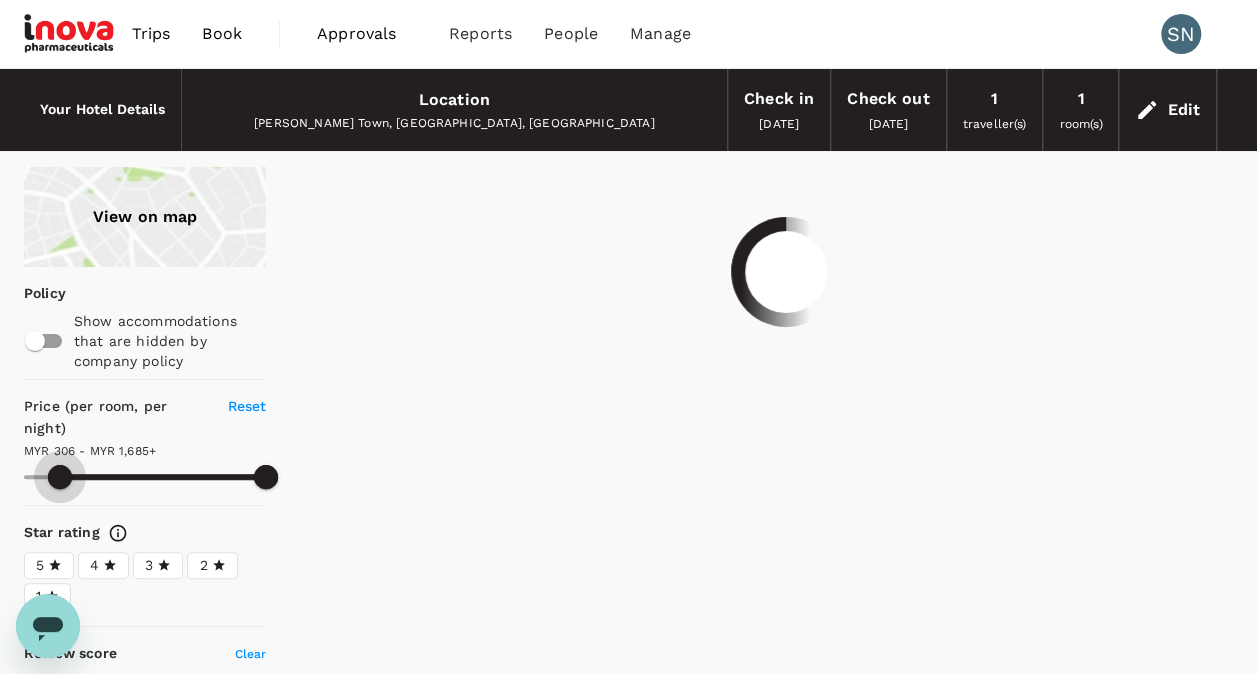 type on "306.33" 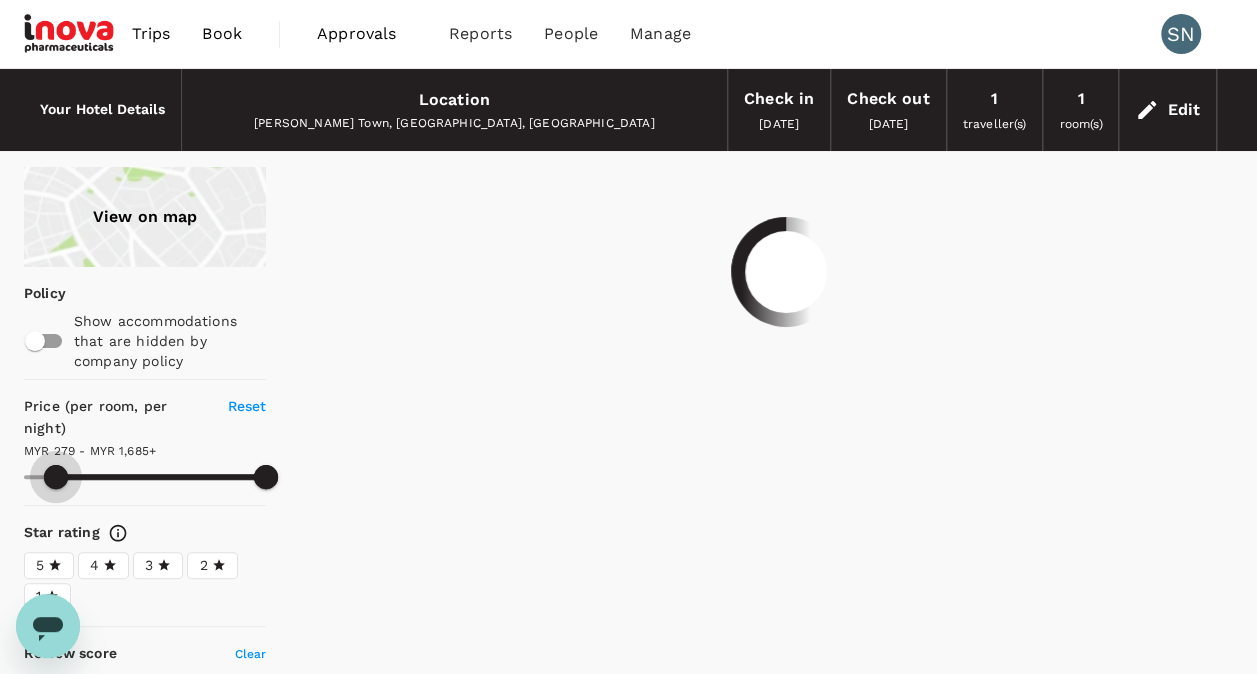 drag, startPoint x: 29, startPoint y: 480, endPoint x: 56, endPoint y: 482, distance: 27.073973 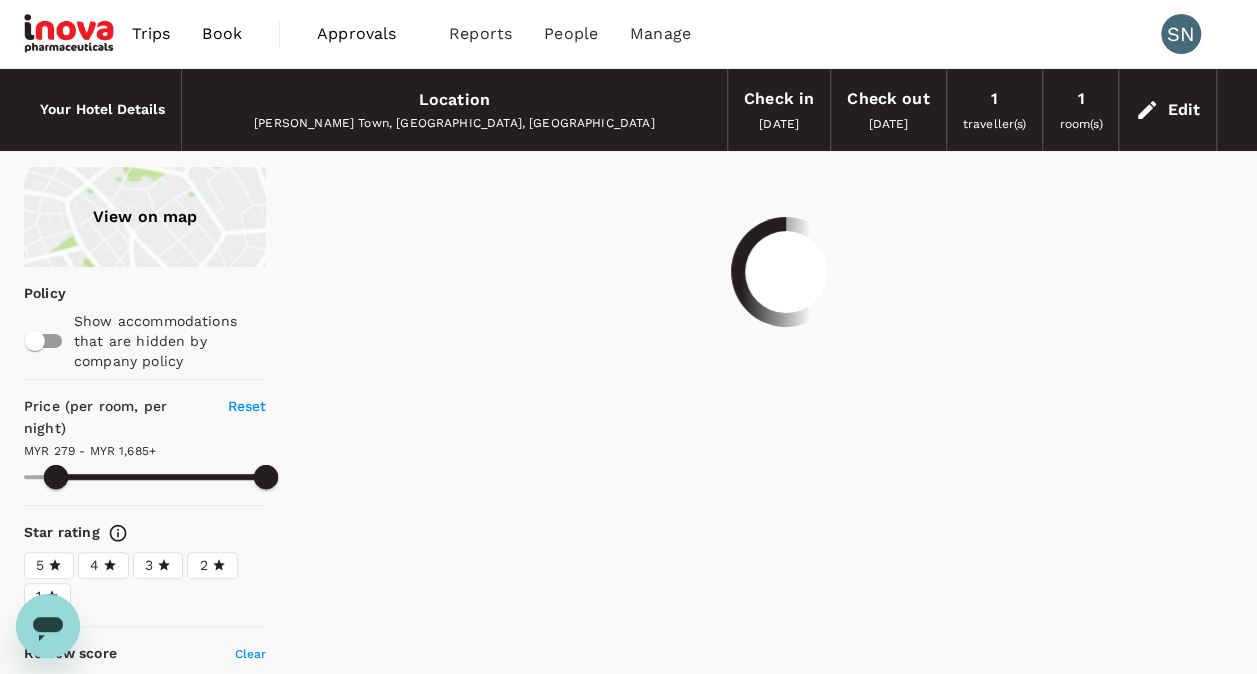 type on "279.33" 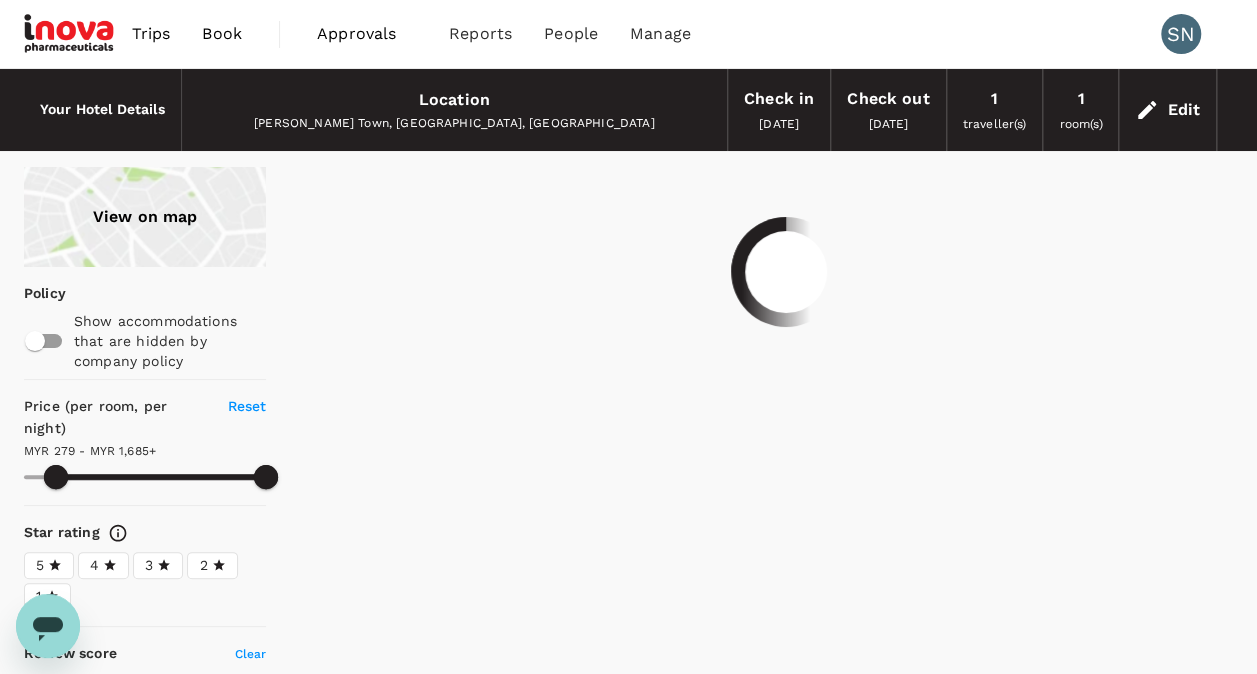 type on "279.33" 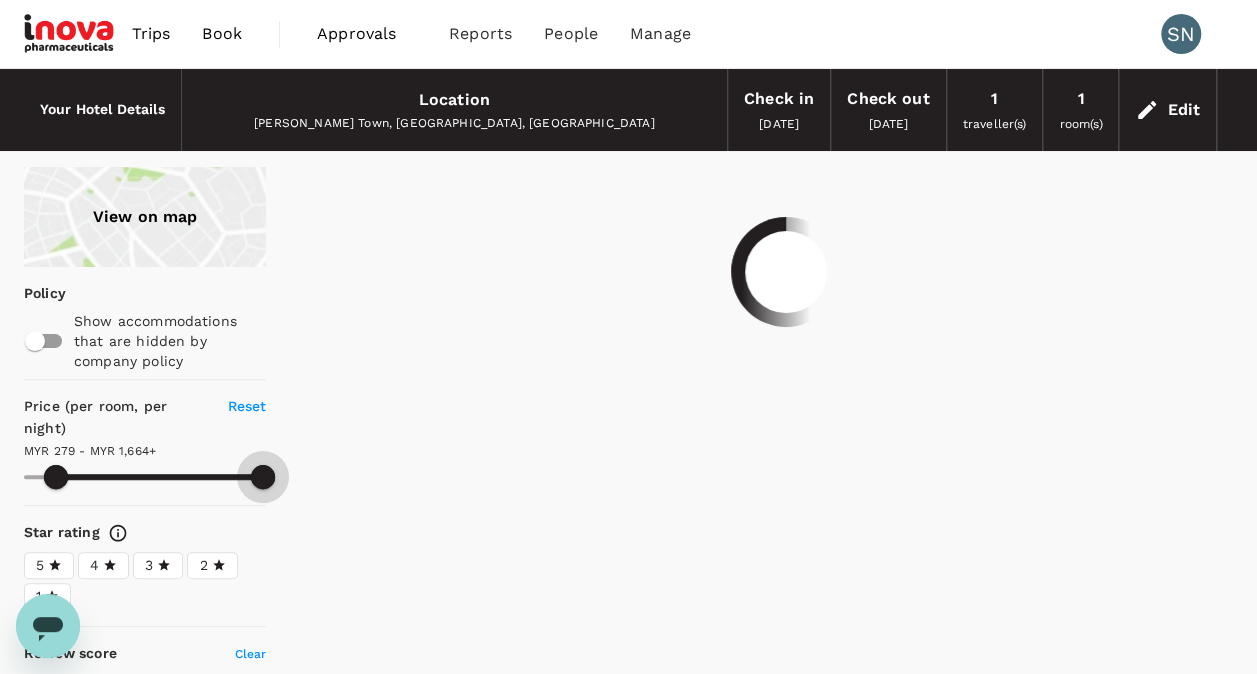 type on "279.33" 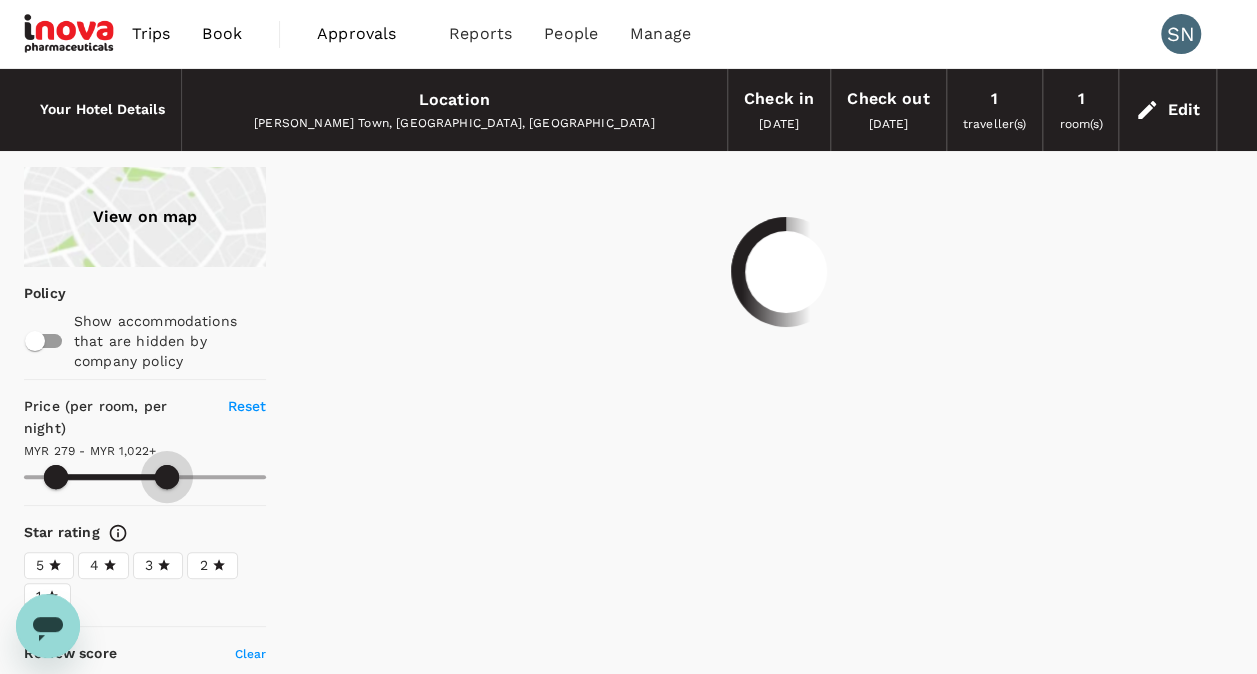 type on "279.33" 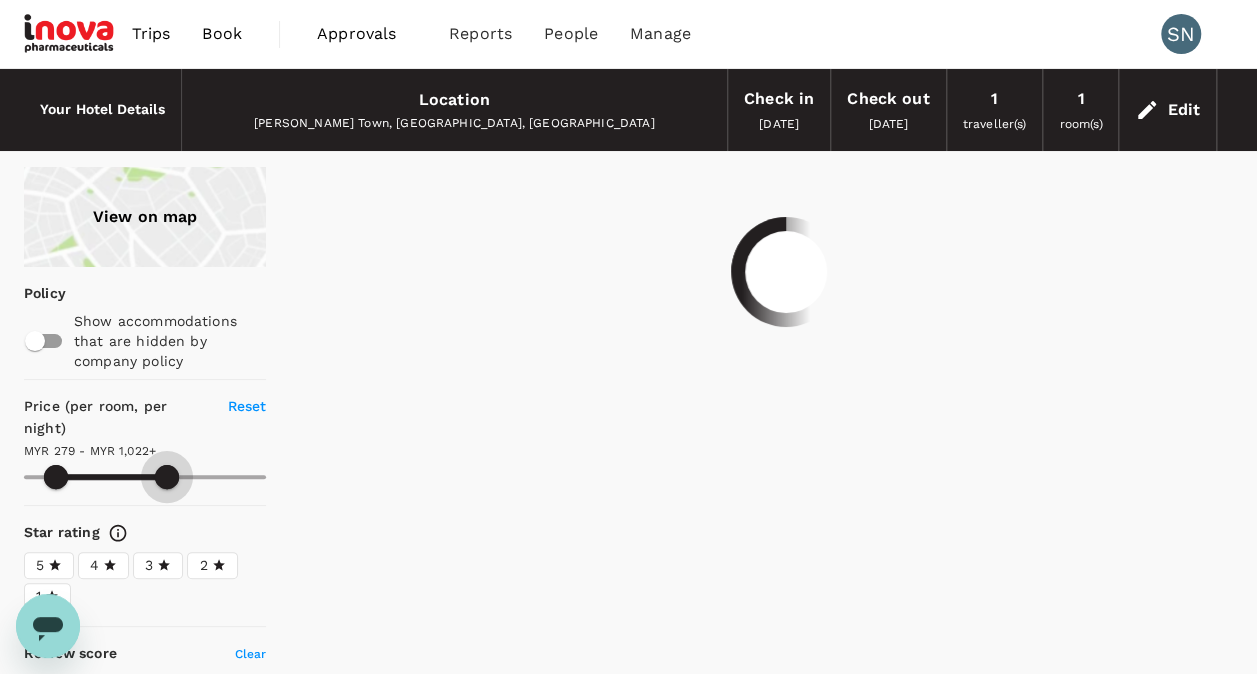 type on "279.33" 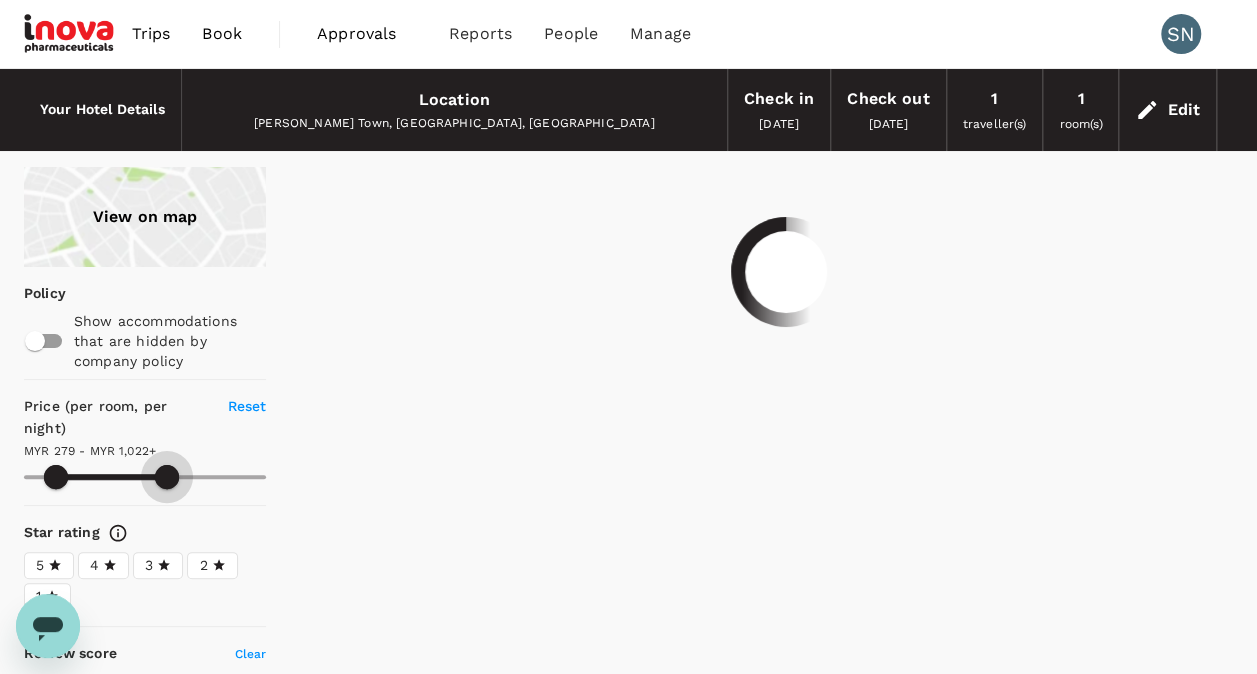 type on "279.33" 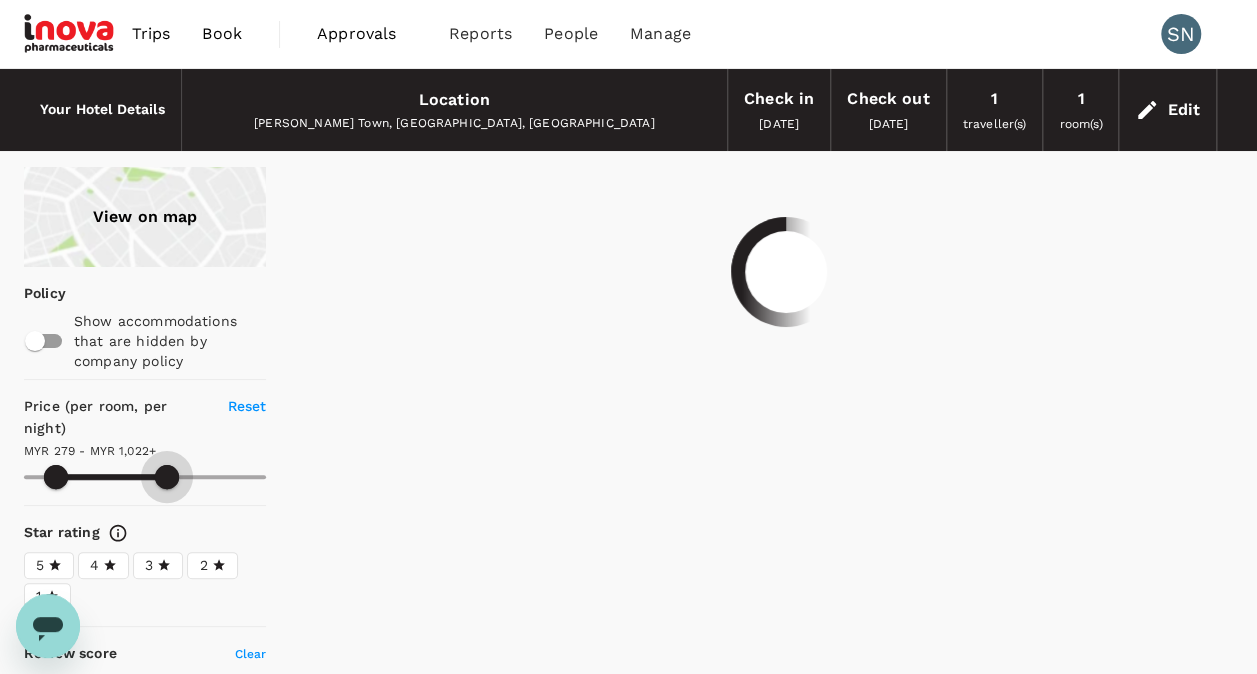type on "279.33" 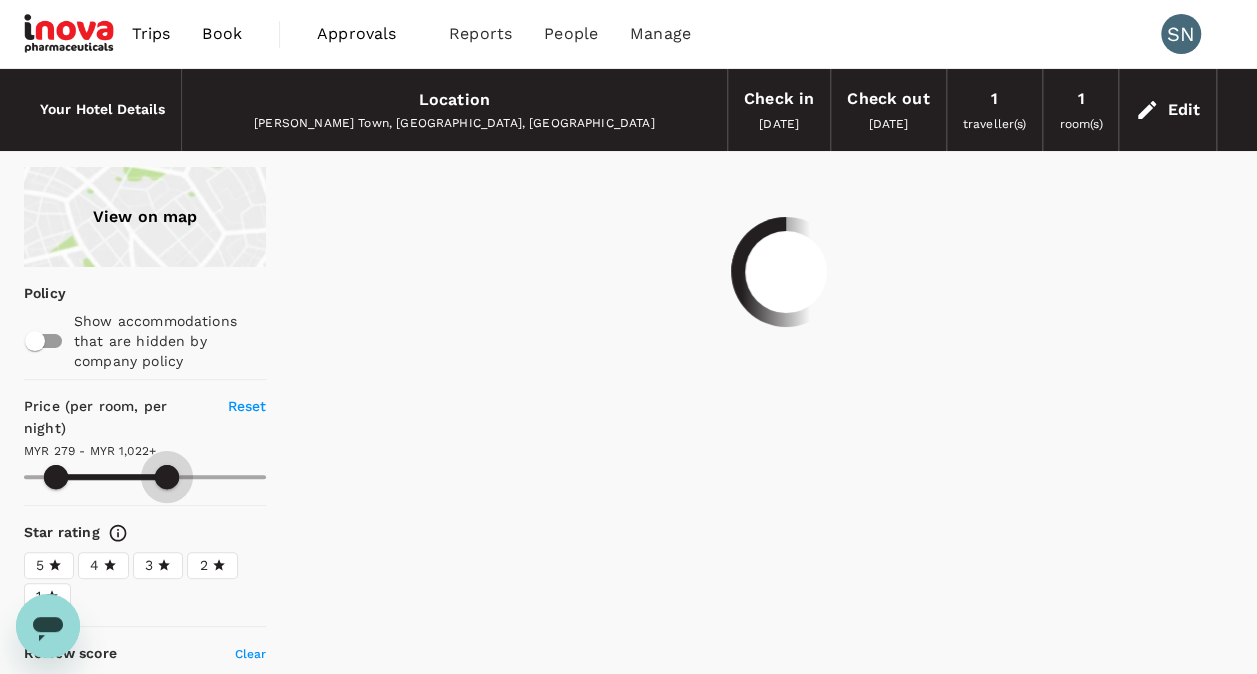 type on "279.33" 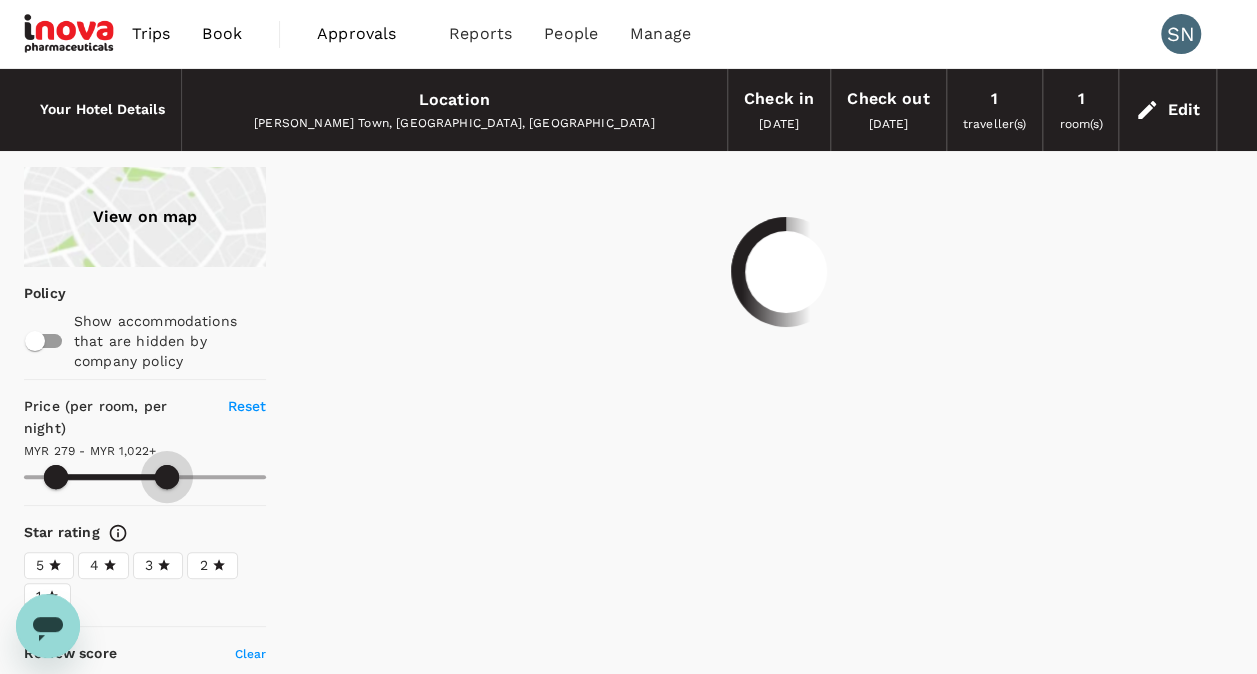 type on "279.33" 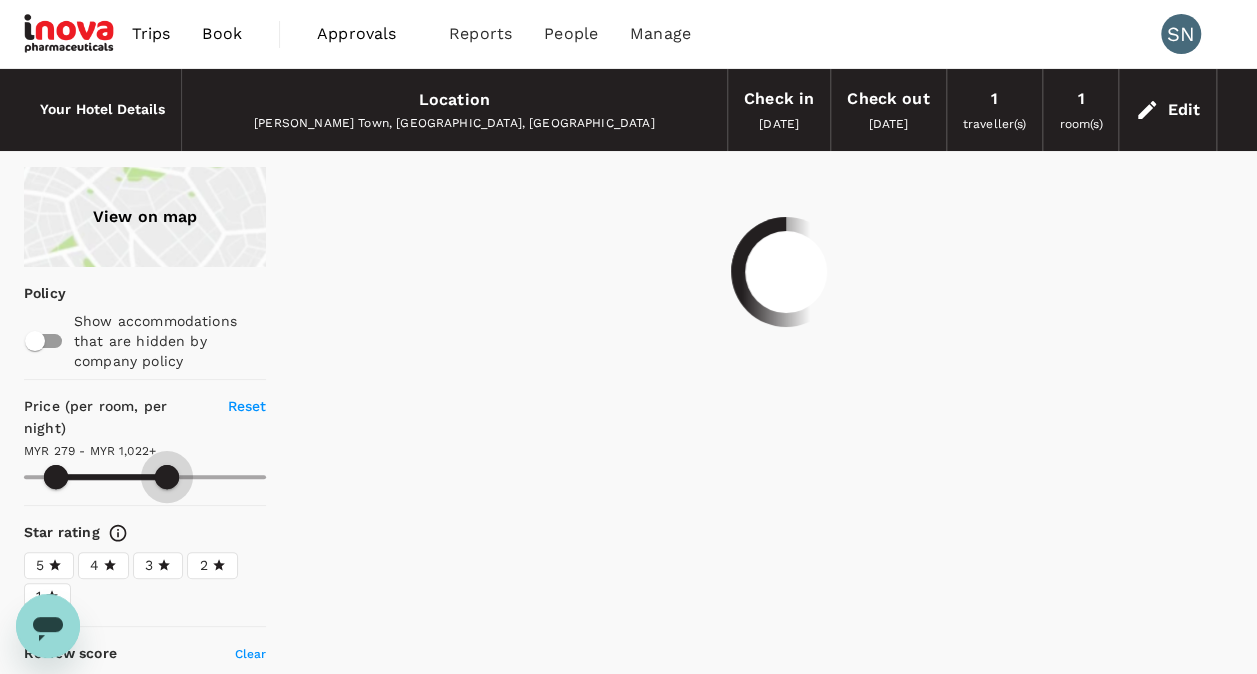 type on "279.33" 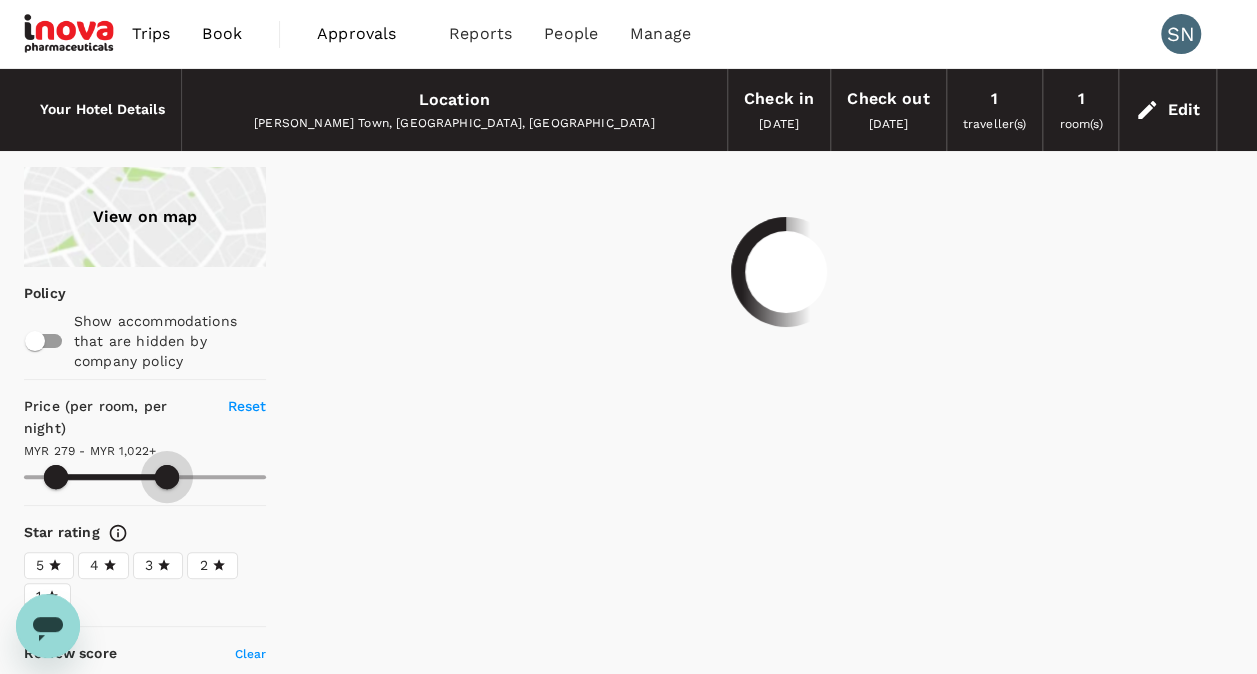 type on "279.33" 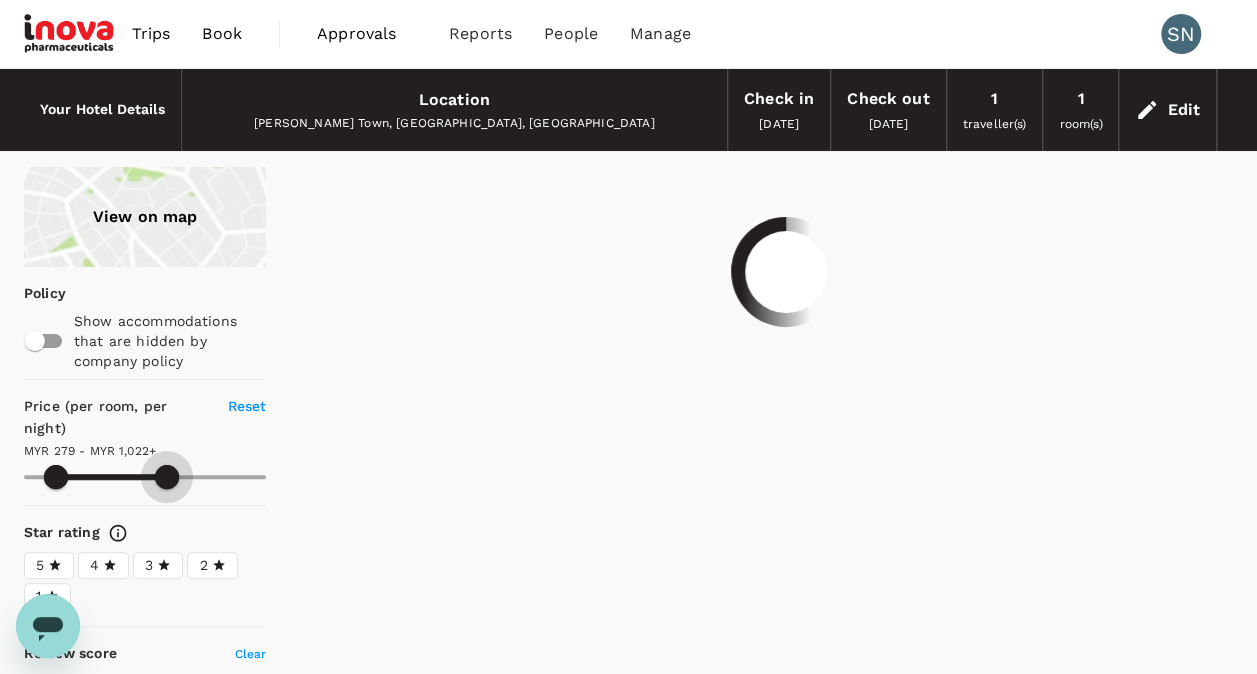 type on "279.33" 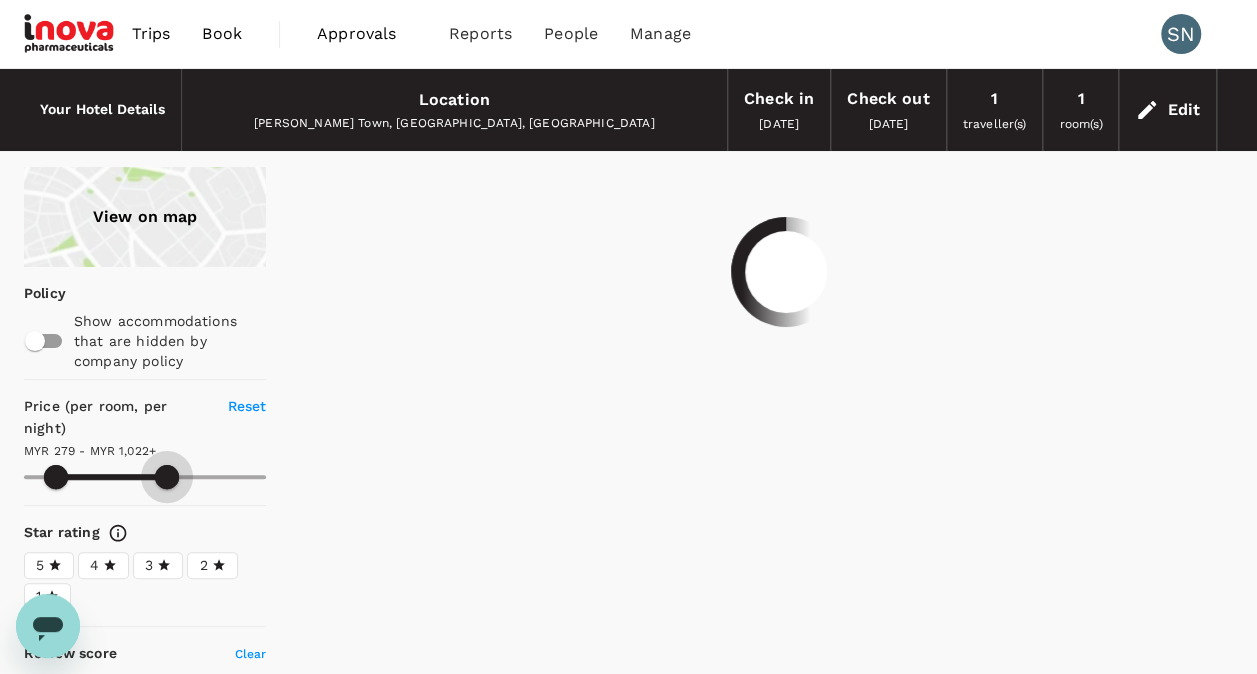type on "279.33" 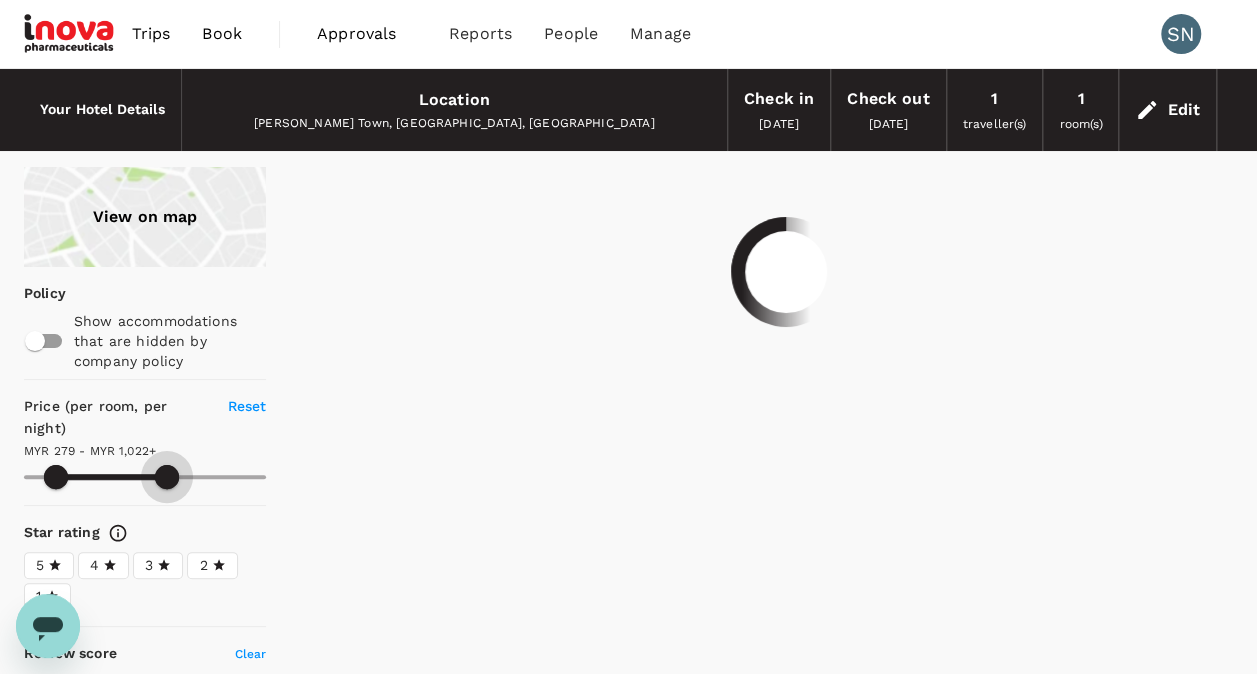 type on "279.33" 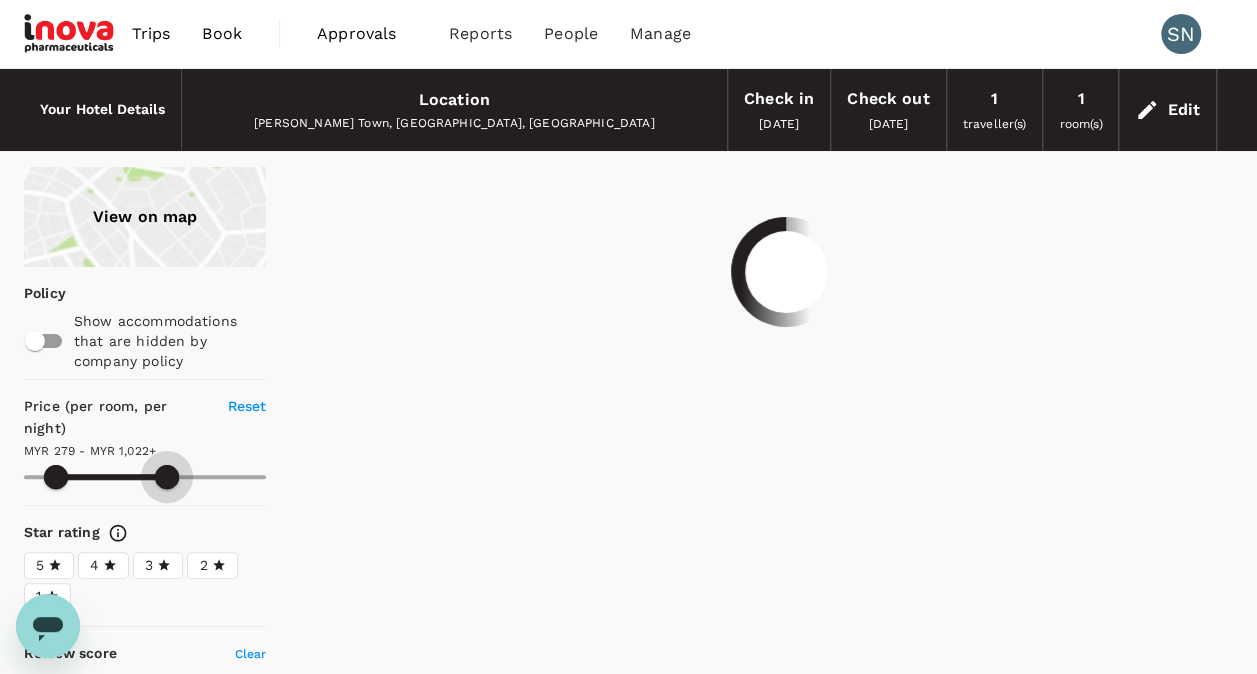 type on "279.33" 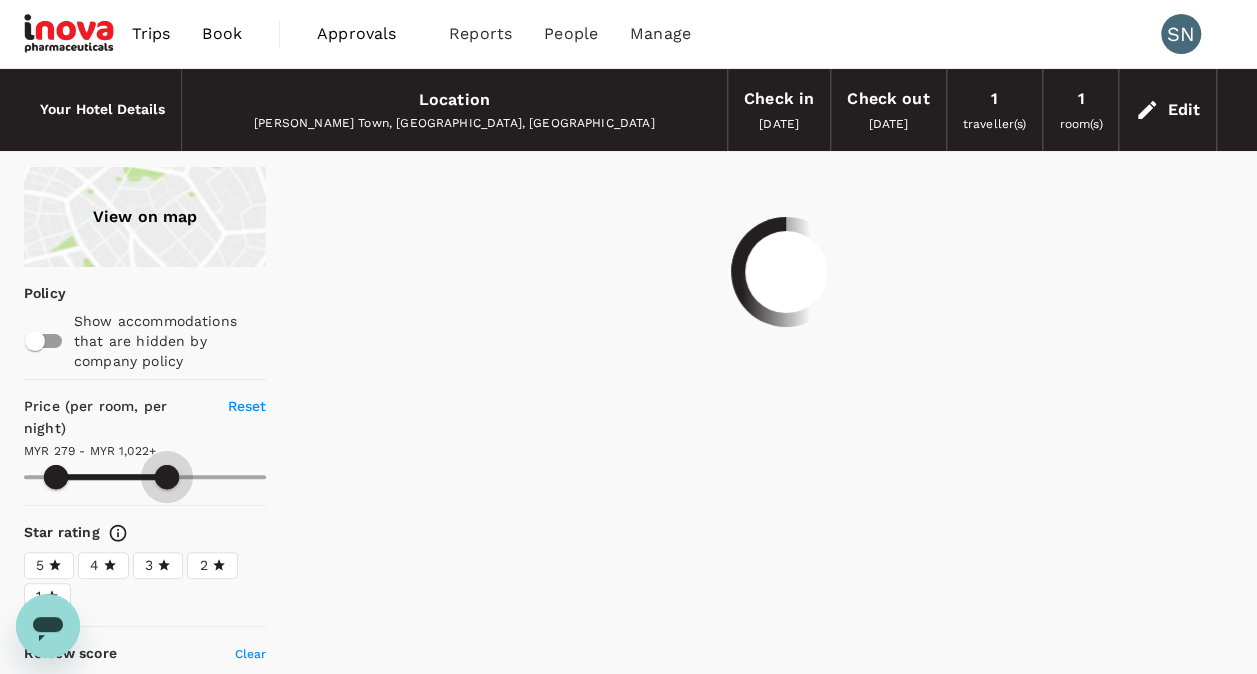 type on "279.33" 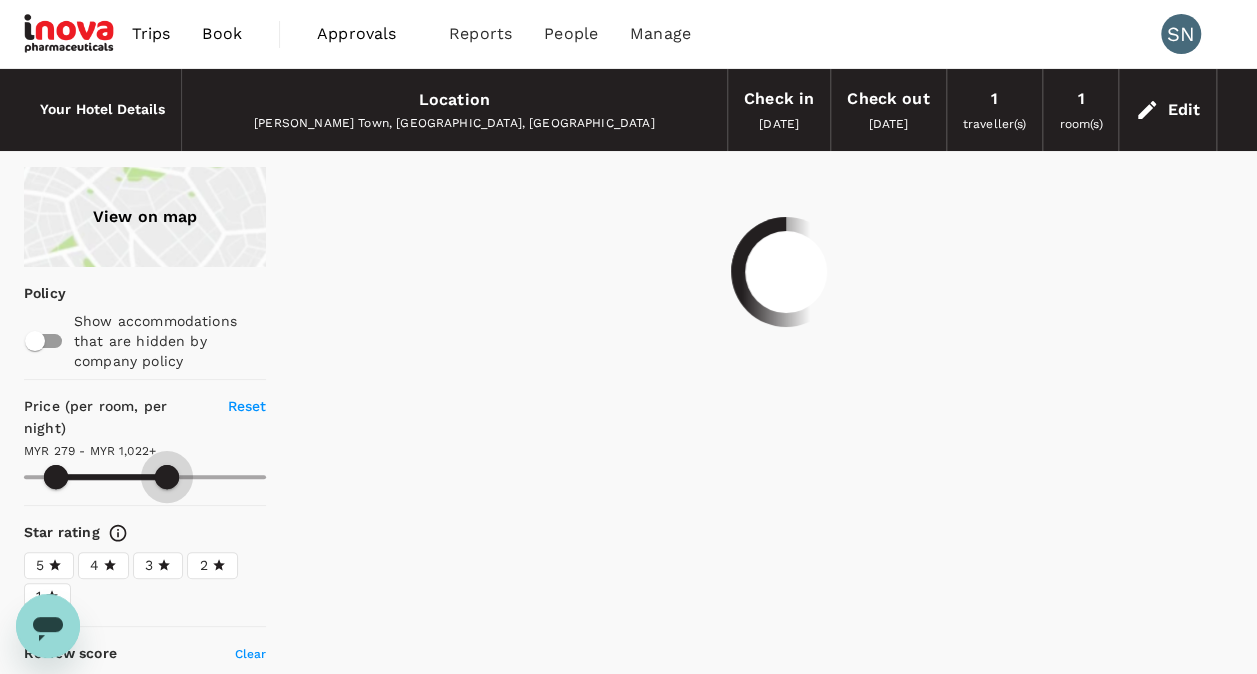 type on "279.33" 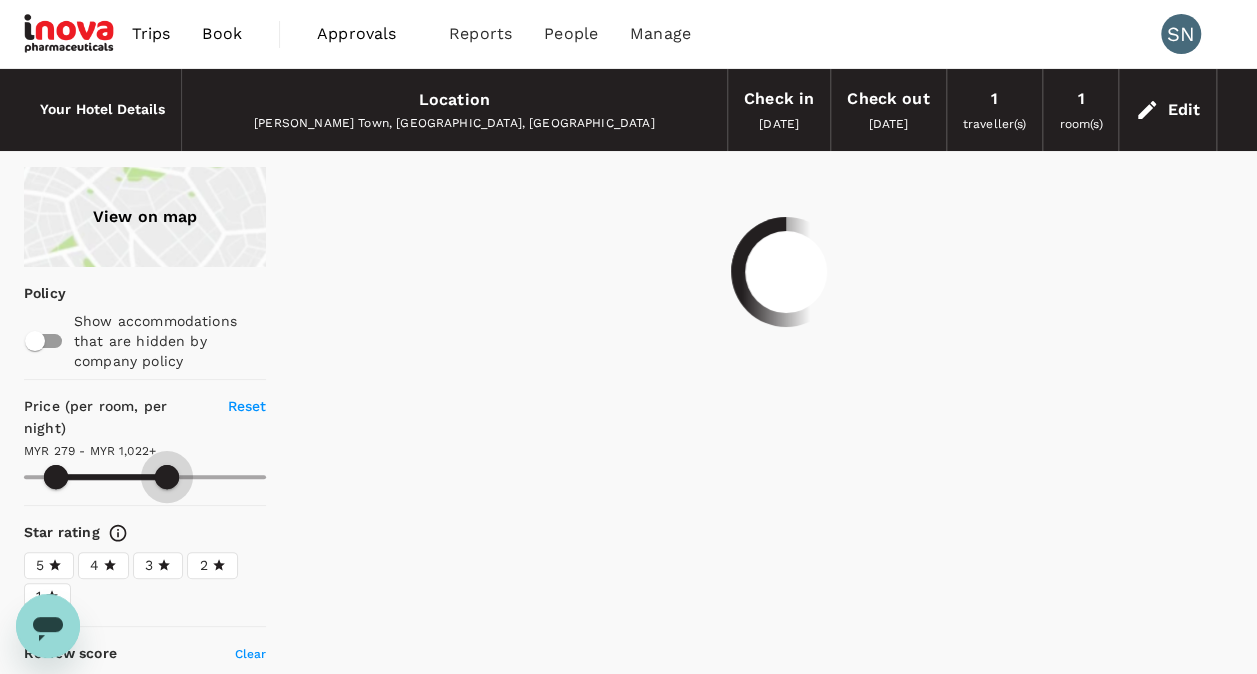 type on "279.33" 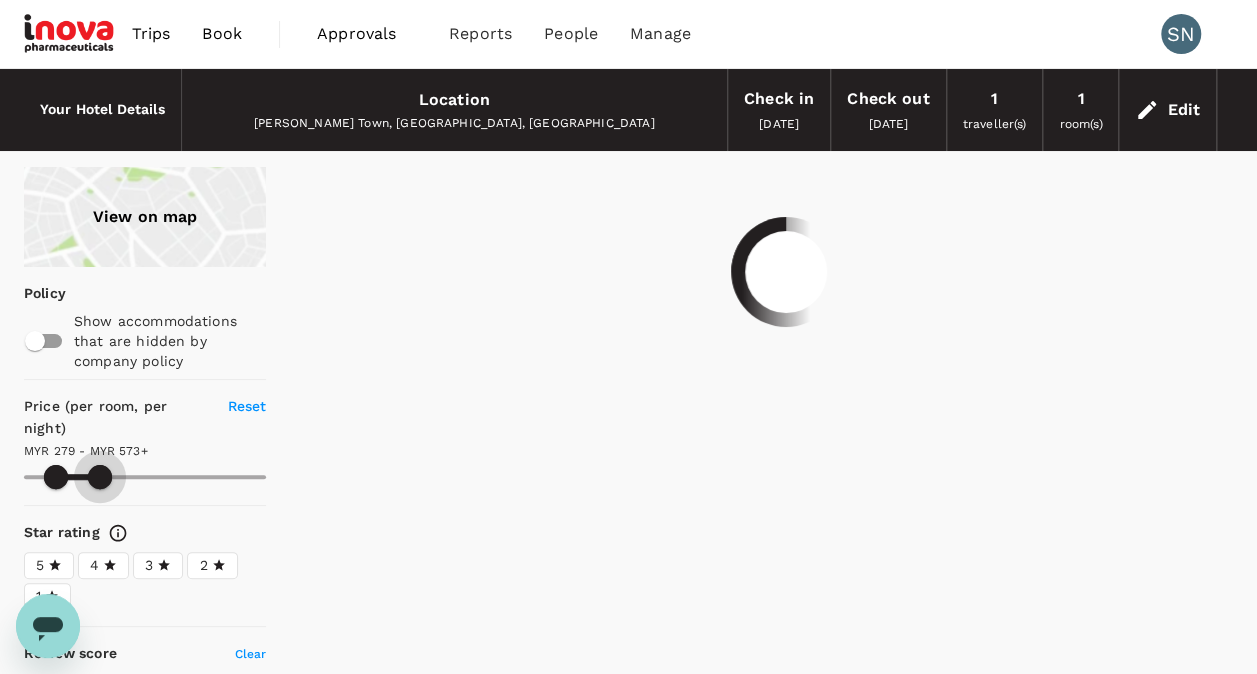 type on "279.33" 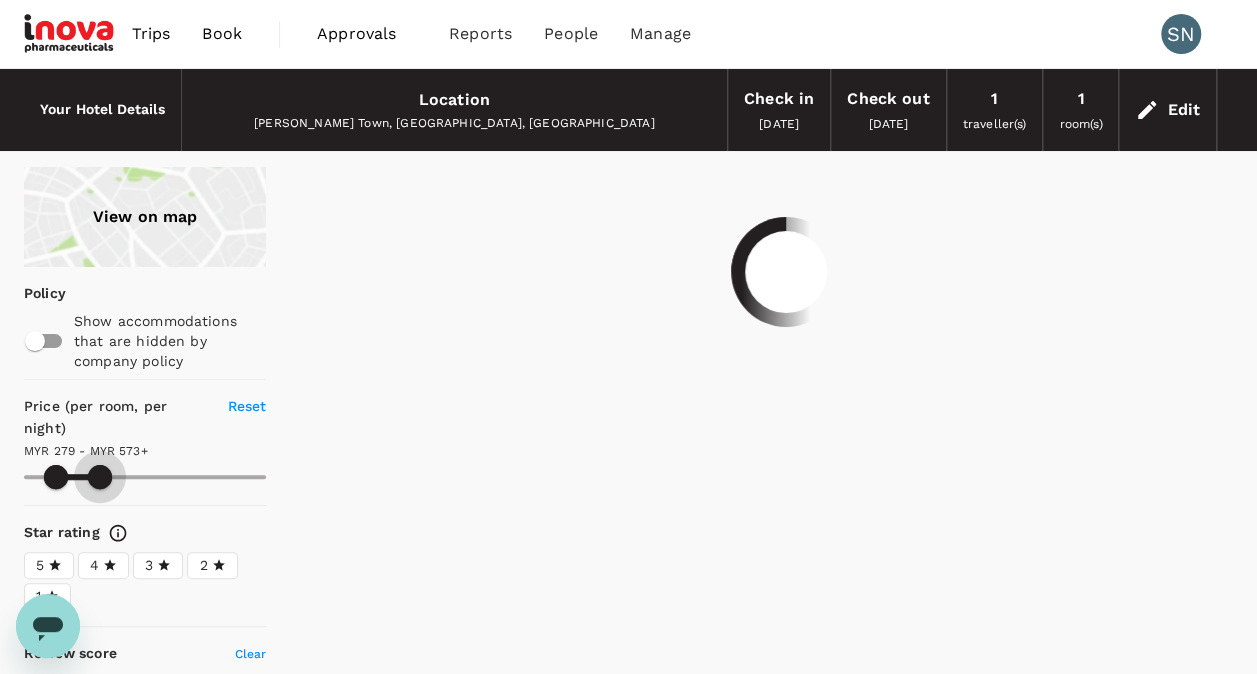 type on "279.33" 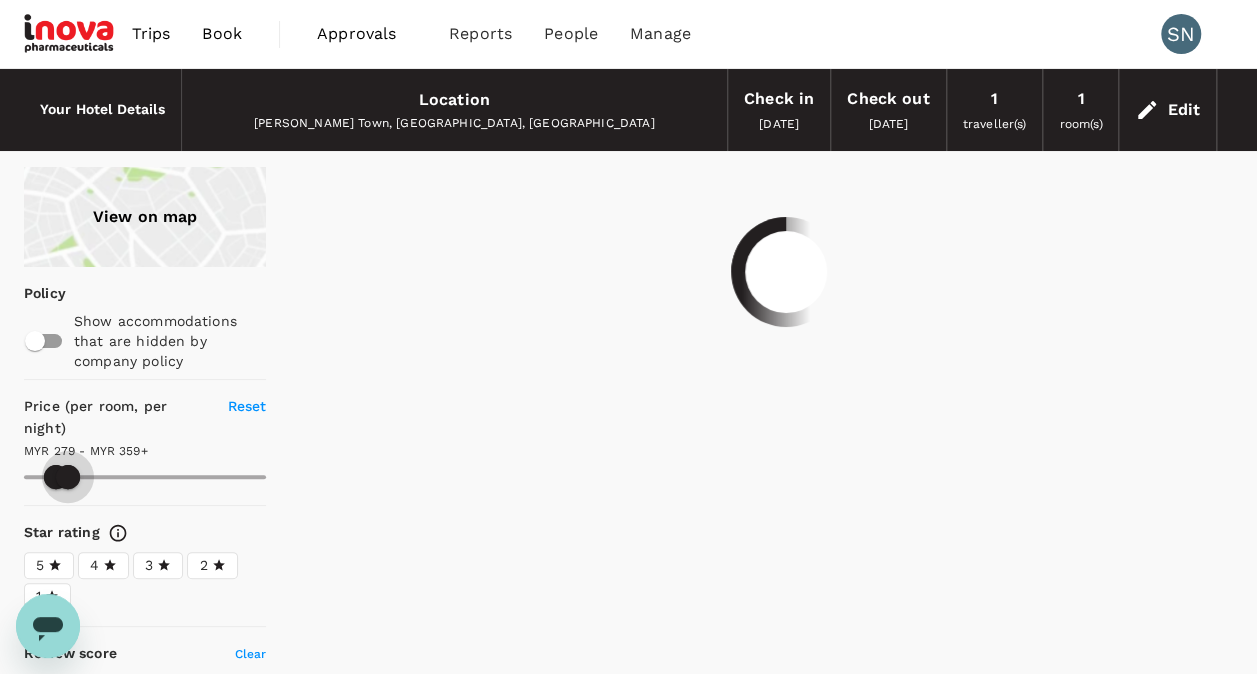 drag, startPoint x: 264, startPoint y: 472, endPoint x: 68, endPoint y: 475, distance: 196.02296 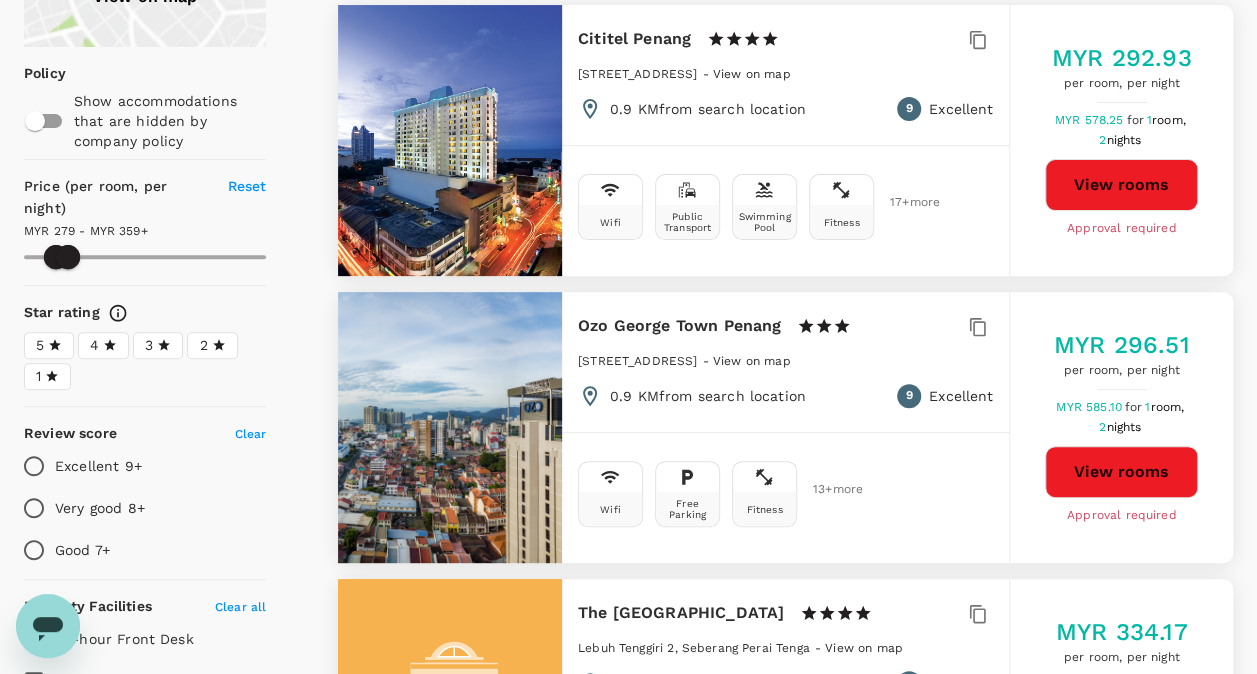 scroll, scrollTop: 0, scrollLeft: 0, axis: both 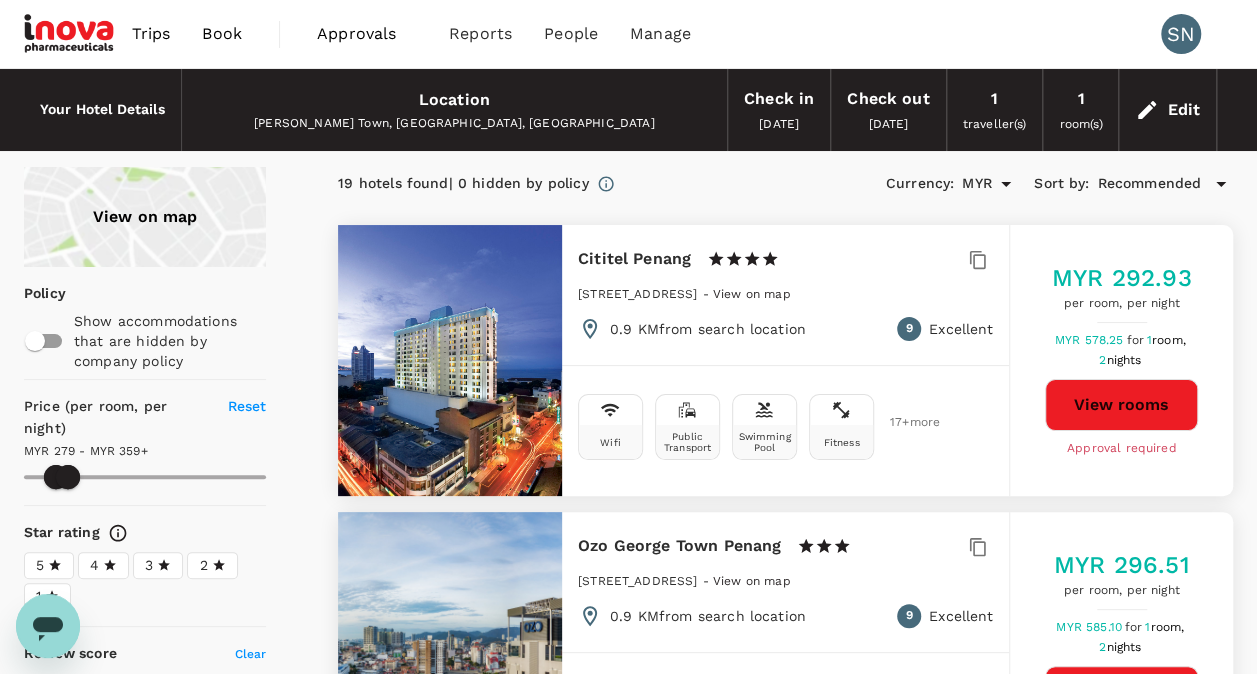 click on "George Town, Penang, Malaysia" at bounding box center (454, 124) 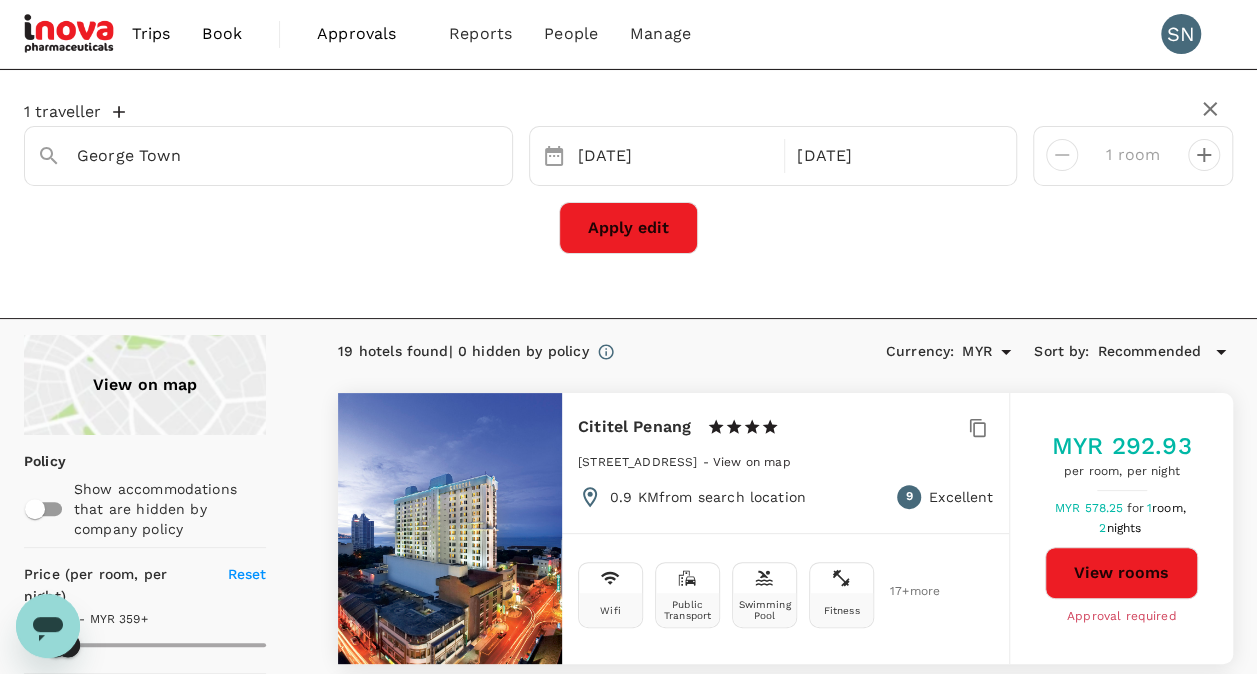 click on "1   traveller George Town 14 Jul 16 Jul 1 room Apply edit" at bounding box center (628, 178) 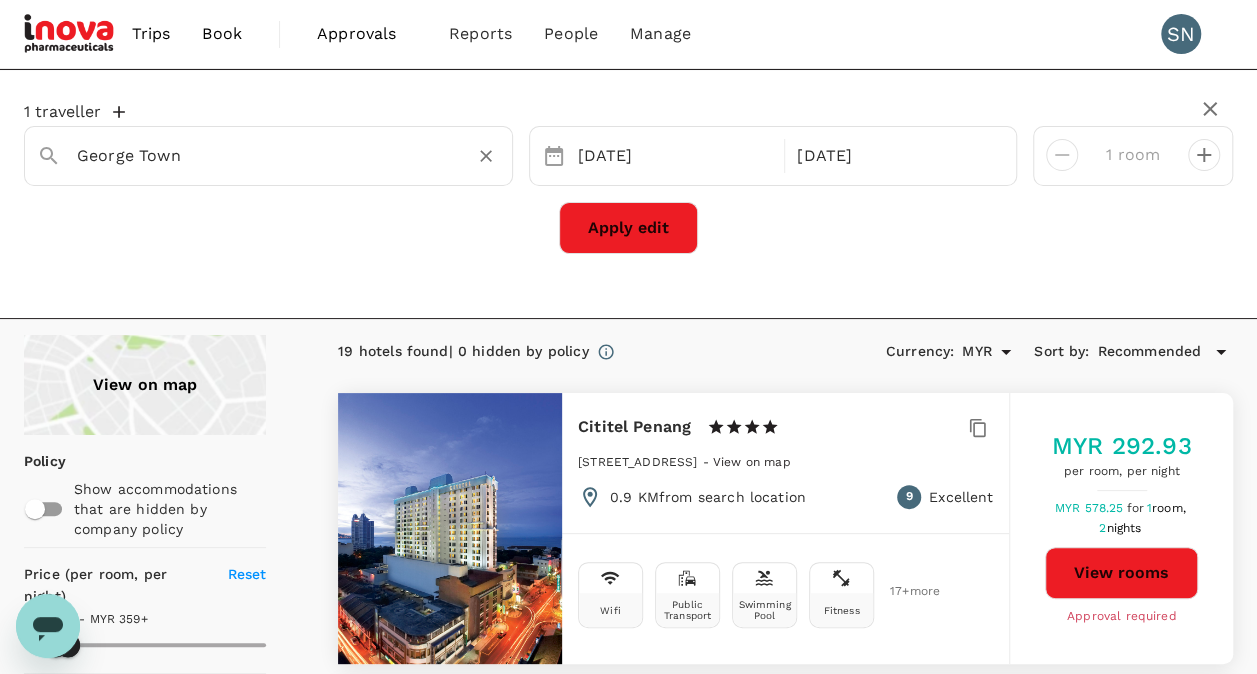 click 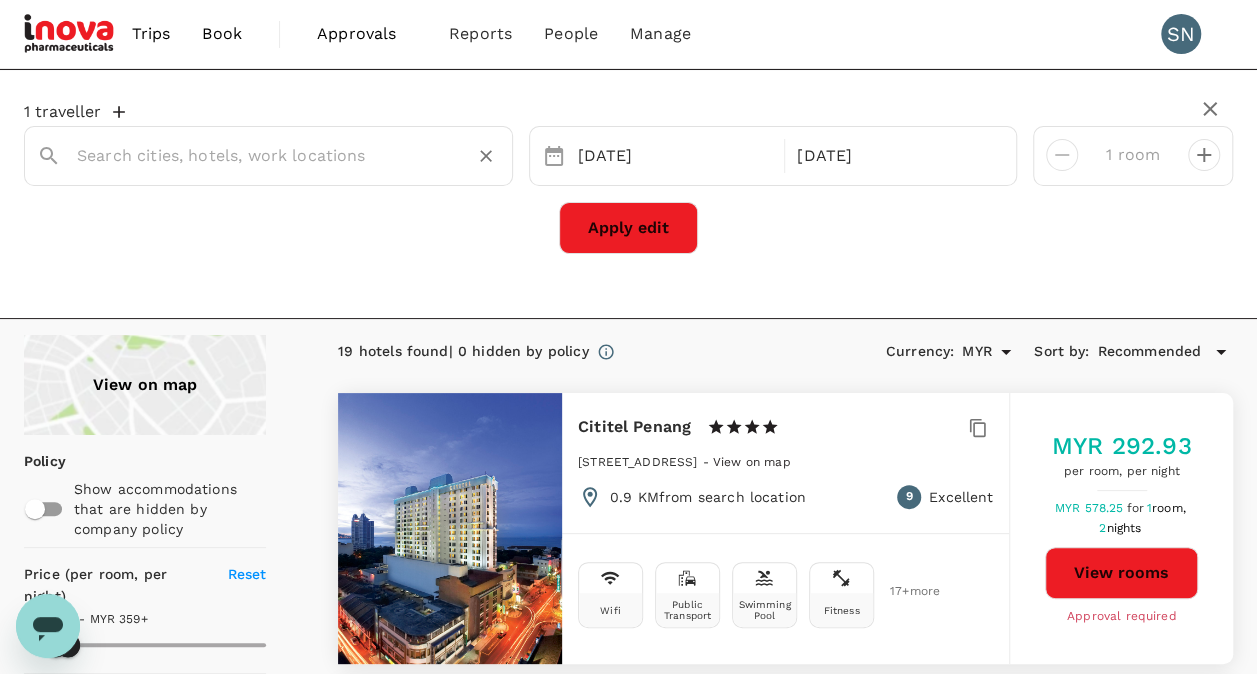 click at bounding box center [260, 155] 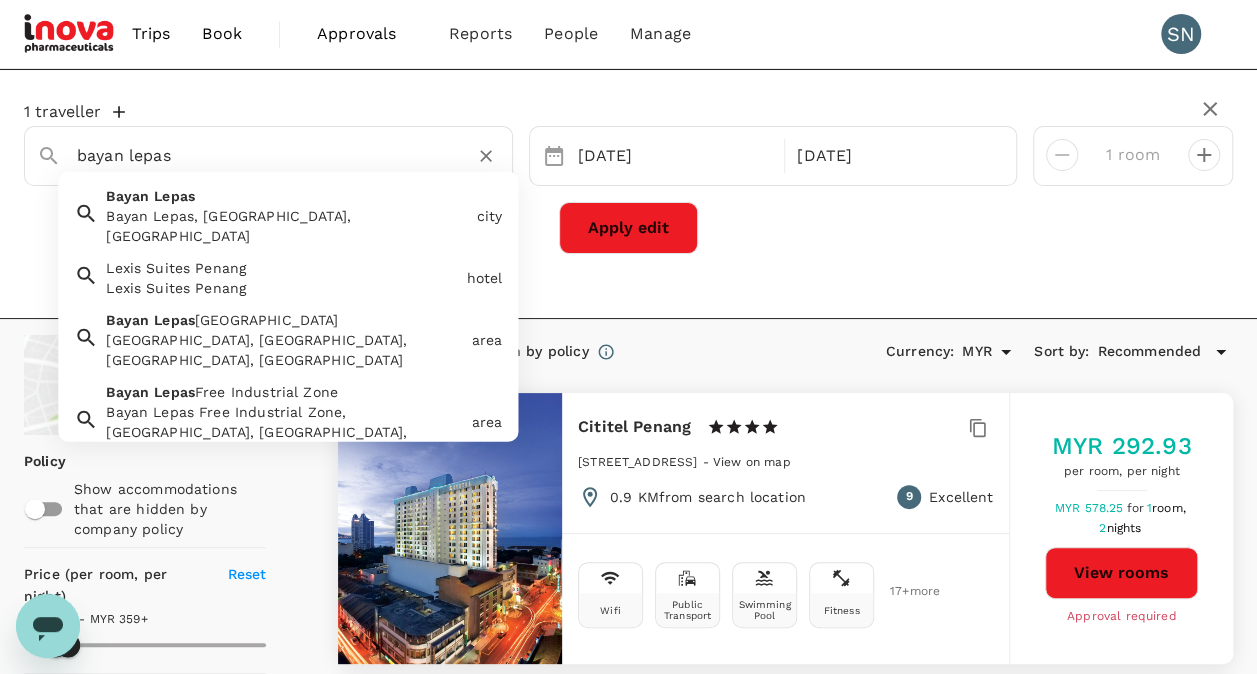 click on "Bayan   Lepas Bayan Lepas, Penang, Malaysia" at bounding box center [283, 212] 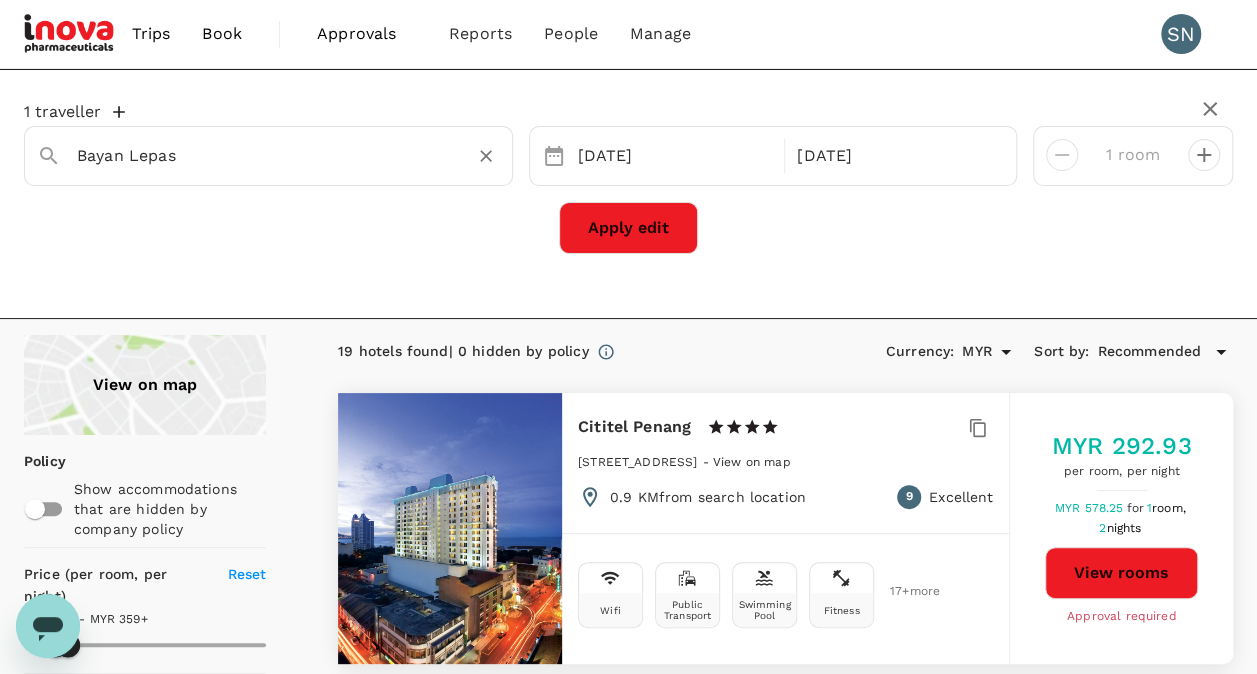 click on "Apply edit" at bounding box center [628, 228] 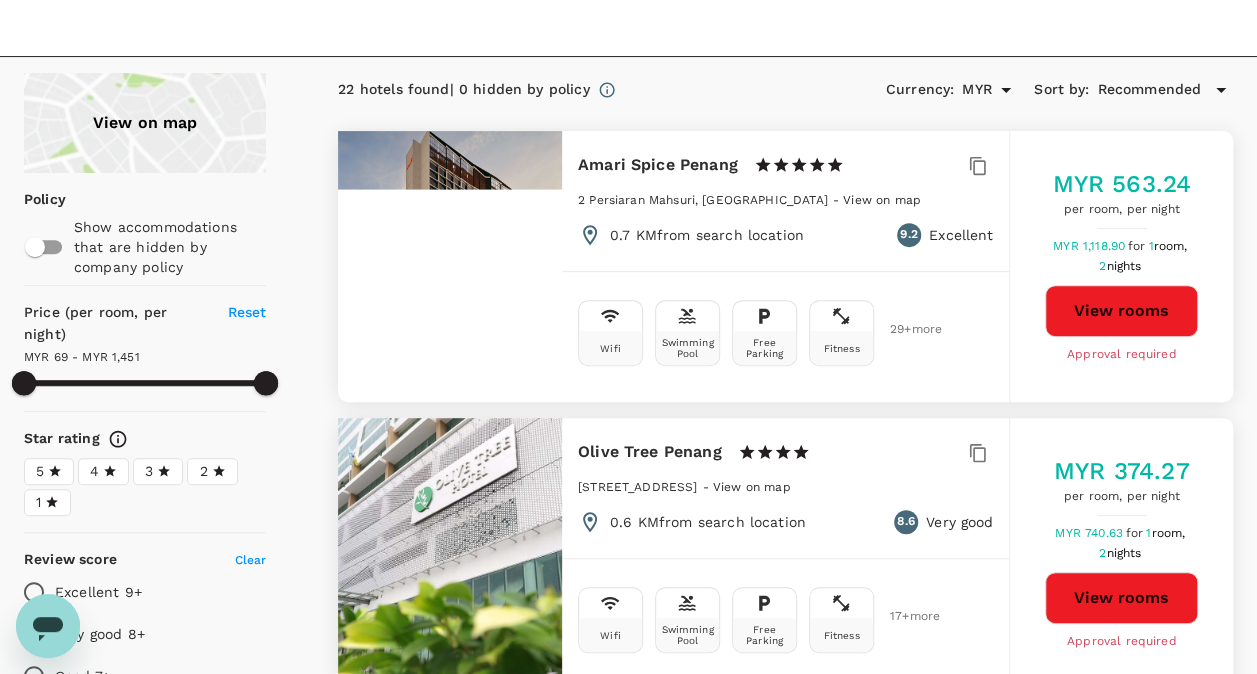 scroll, scrollTop: 300, scrollLeft: 0, axis: vertical 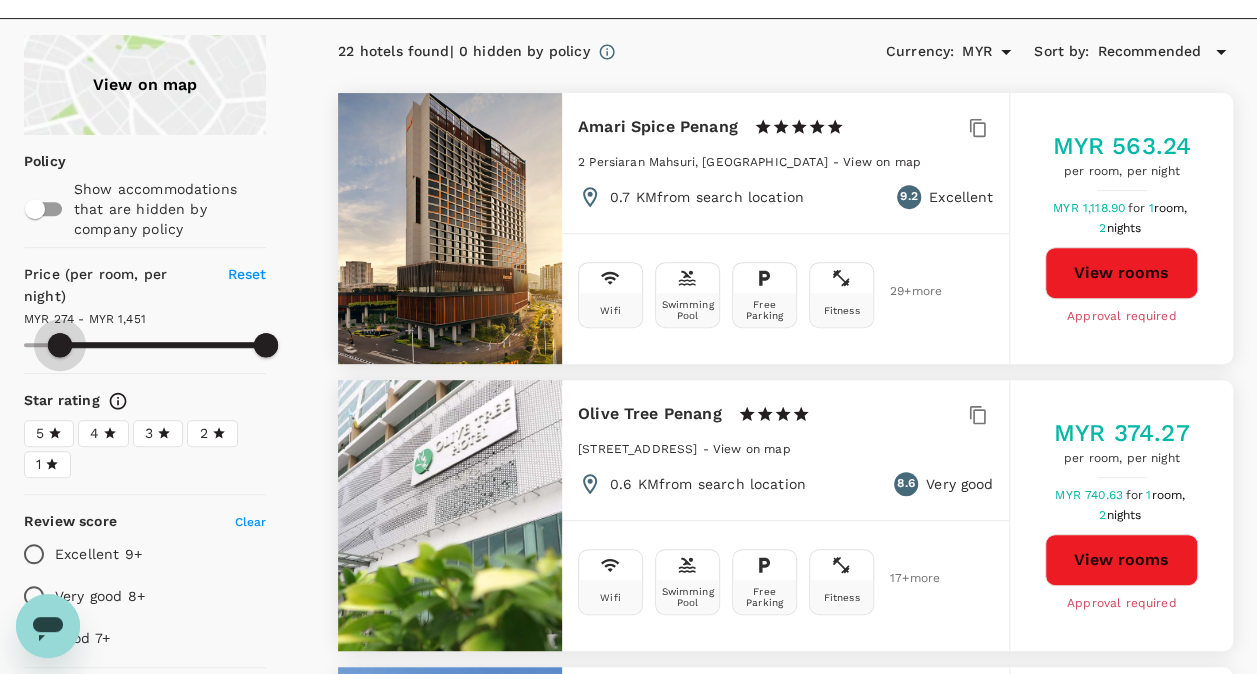 drag, startPoint x: 24, startPoint y: 343, endPoint x: 60, endPoint y: 346, distance: 36.124783 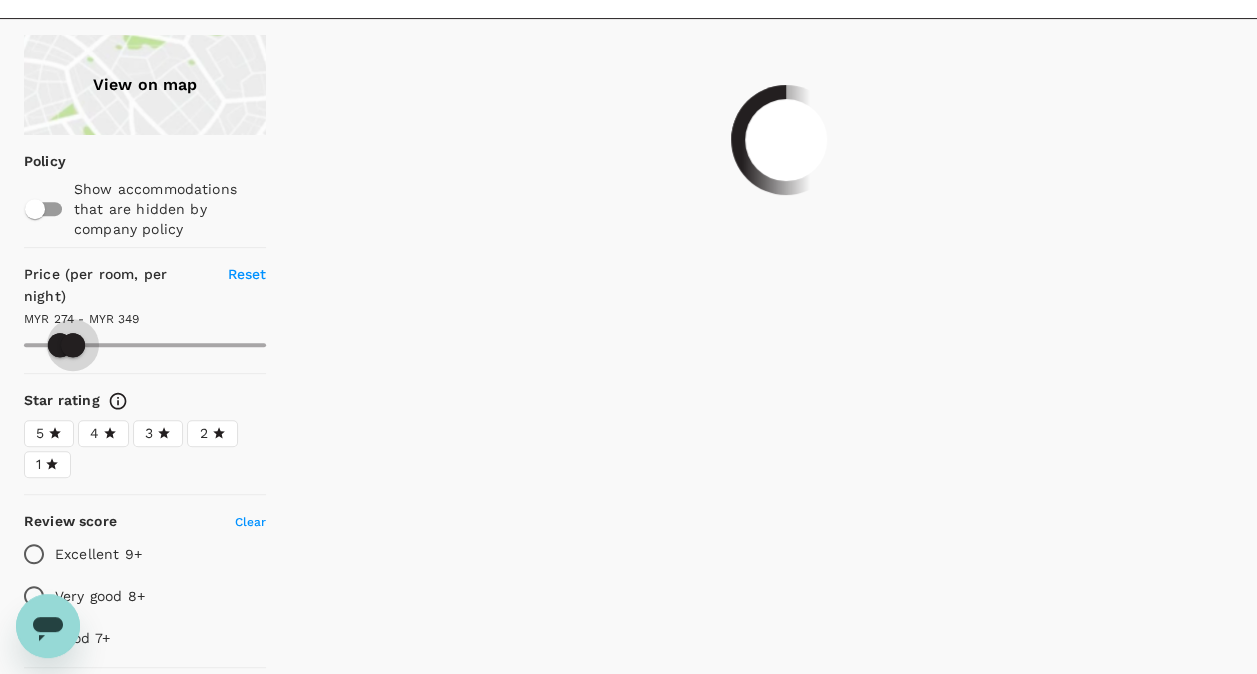 drag, startPoint x: 272, startPoint y: 343, endPoint x: 73, endPoint y: 350, distance: 199.12308 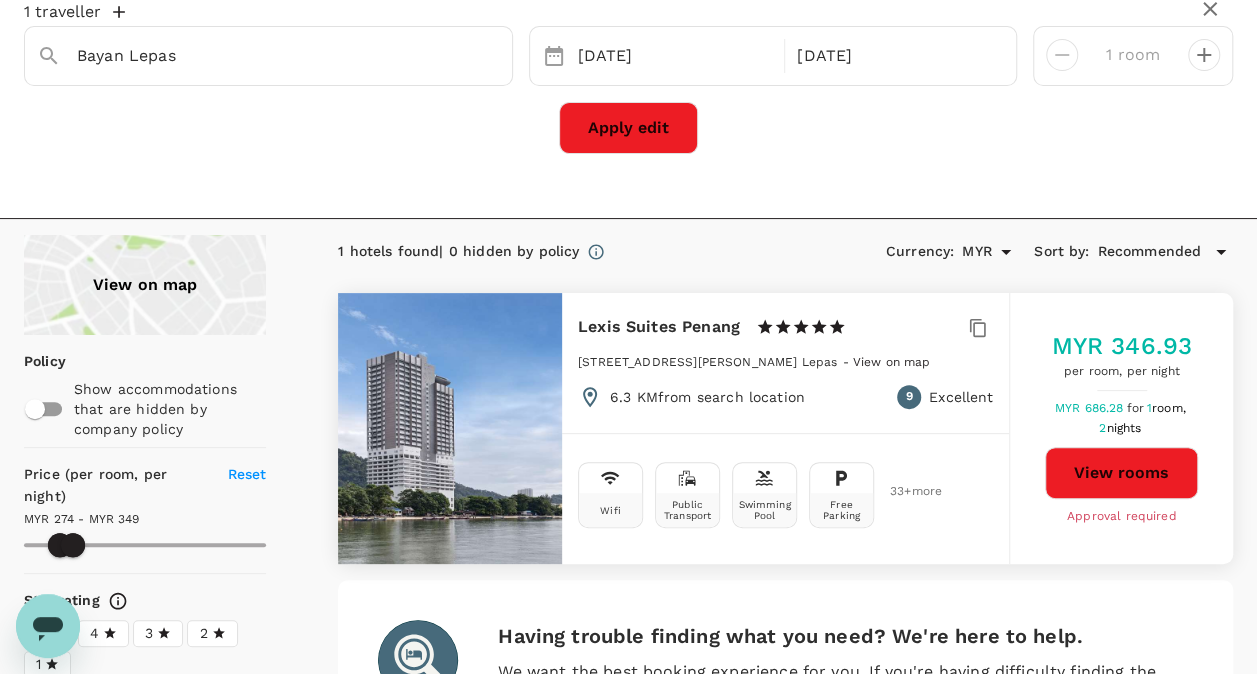 scroll, scrollTop: 0, scrollLeft: 0, axis: both 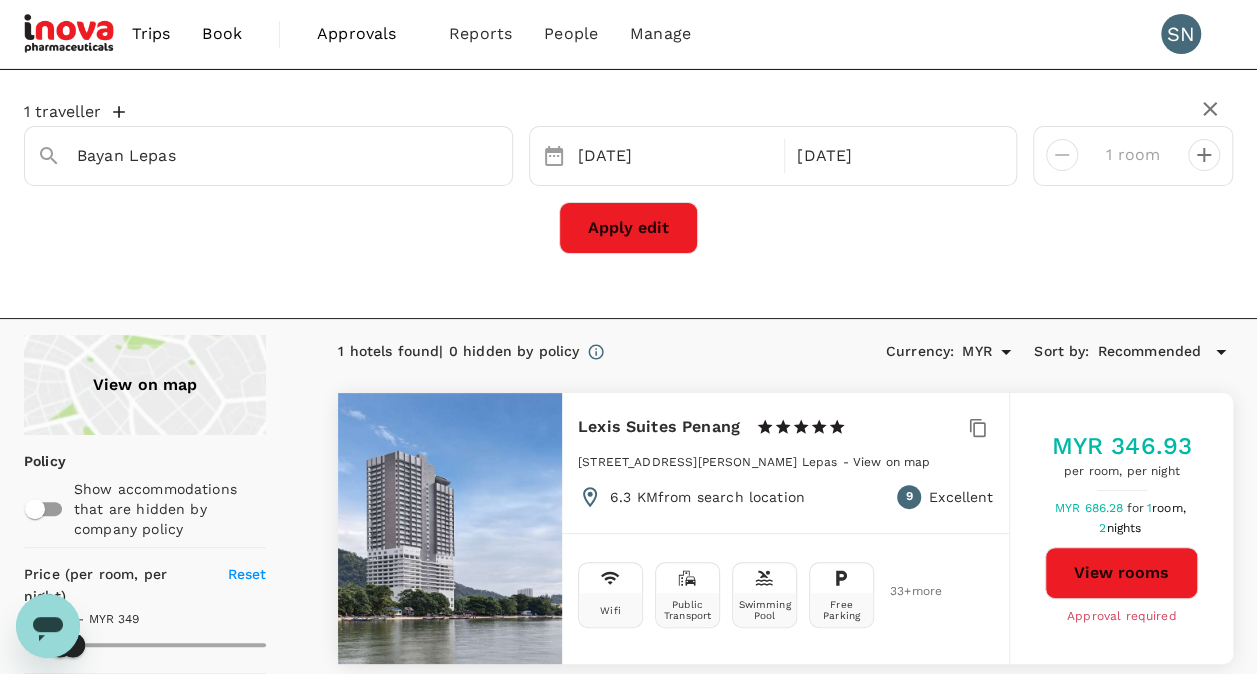 click at bounding box center [35, 509] 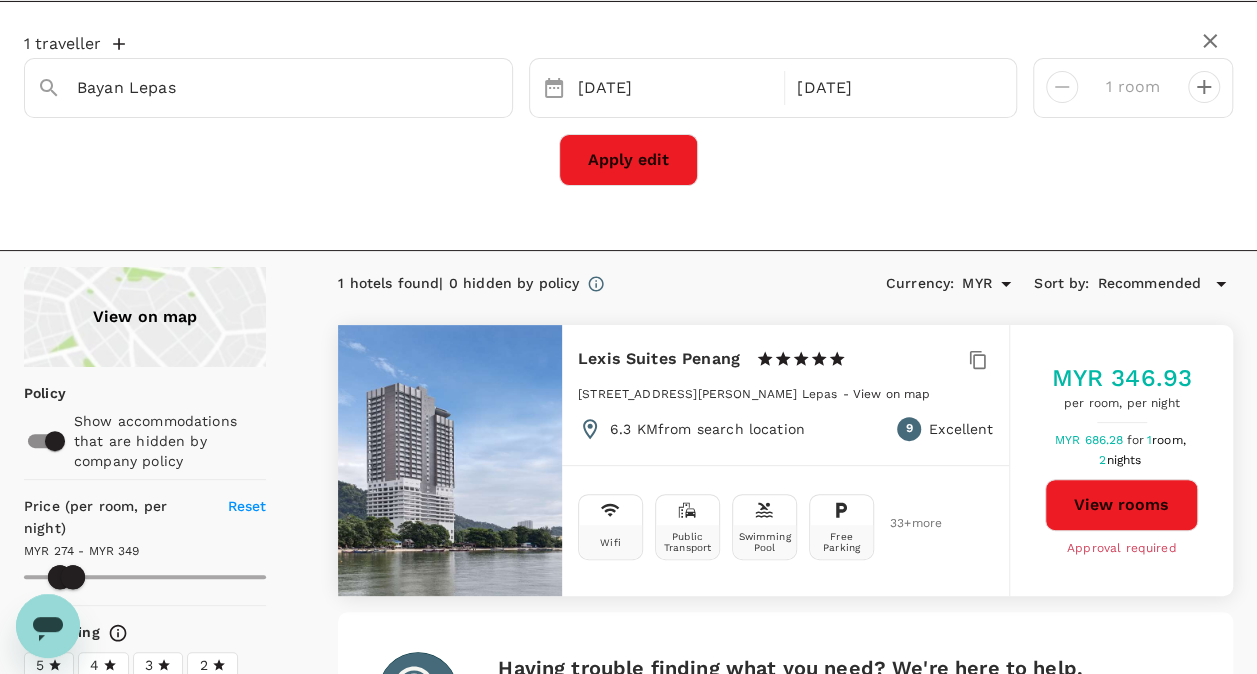 scroll, scrollTop: 0, scrollLeft: 0, axis: both 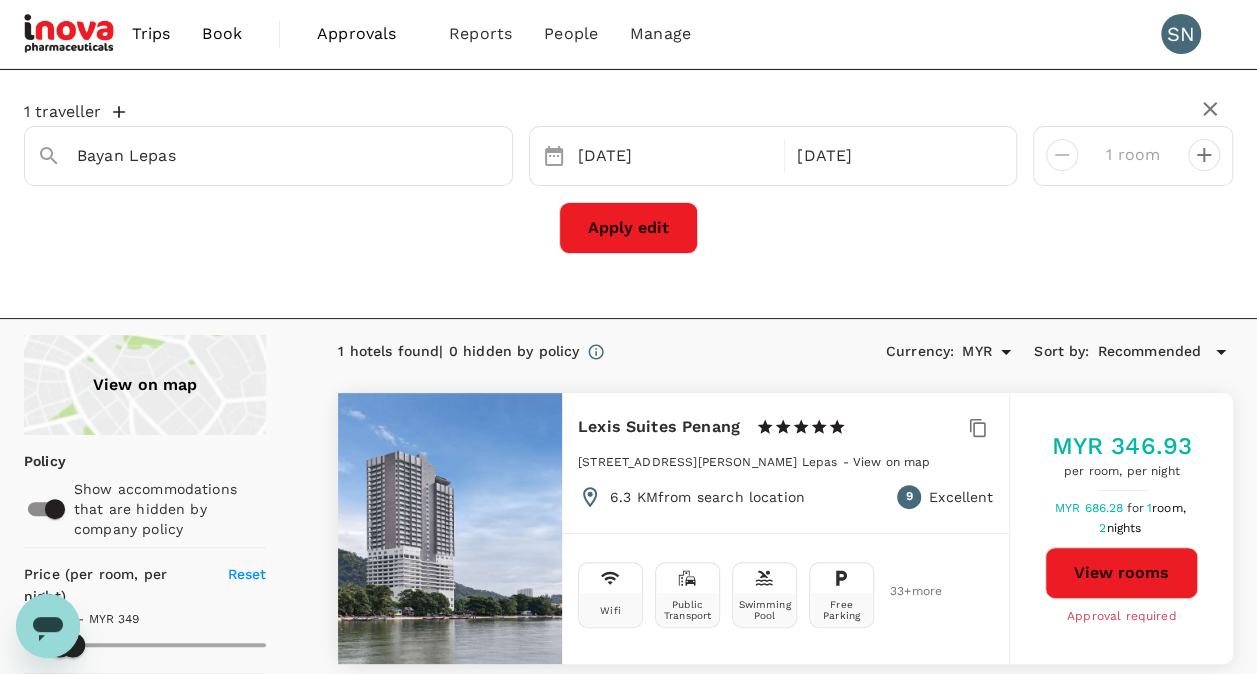 click at bounding box center (55, 509) 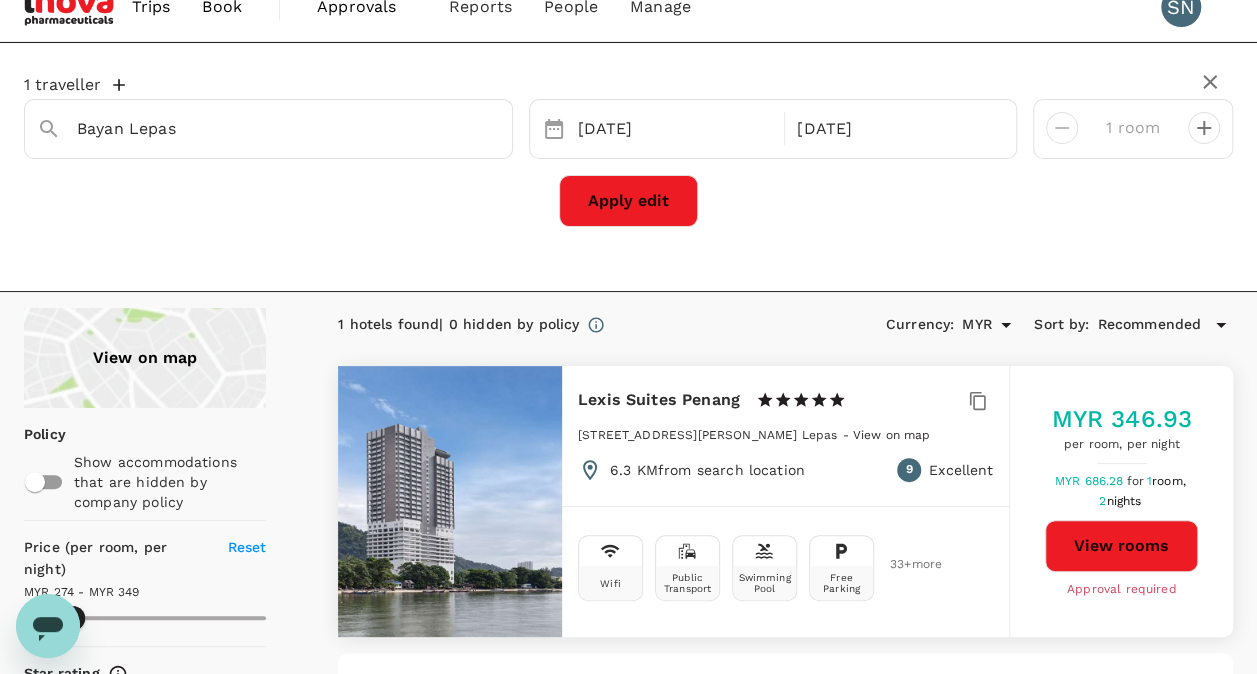 scroll, scrollTop: 0, scrollLeft: 0, axis: both 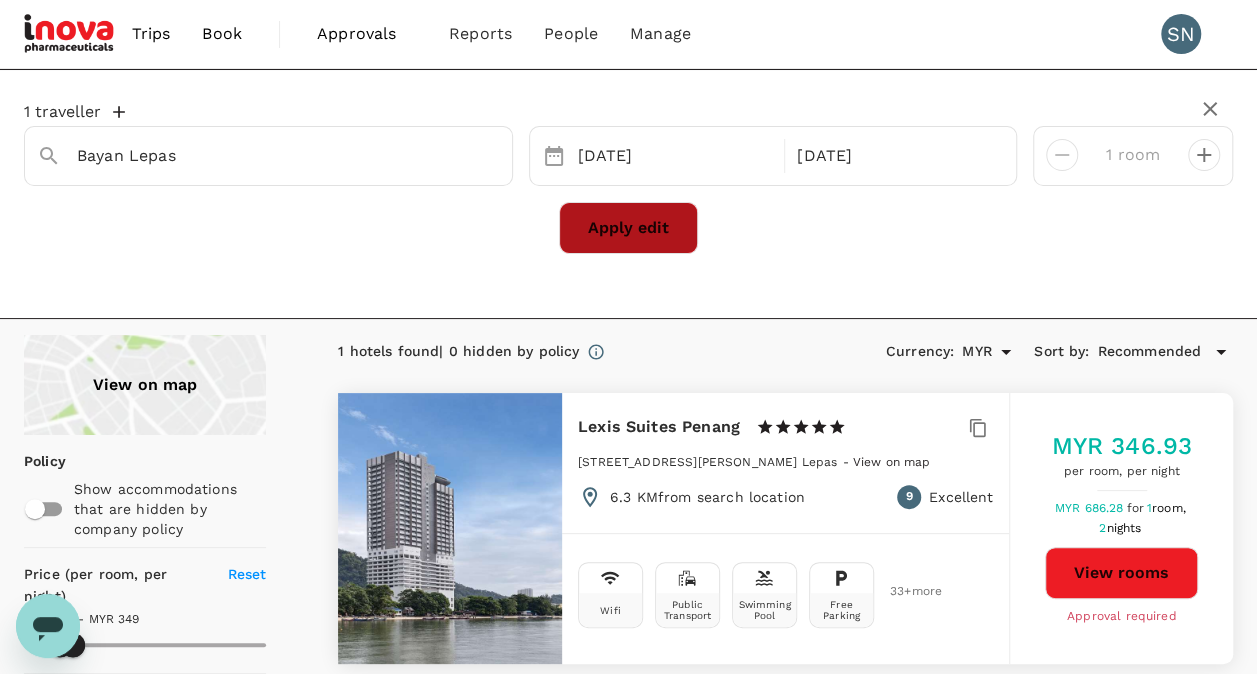 click on "Apply edit" at bounding box center [628, 228] 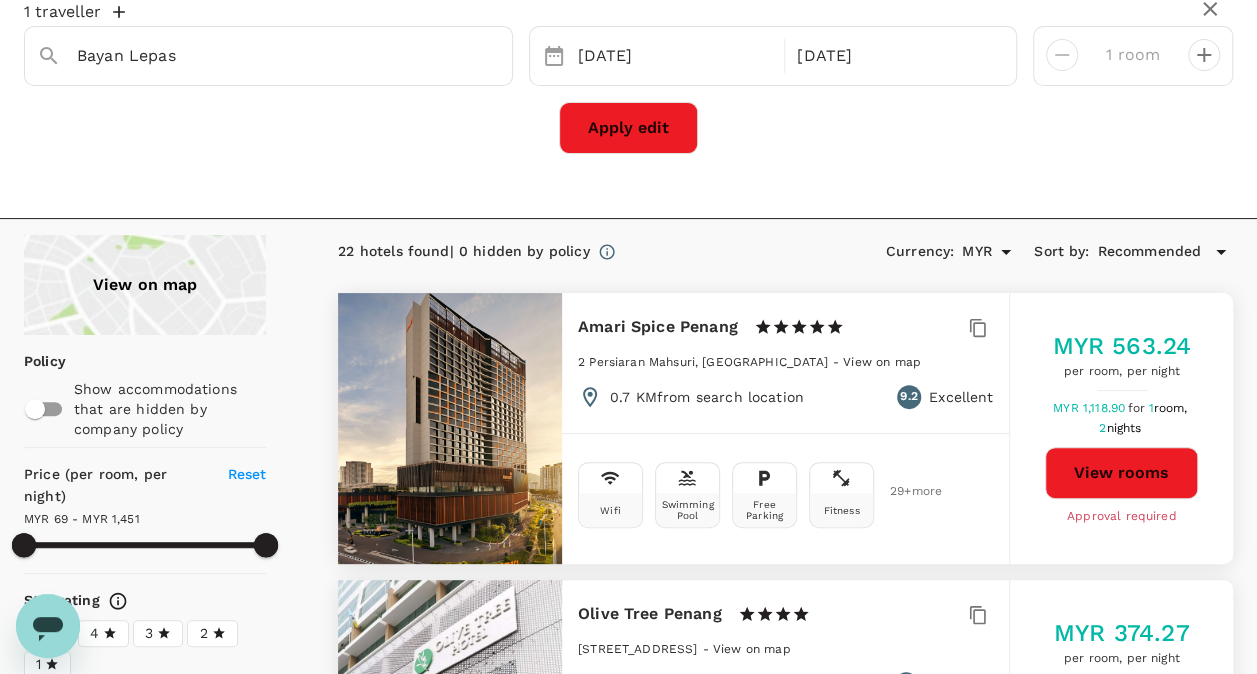 scroll, scrollTop: 0, scrollLeft: 0, axis: both 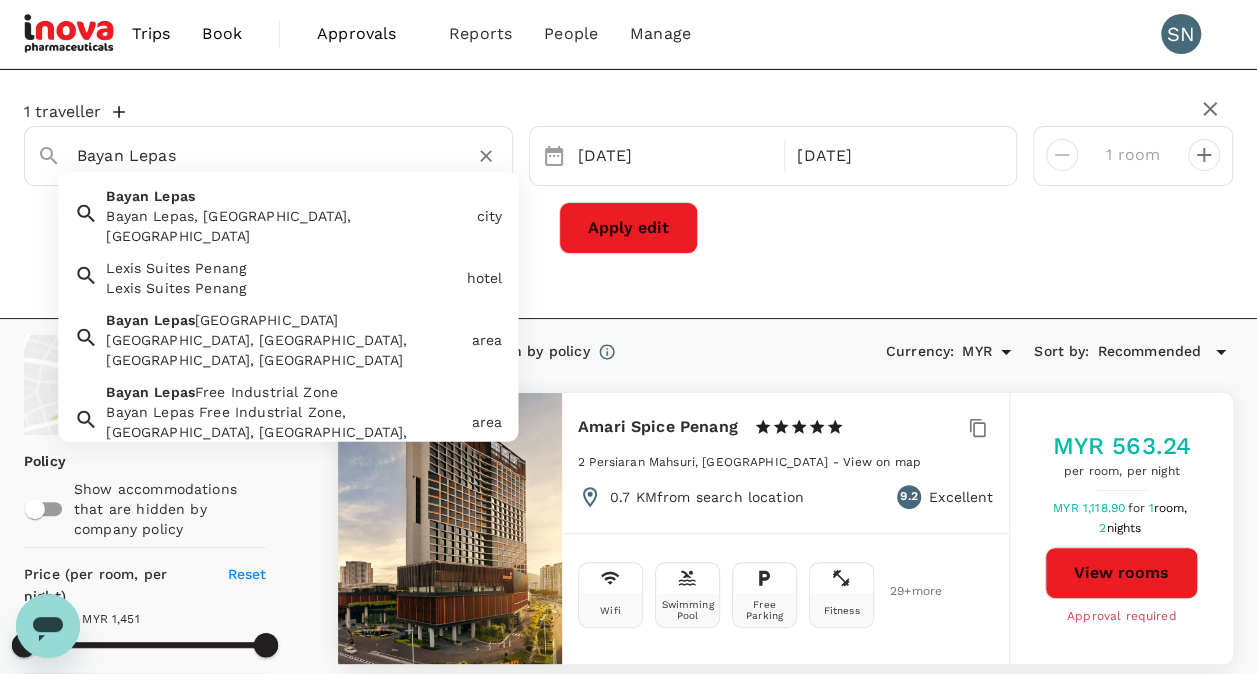 drag, startPoint x: 326, startPoint y: 158, endPoint x: 4, endPoint y: 137, distance: 322.68405 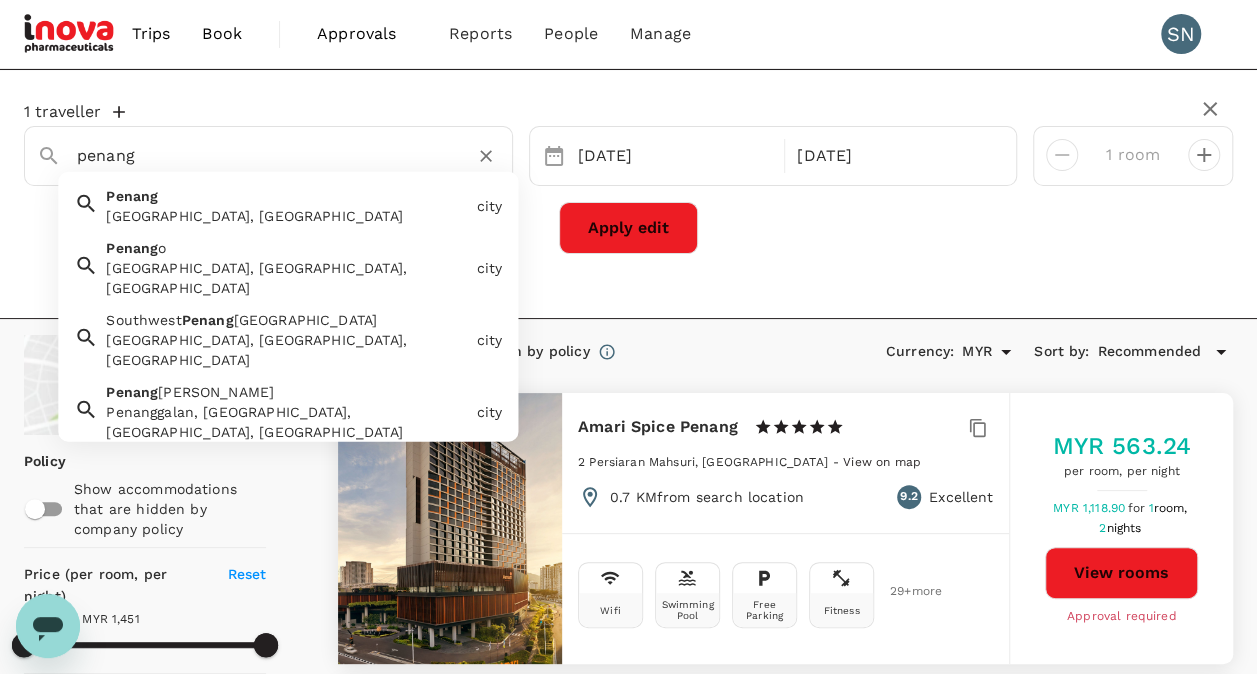 click on "Penang, Malaysia" at bounding box center [287, 216] 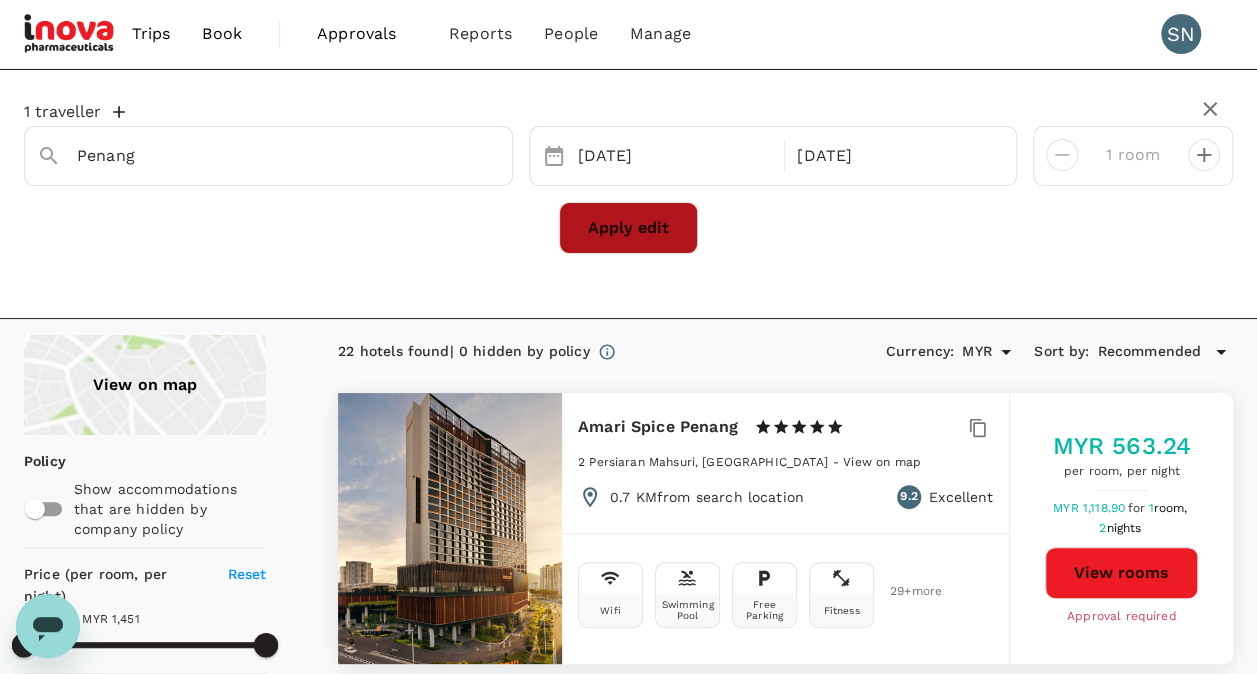 click on "Apply edit" at bounding box center [628, 228] 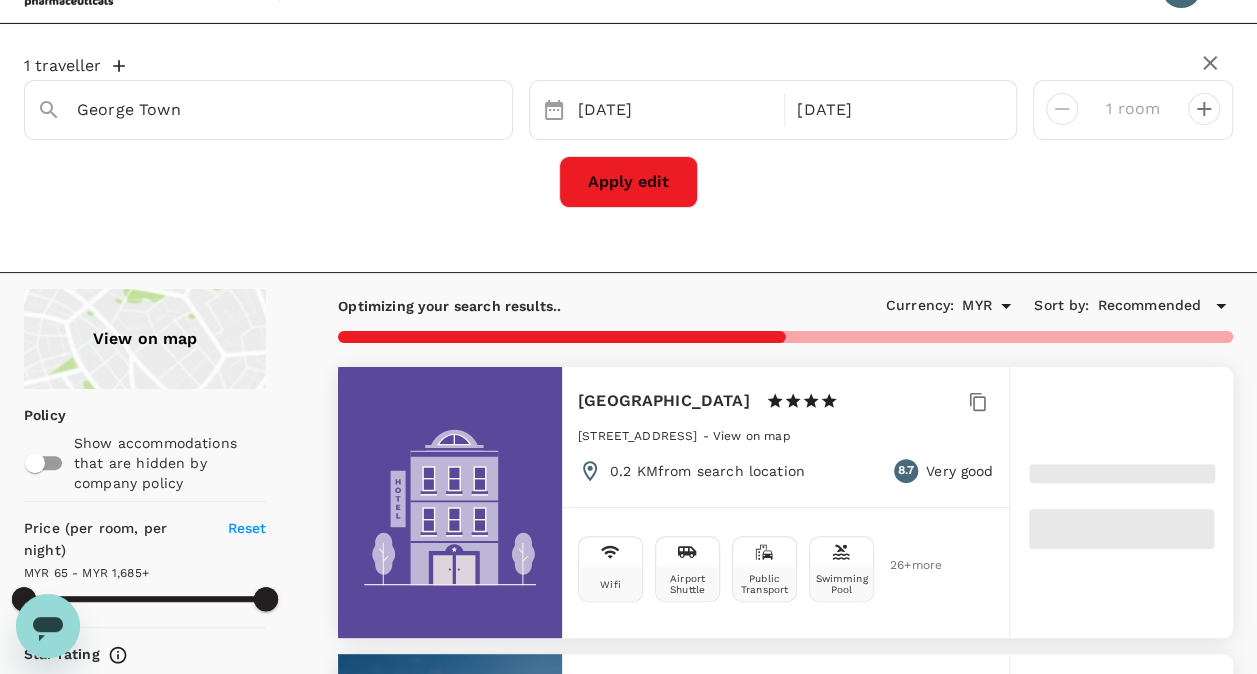 scroll, scrollTop: 0, scrollLeft: 0, axis: both 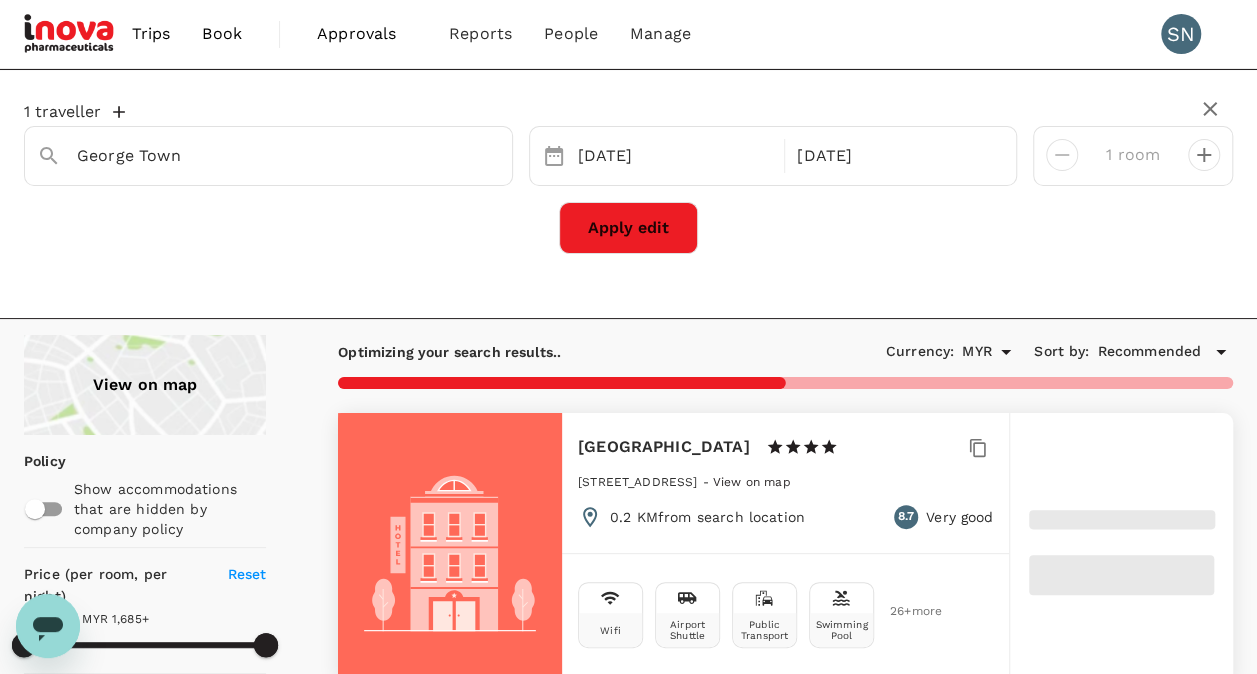 click 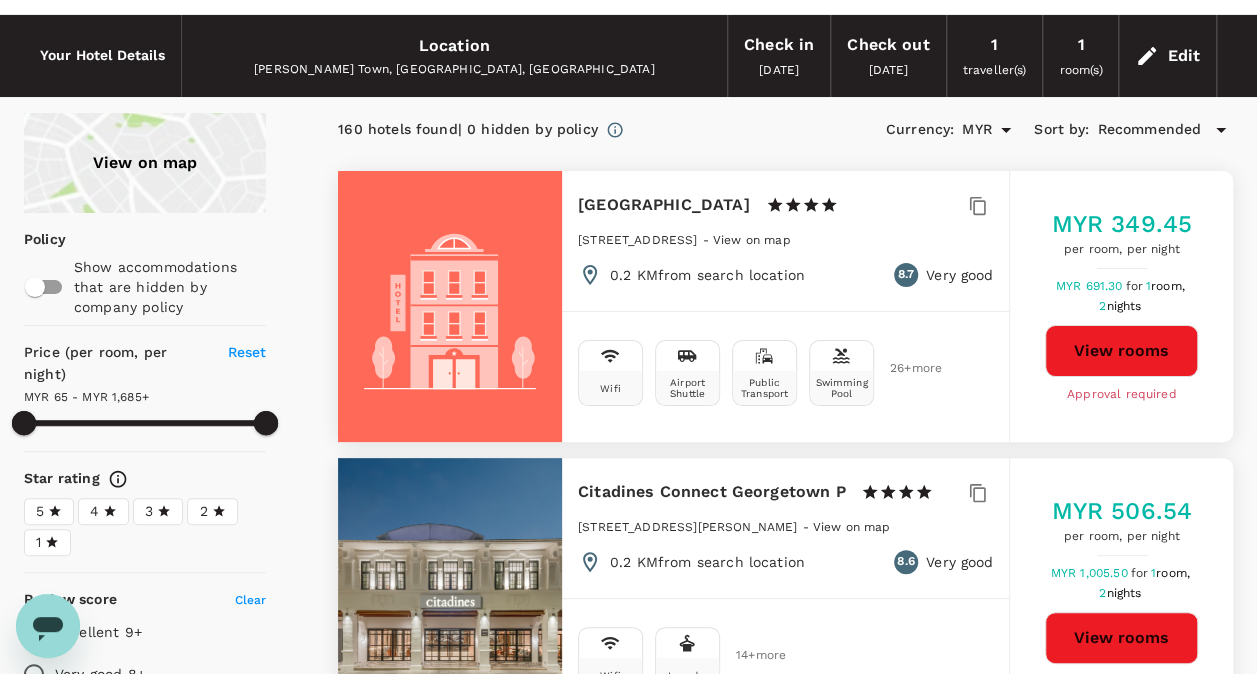 scroll, scrollTop: 0, scrollLeft: 0, axis: both 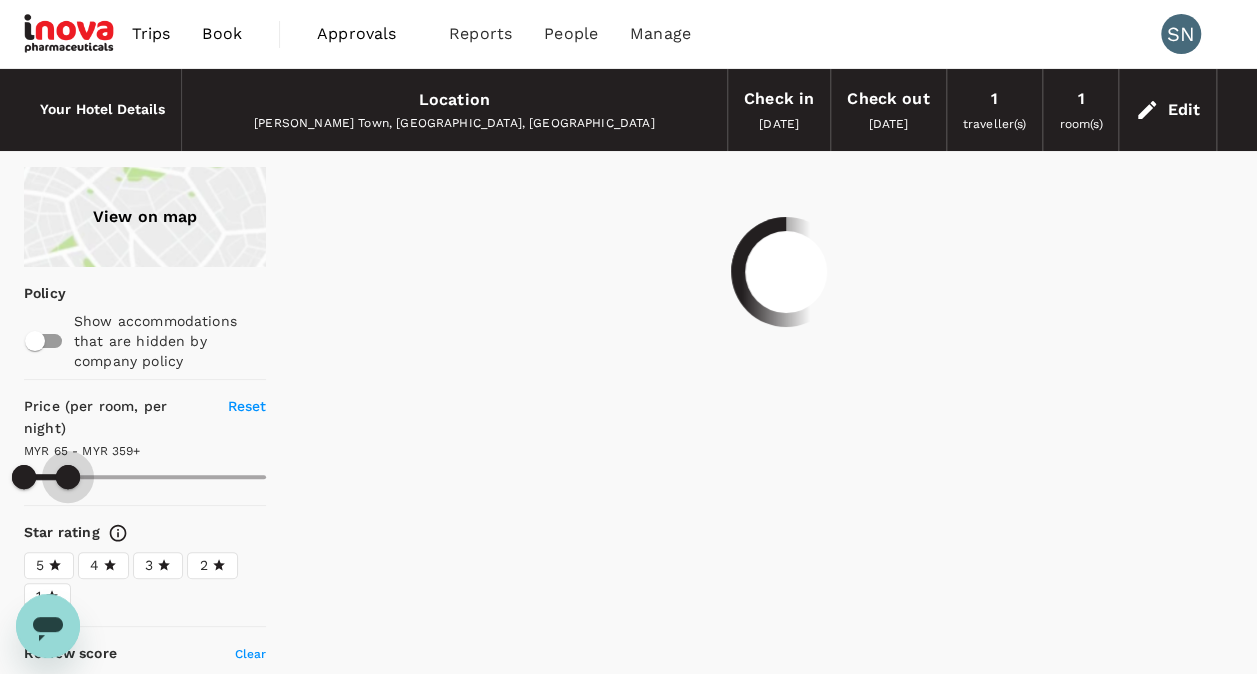 drag, startPoint x: 270, startPoint y: 475, endPoint x: 68, endPoint y: 475, distance: 202 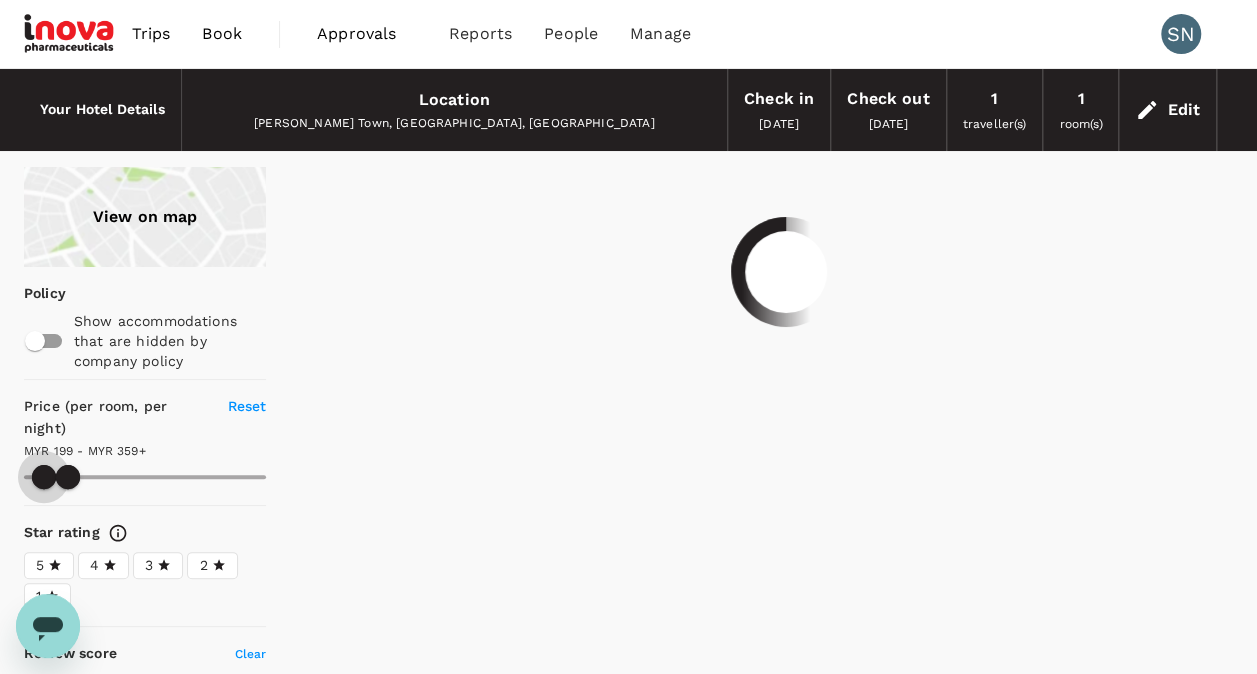 drag, startPoint x: 30, startPoint y: 468, endPoint x: 44, endPoint y: 468, distance: 14 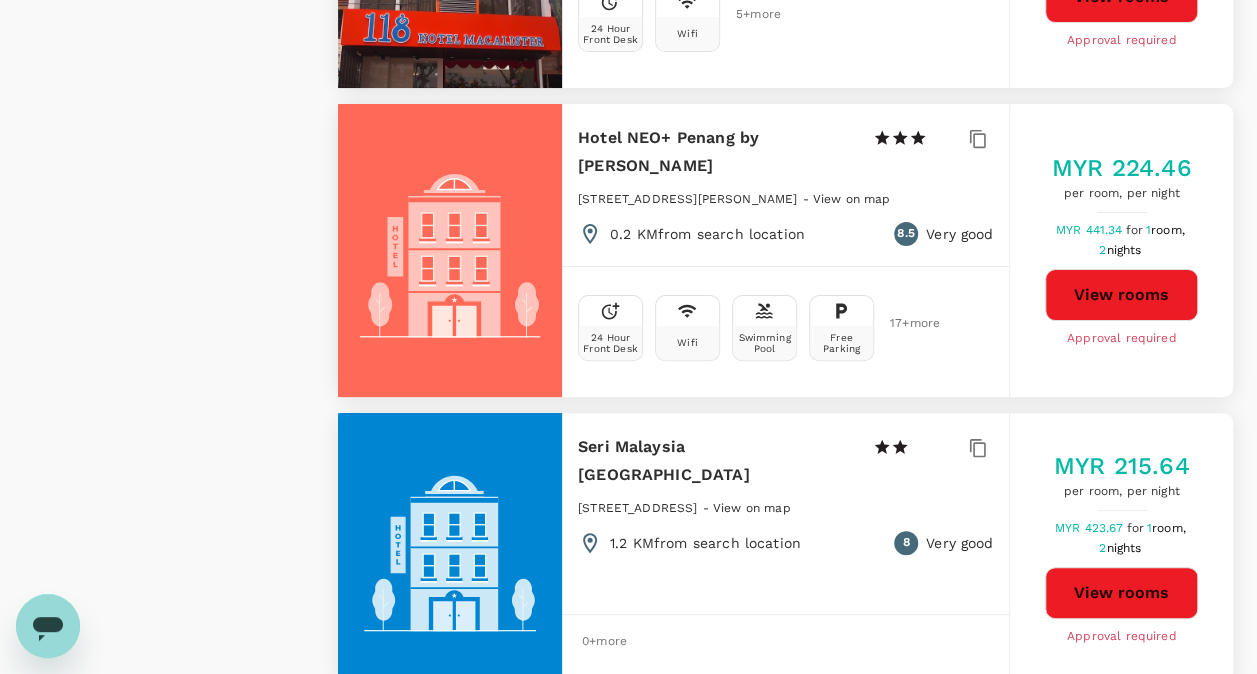 scroll, scrollTop: 3900, scrollLeft: 0, axis: vertical 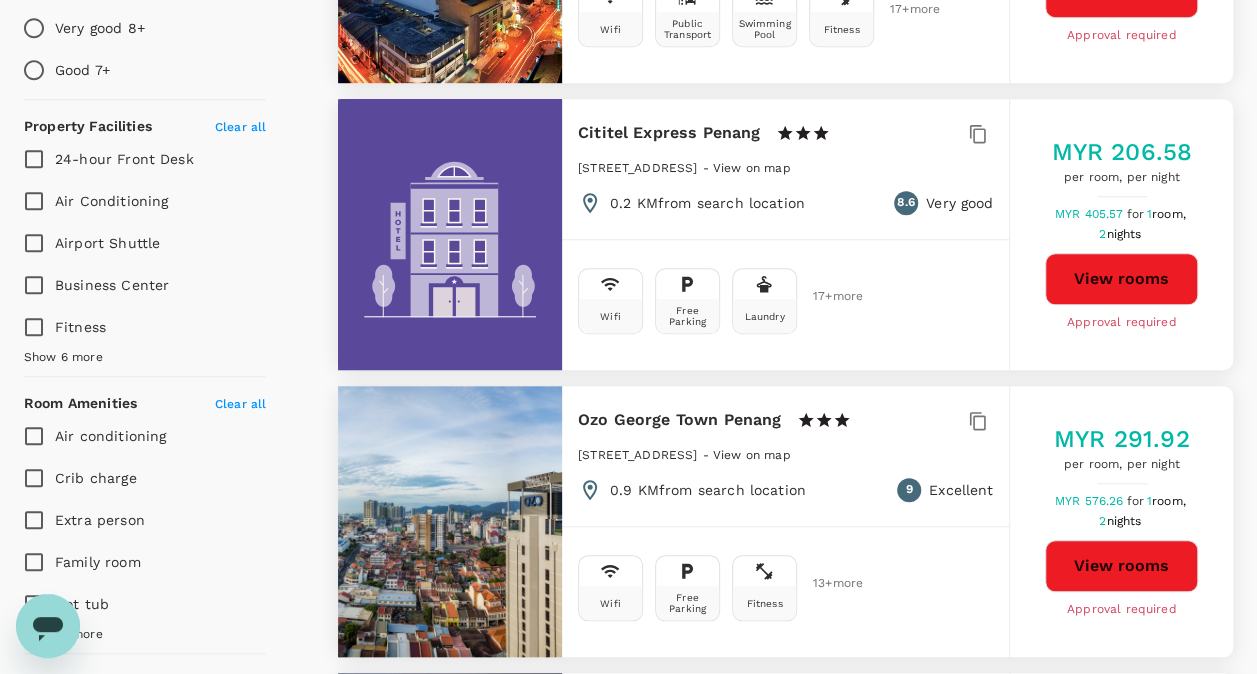 click at bounding box center (450, 521) 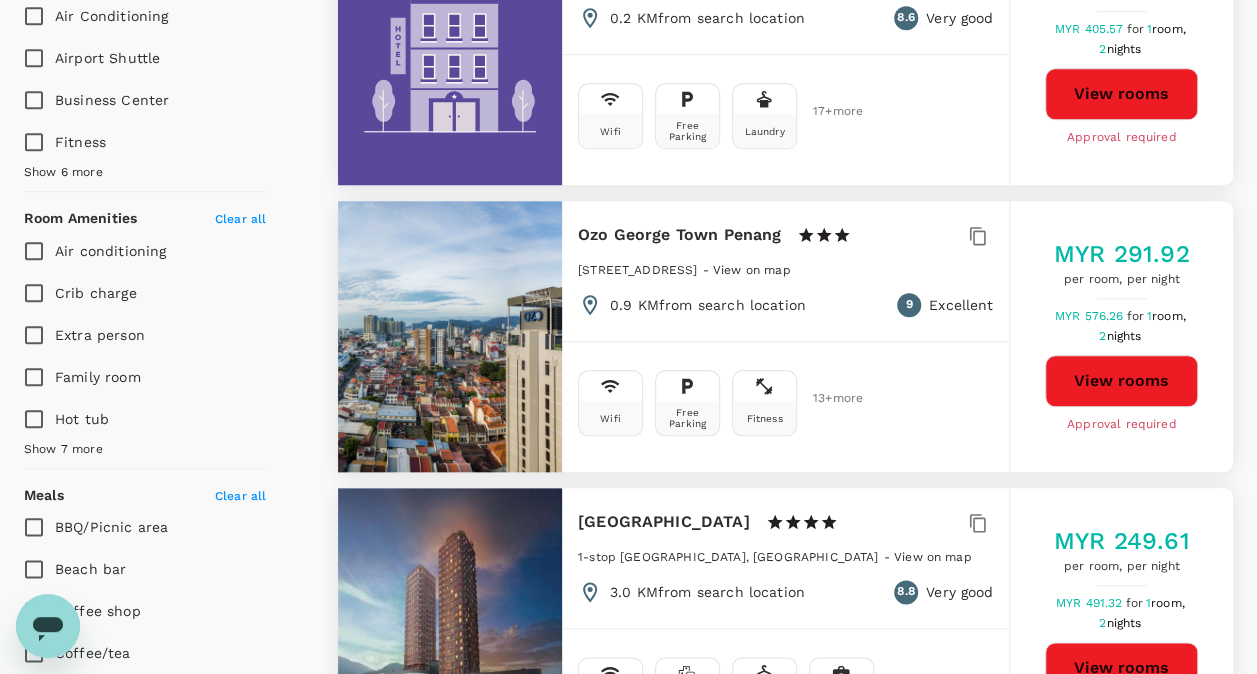scroll, scrollTop: 900, scrollLeft: 0, axis: vertical 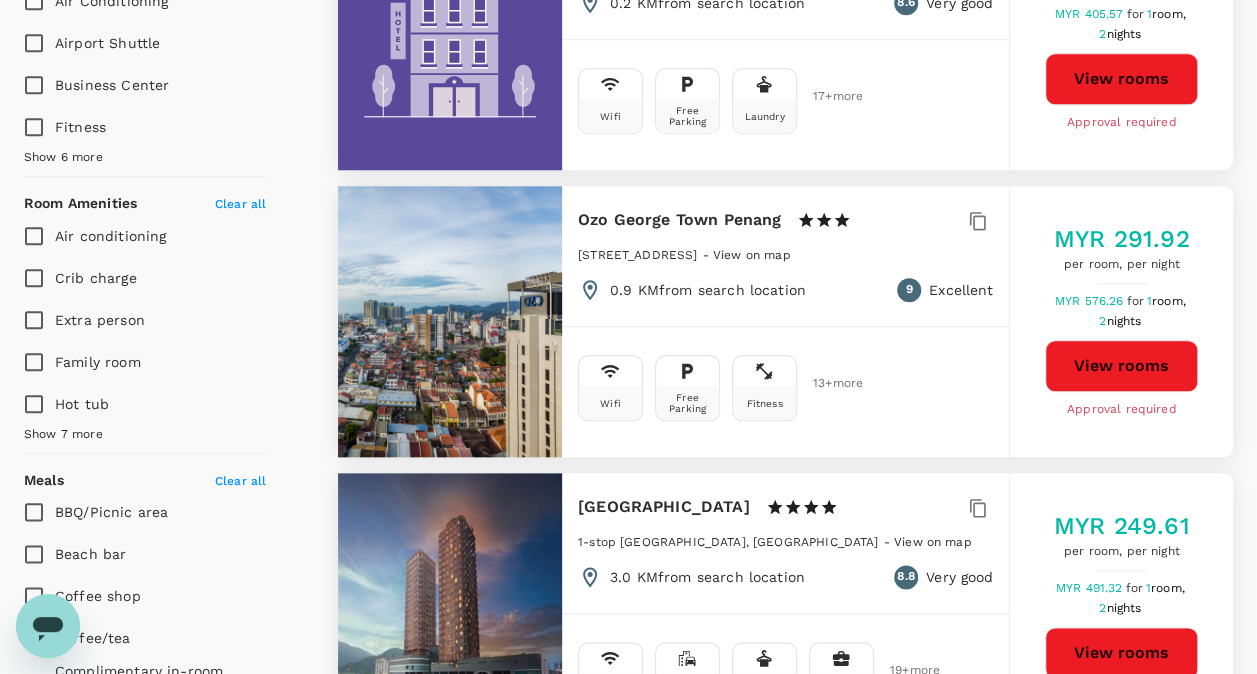 click on "View rooms" at bounding box center [1121, 366] 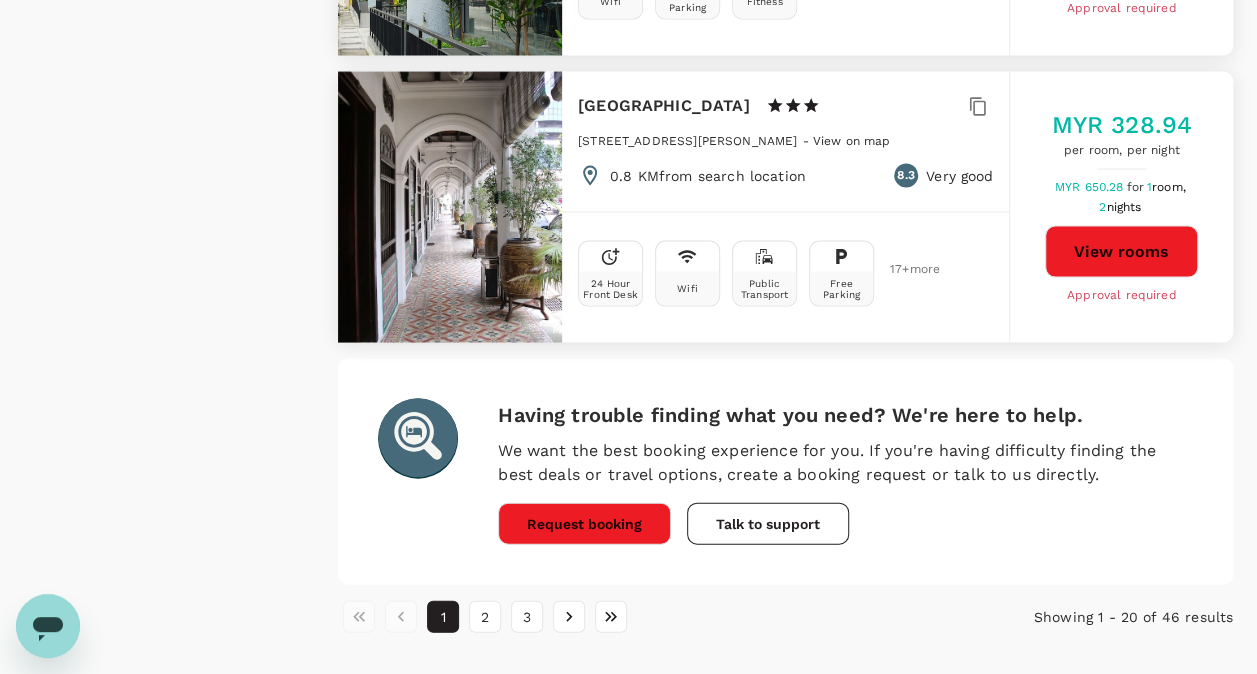 scroll, scrollTop: 5683, scrollLeft: 0, axis: vertical 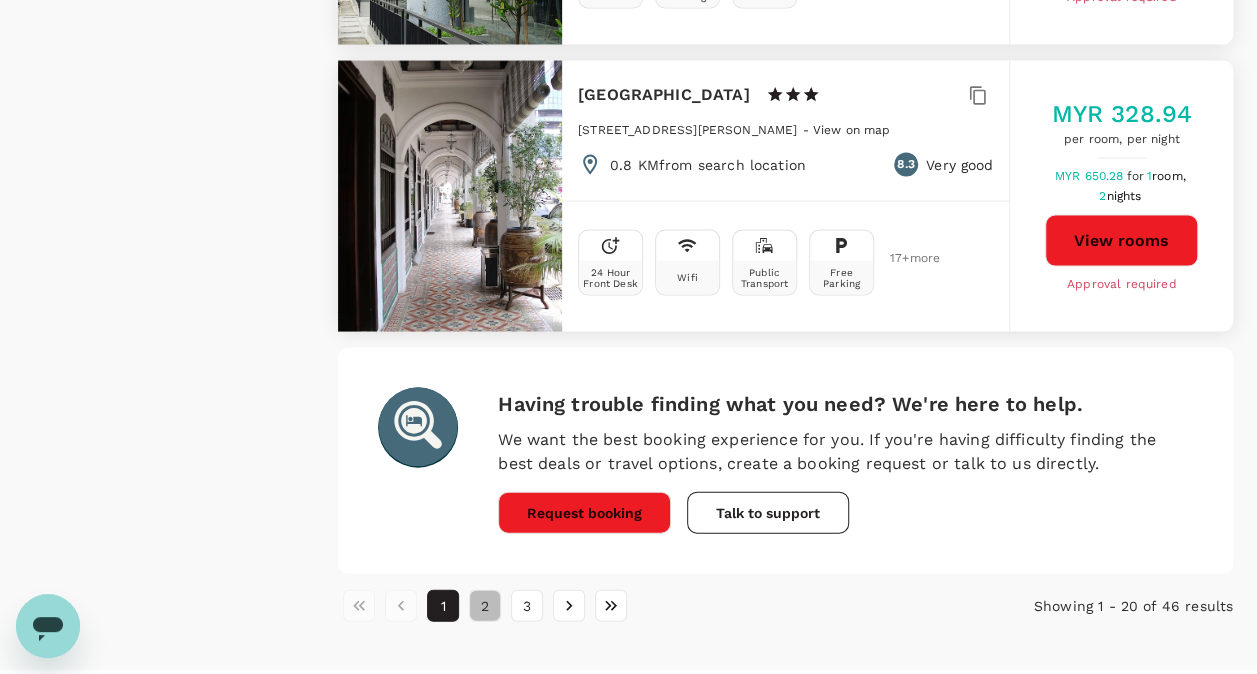 click on "2" at bounding box center [485, 606] 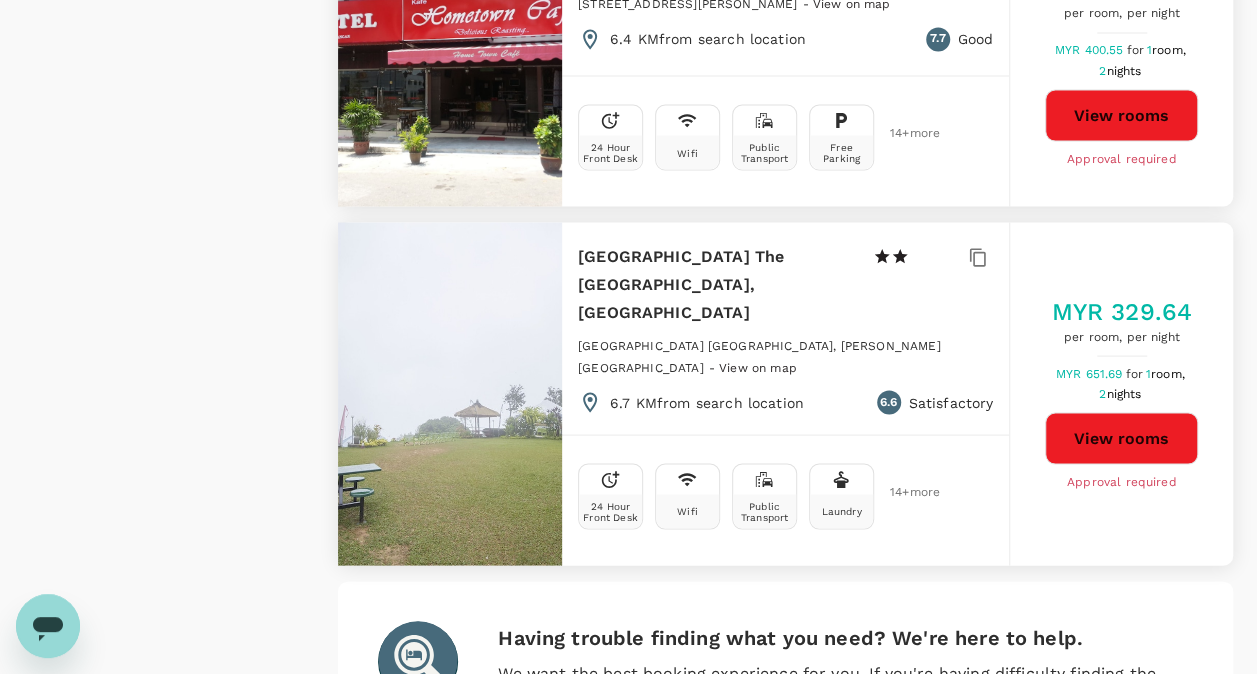 scroll, scrollTop: 5600, scrollLeft: 0, axis: vertical 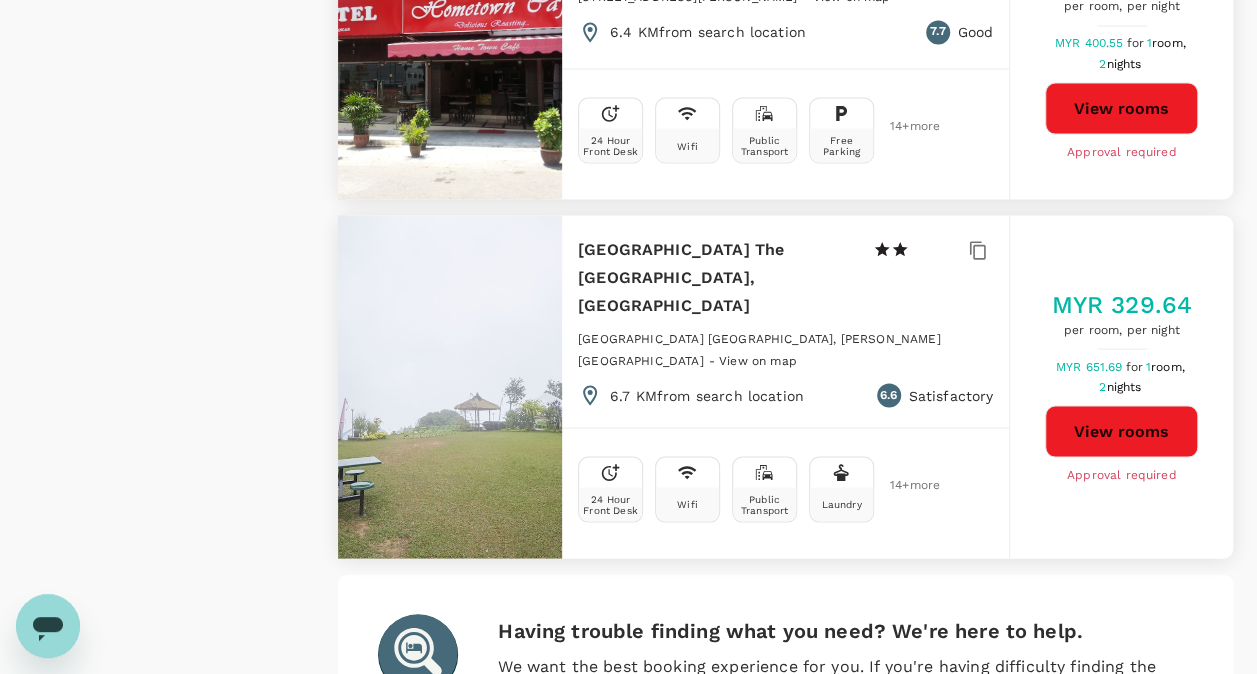 click on "3" at bounding box center [527, 832] 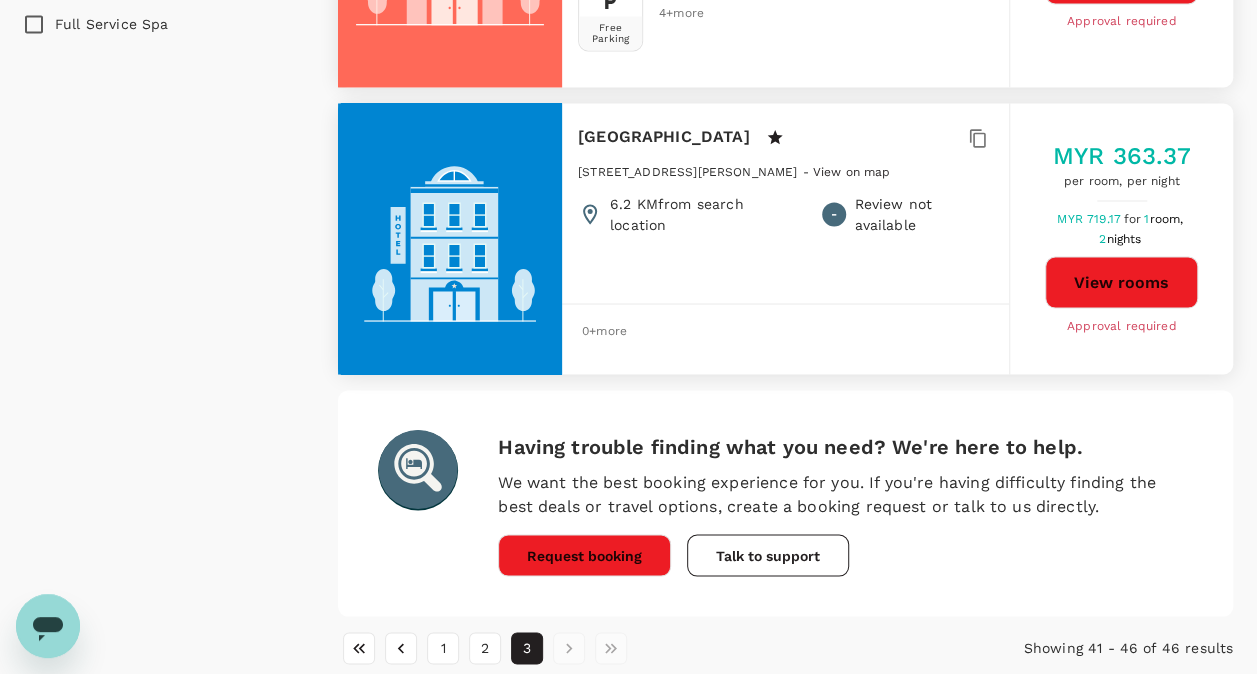 scroll, scrollTop: 1700, scrollLeft: 0, axis: vertical 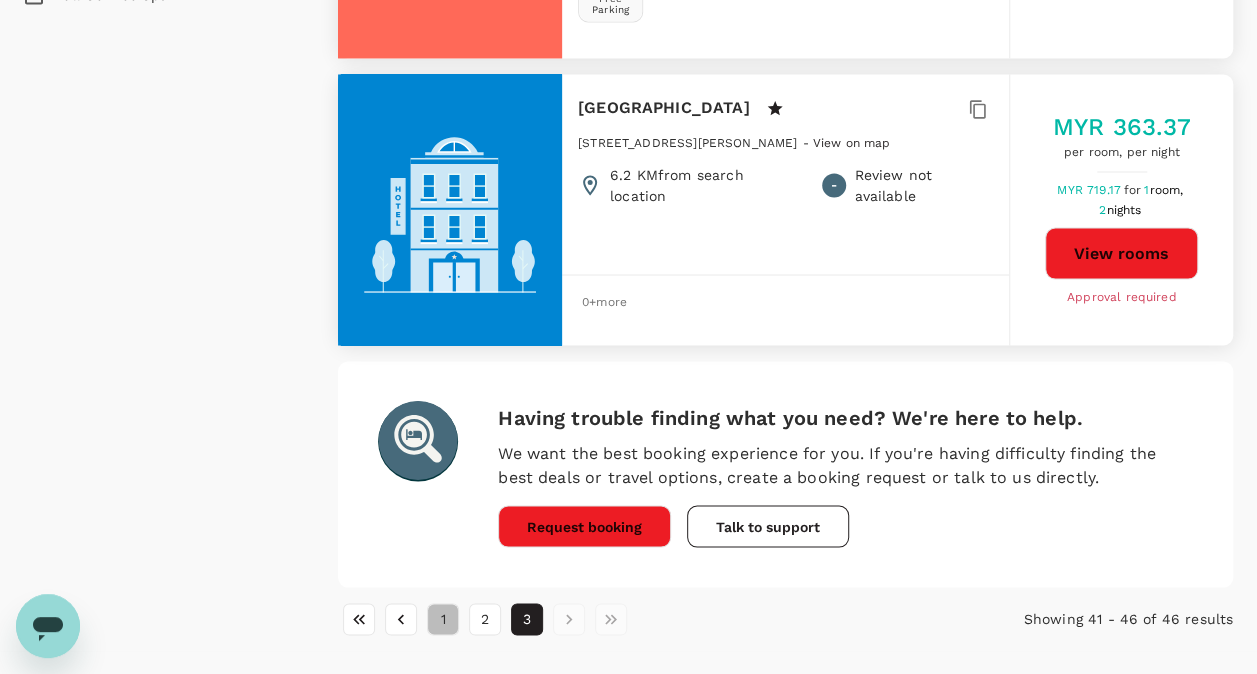 click on "1" at bounding box center [443, 619] 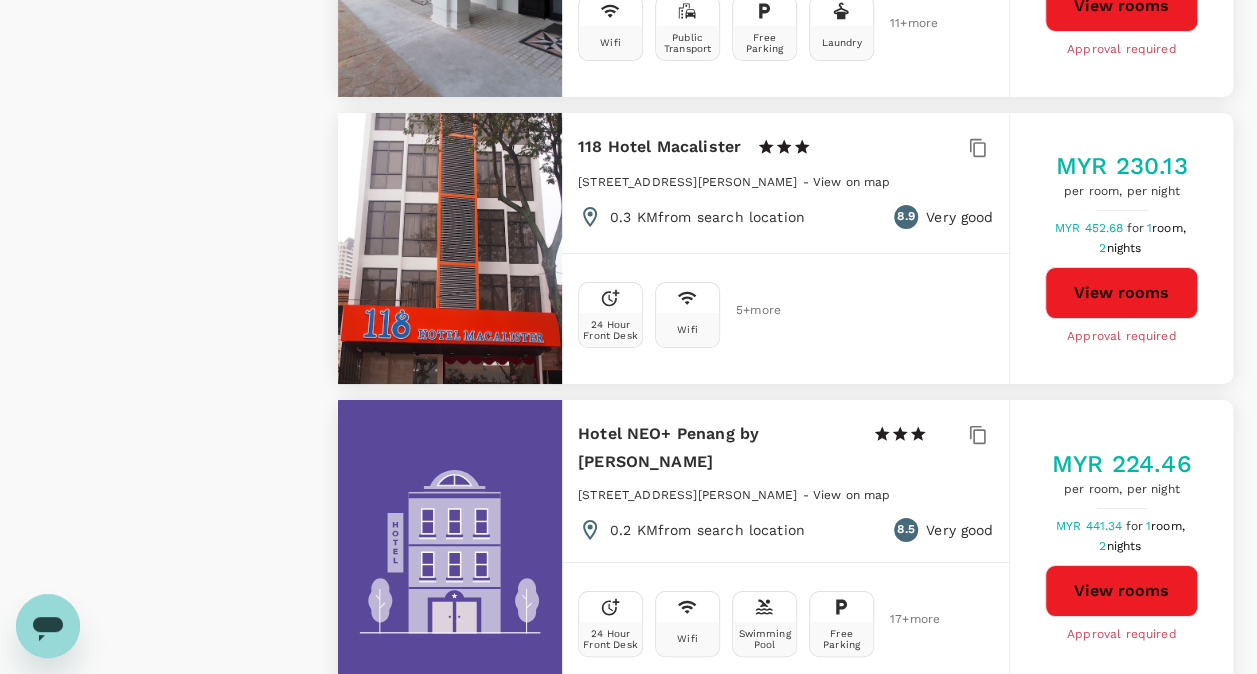scroll, scrollTop: 3700, scrollLeft: 0, axis: vertical 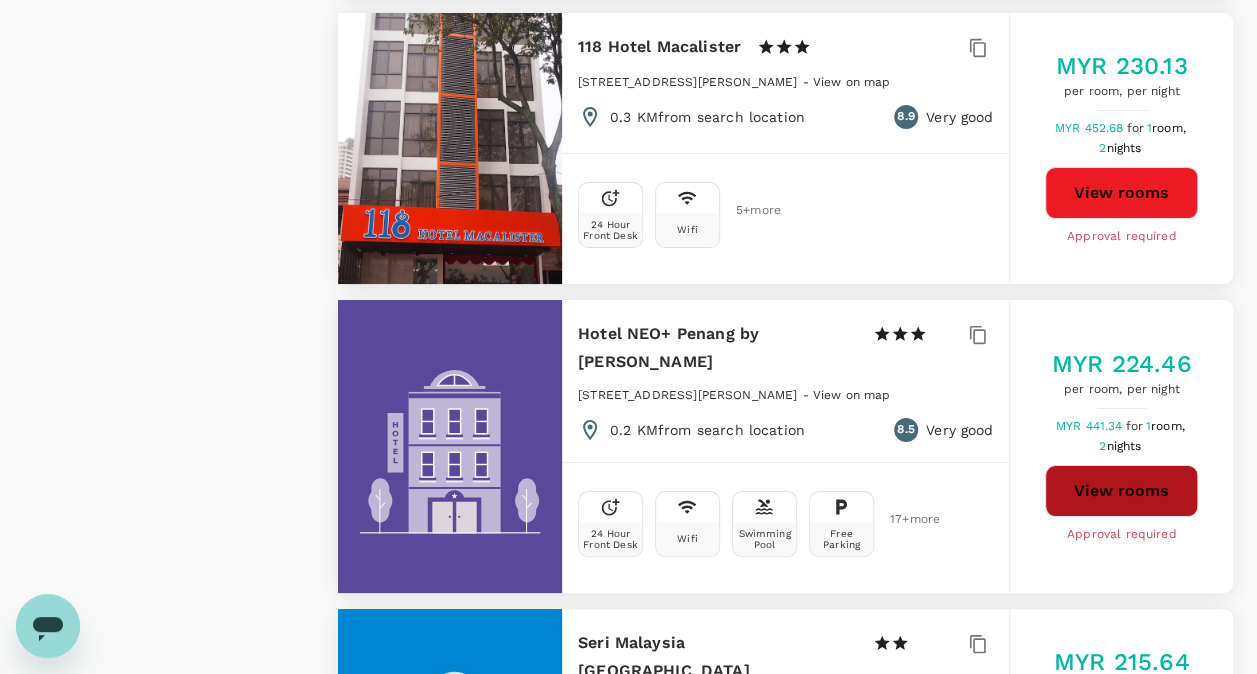 click on "View rooms" at bounding box center [1121, 491] 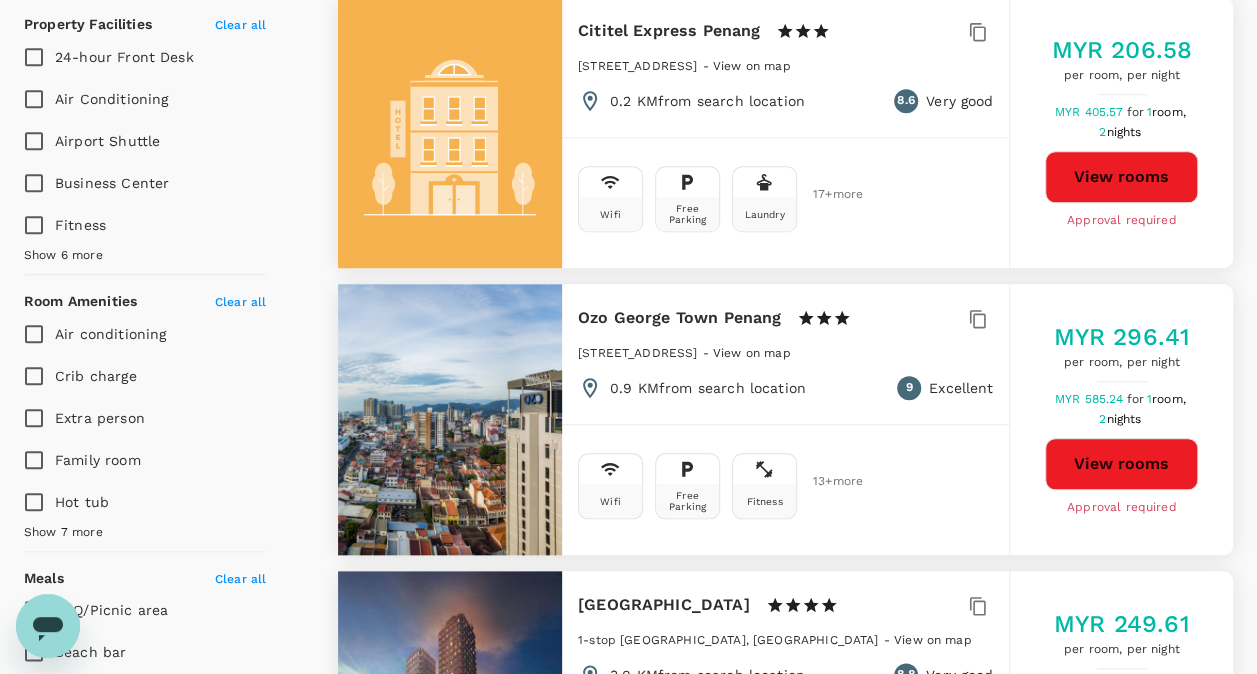 scroll, scrollTop: 800, scrollLeft: 0, axis: vertical 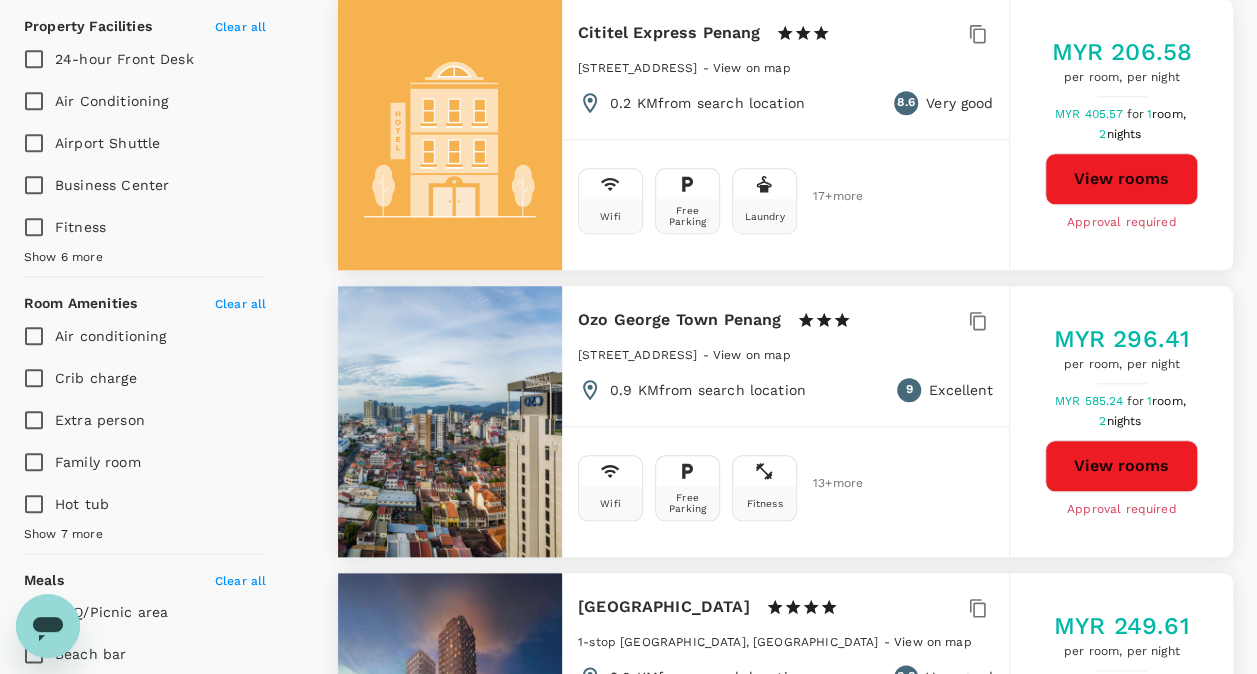 click on "View rooms" at bounding box center [1121, 466] 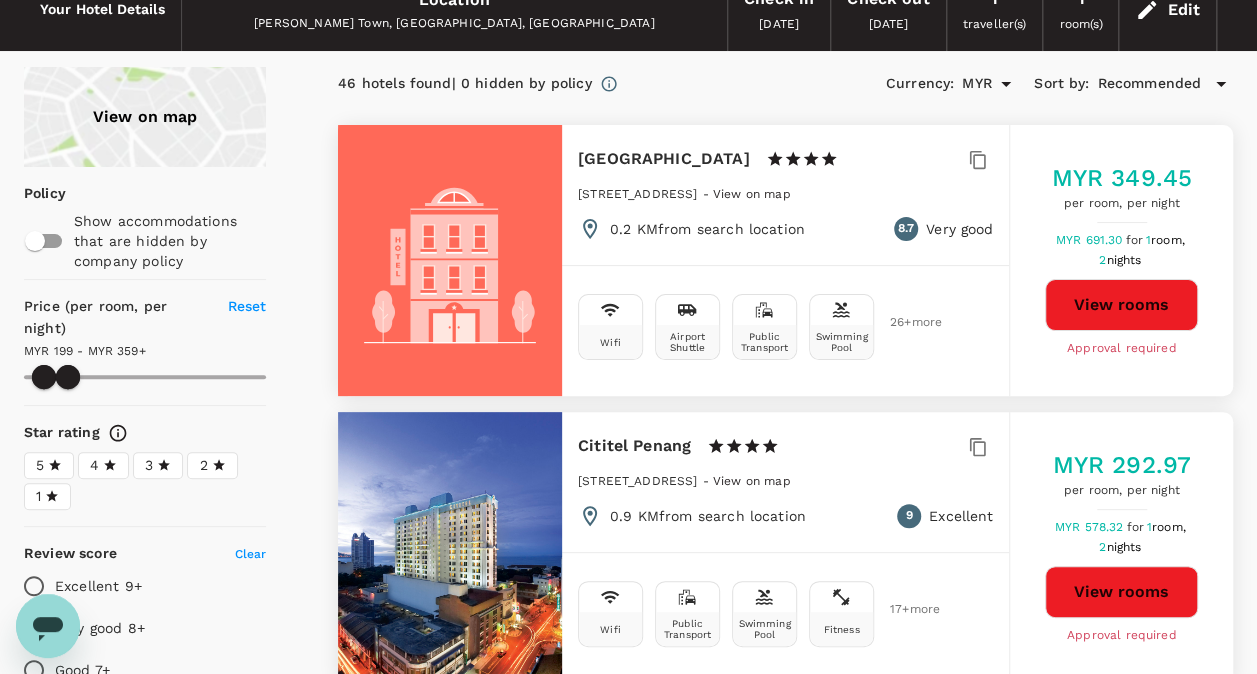 scroll, scrollTop: 0, scrollLeft: 0, axis: both 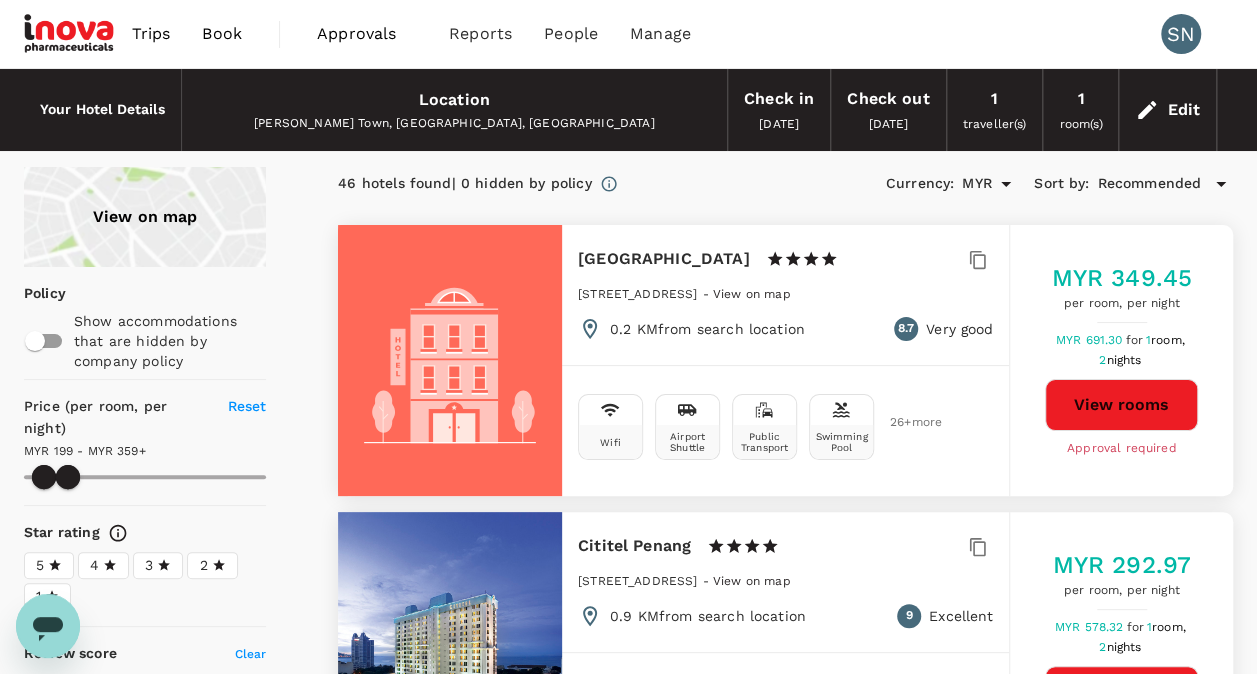click on "View rooms" at bounding box center [1121, 405] 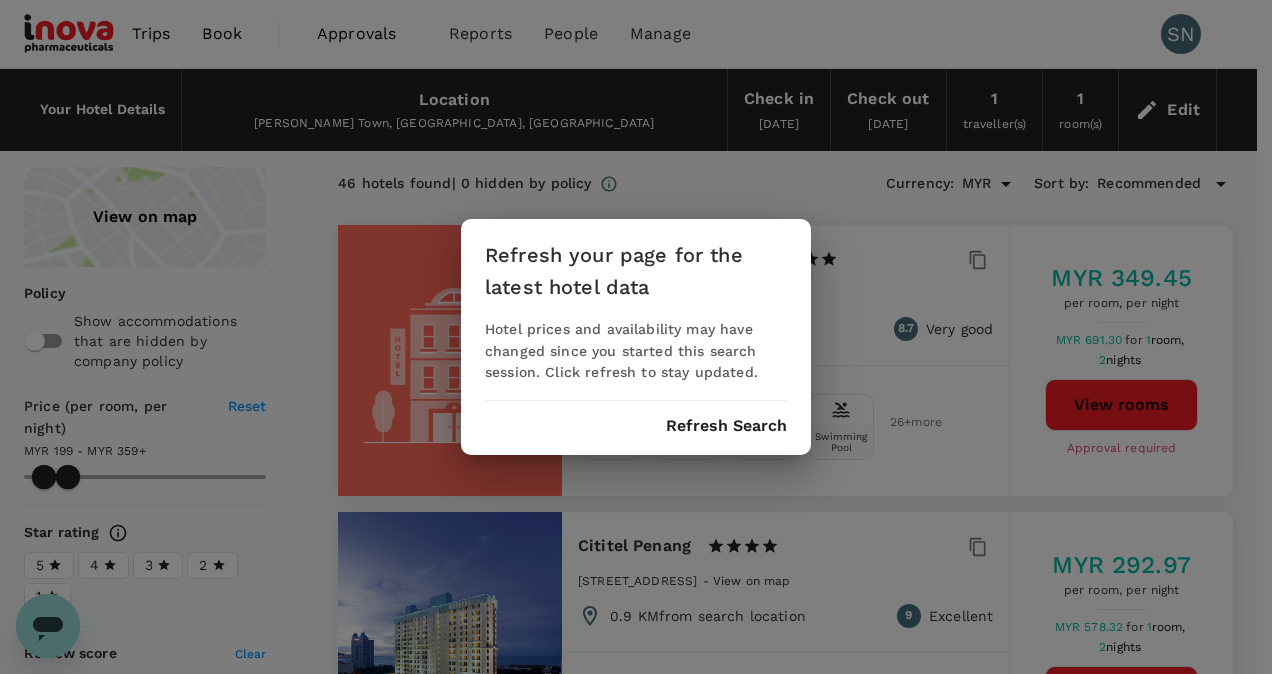 click on "Refresh Search" at bounding box center (726, 426) 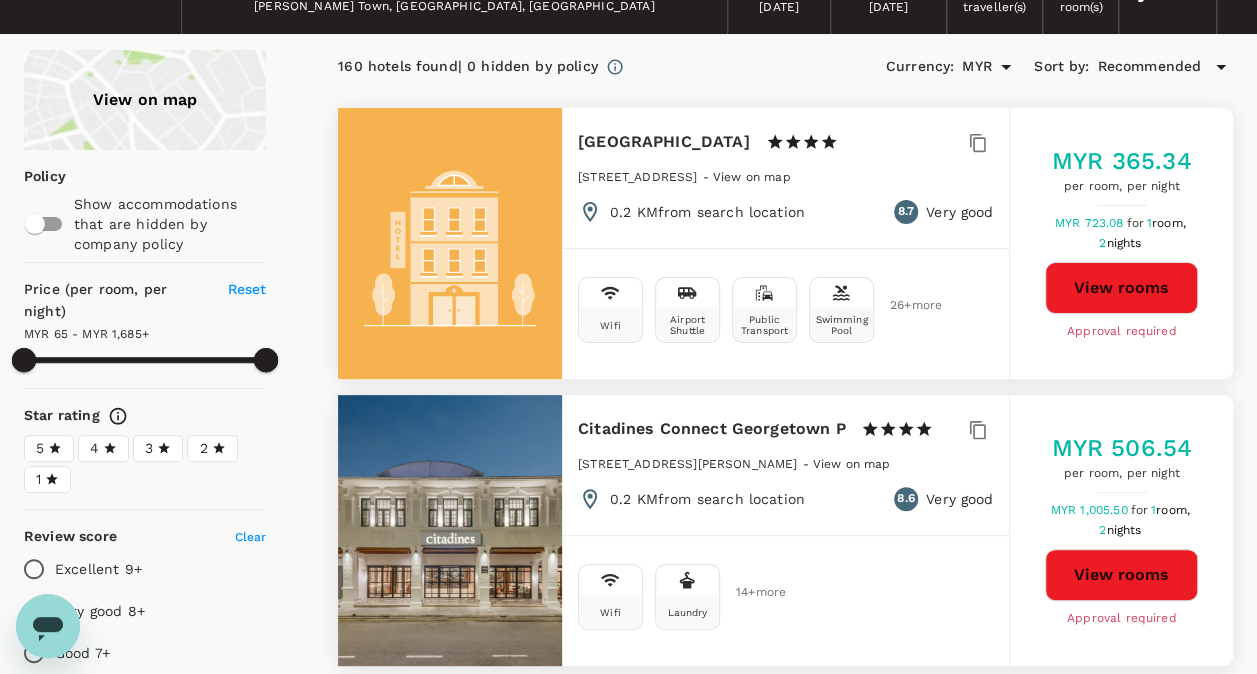 scroll, scrollTop: 100, scrollLeft: 0, axis: vertical 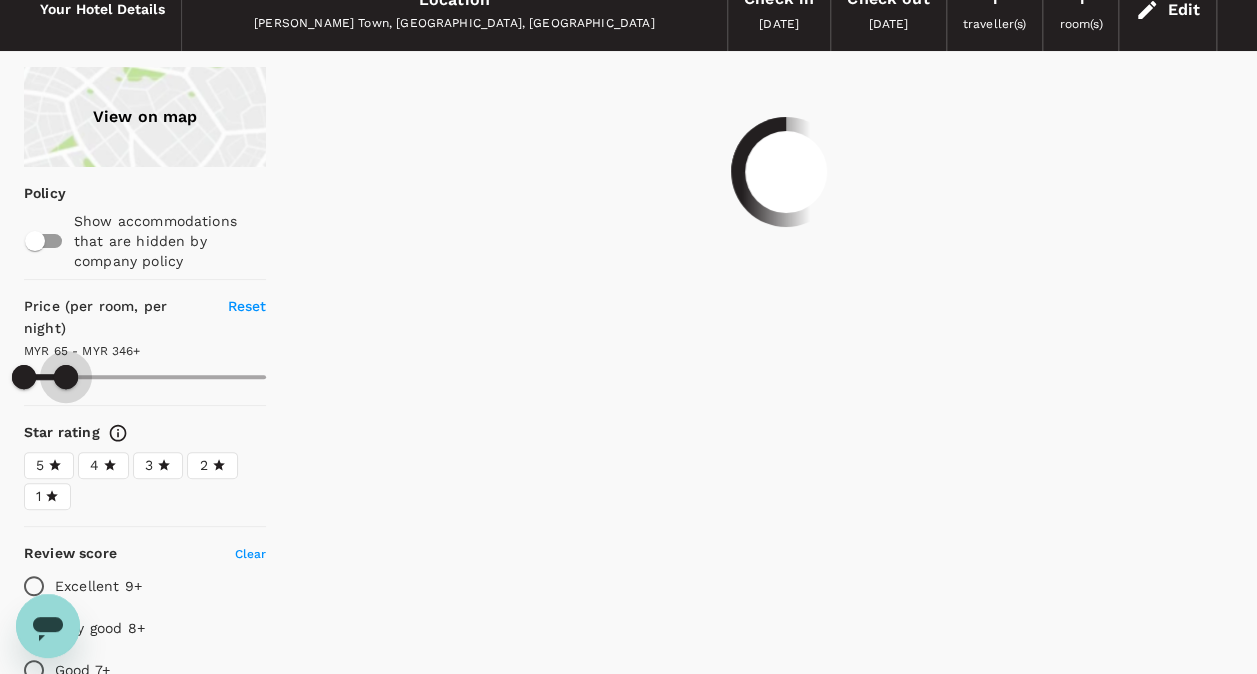 drag, startPoint x: 268, startPoint y: 370, endPoint x: 66, endPoint y: 360, distance: 202.24738 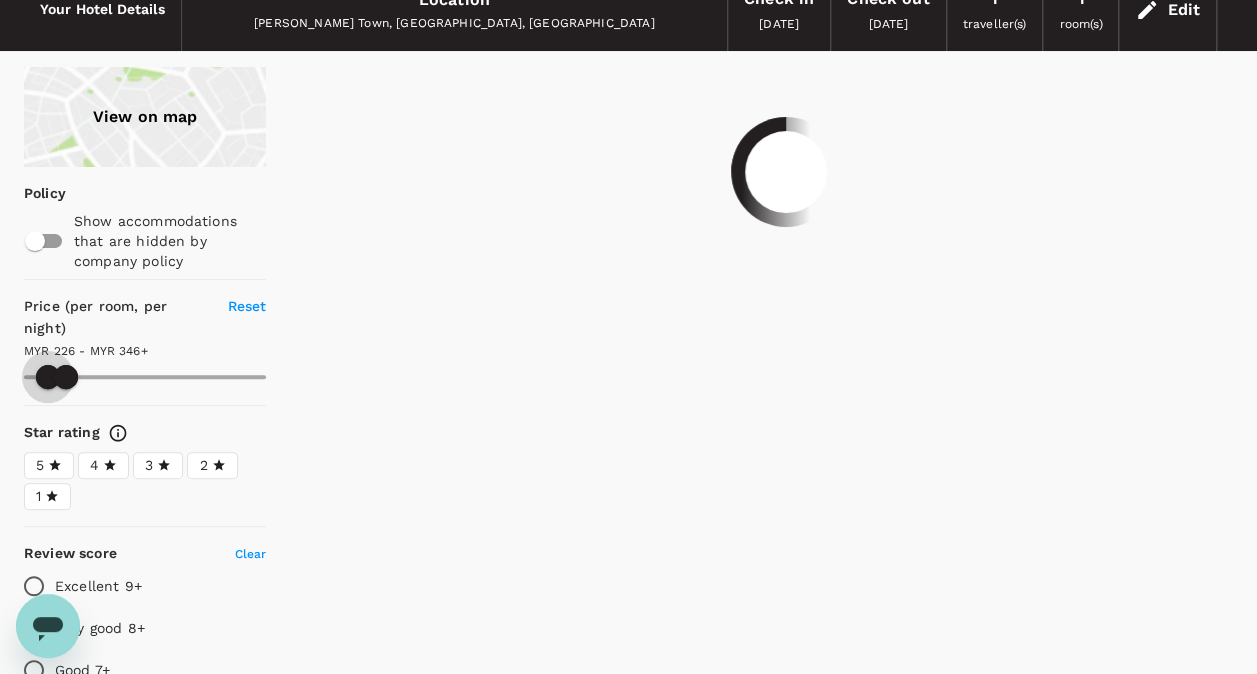 drag, startPoint x: 20, startPoint y: 371, endPoint x: 48, endPoint y: 373, distance: 28.071337 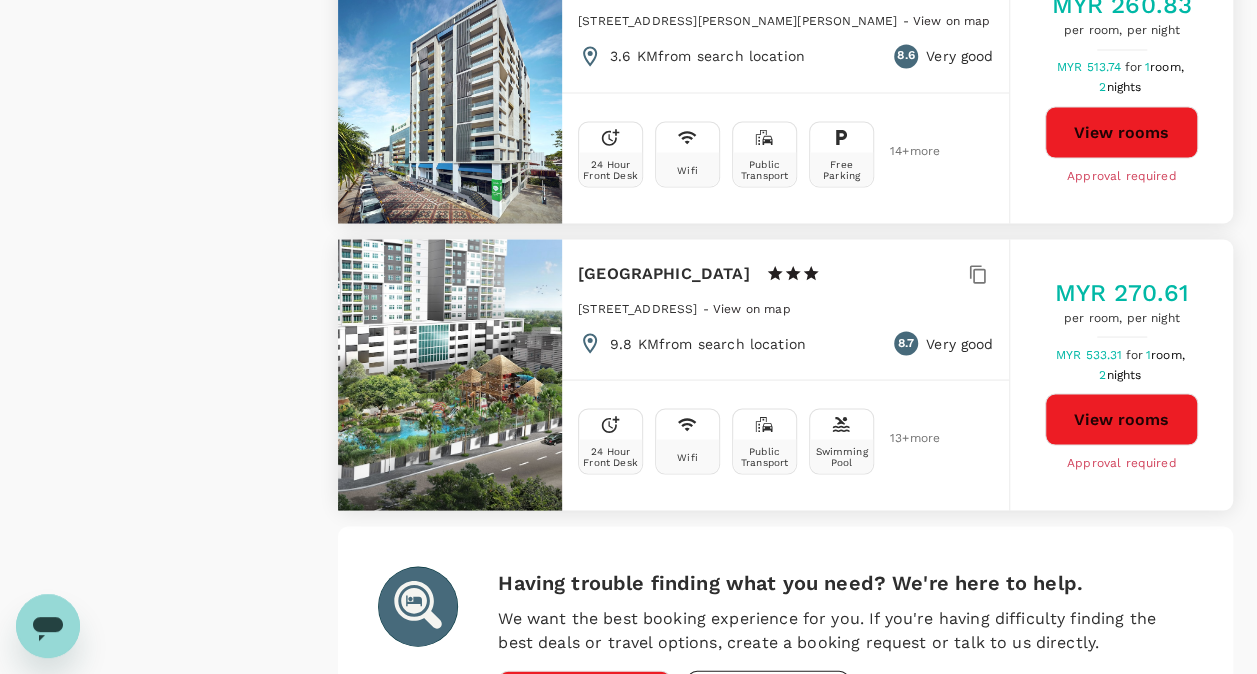 scroll, scrollTop: 5600, scrollLeft: 0, axis: vertical 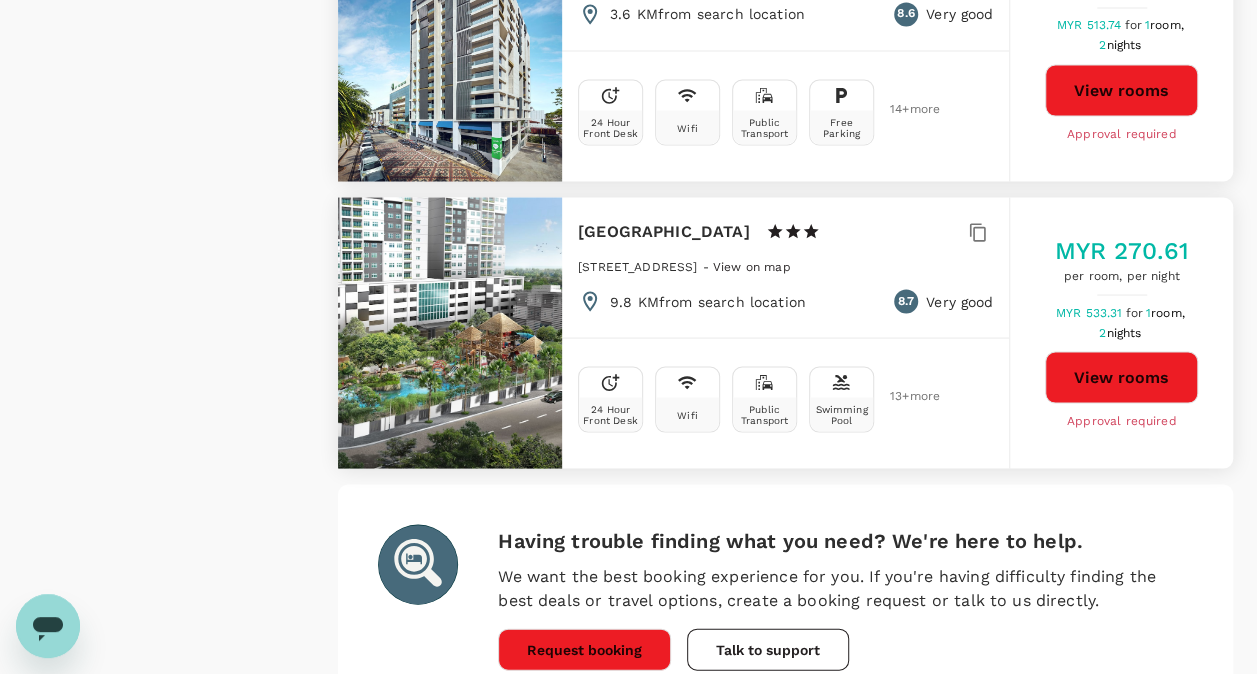 click on "2" at bounding box center [485, 742] 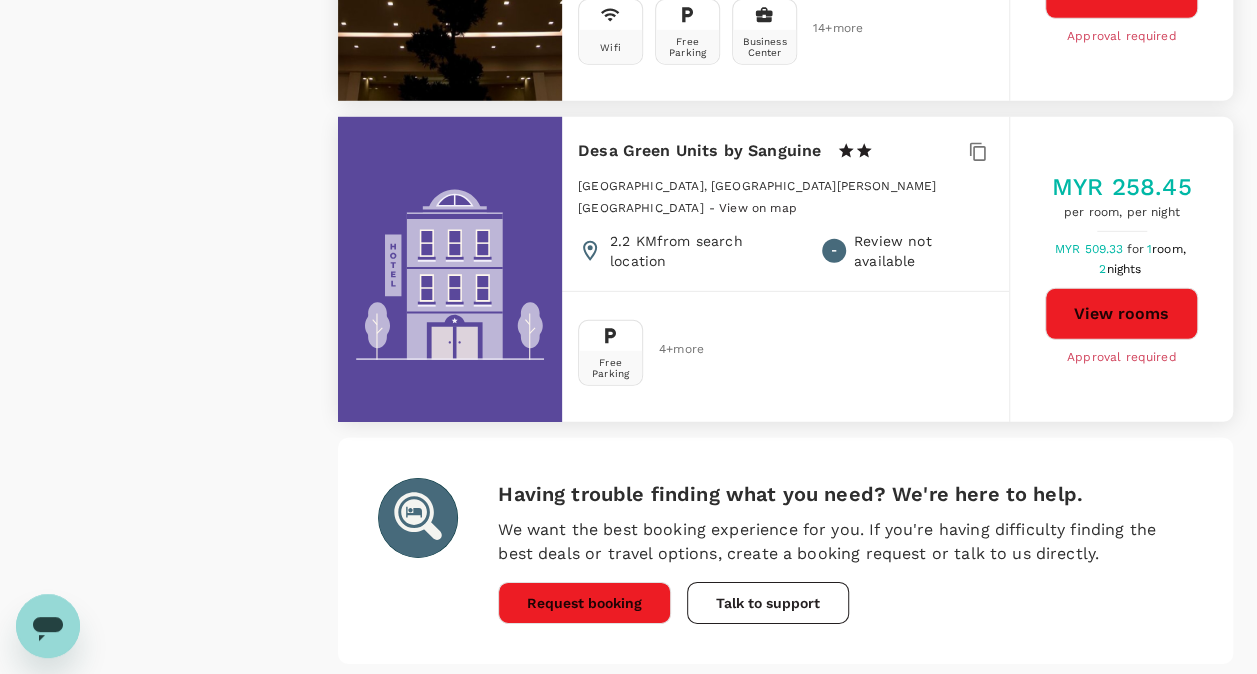 scroll, scrollTop: 2895, scrollLeft: 0, axis: vertical 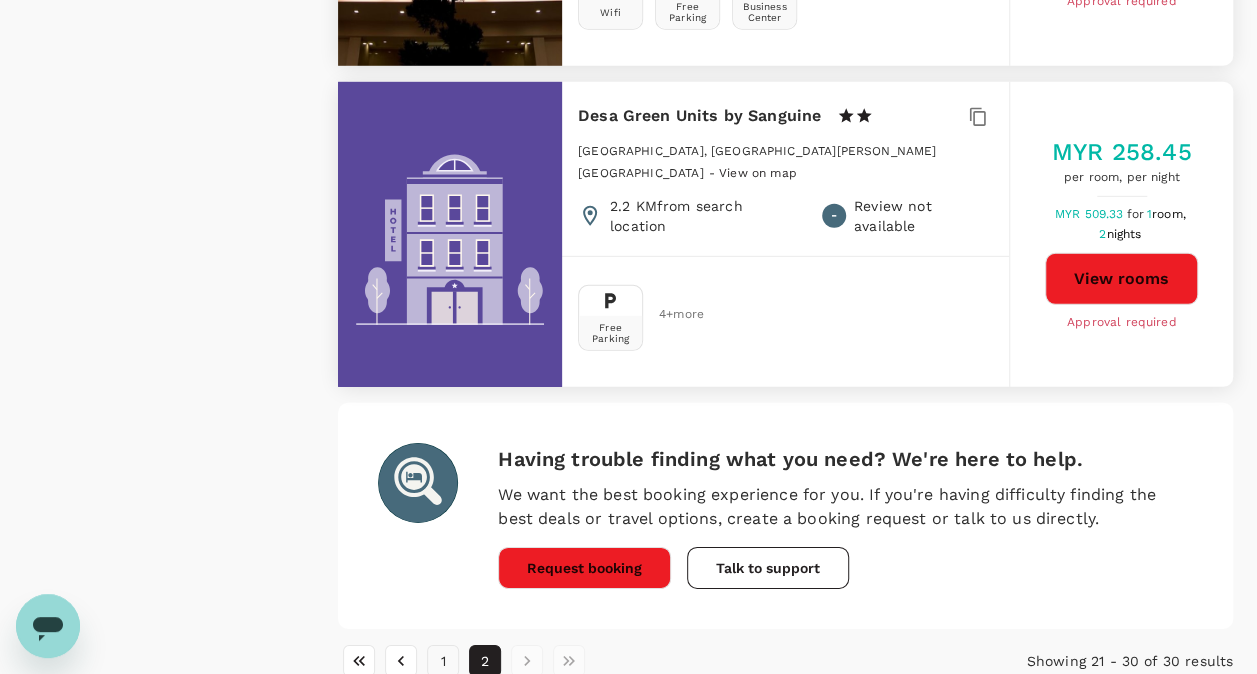 click on "1" at bounding box center [443, 661] 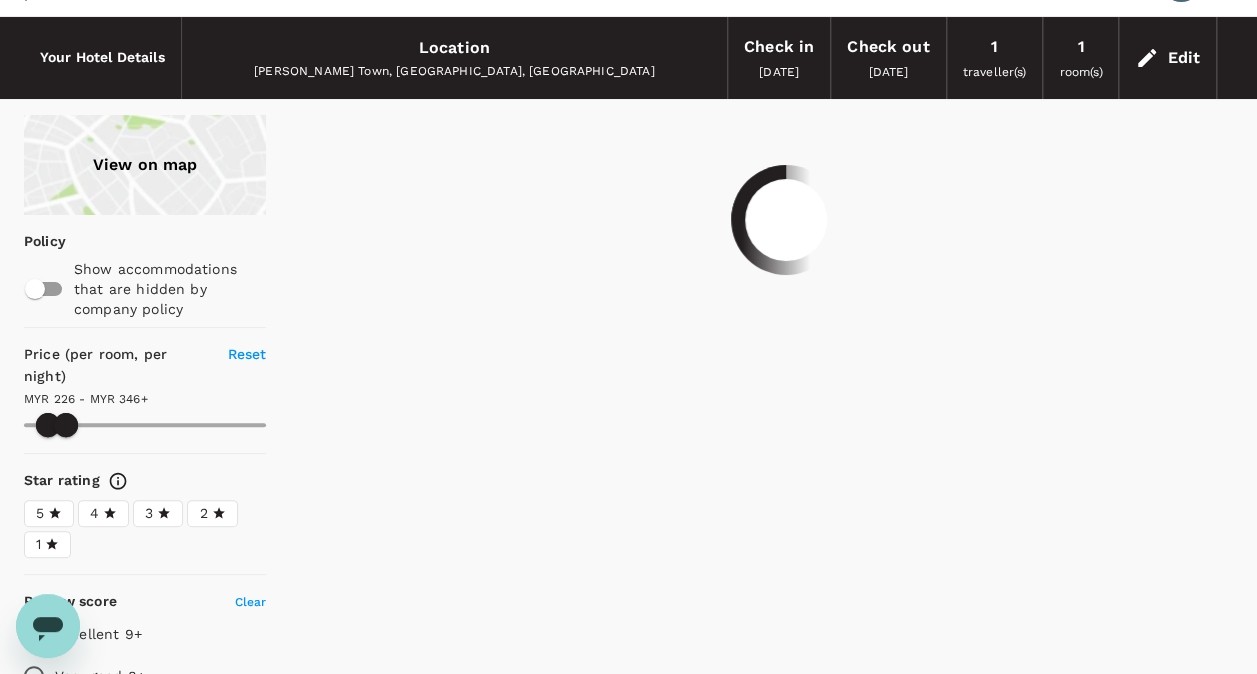 scroll, scrollTop: 0, scrollLeft: 0, axis: both 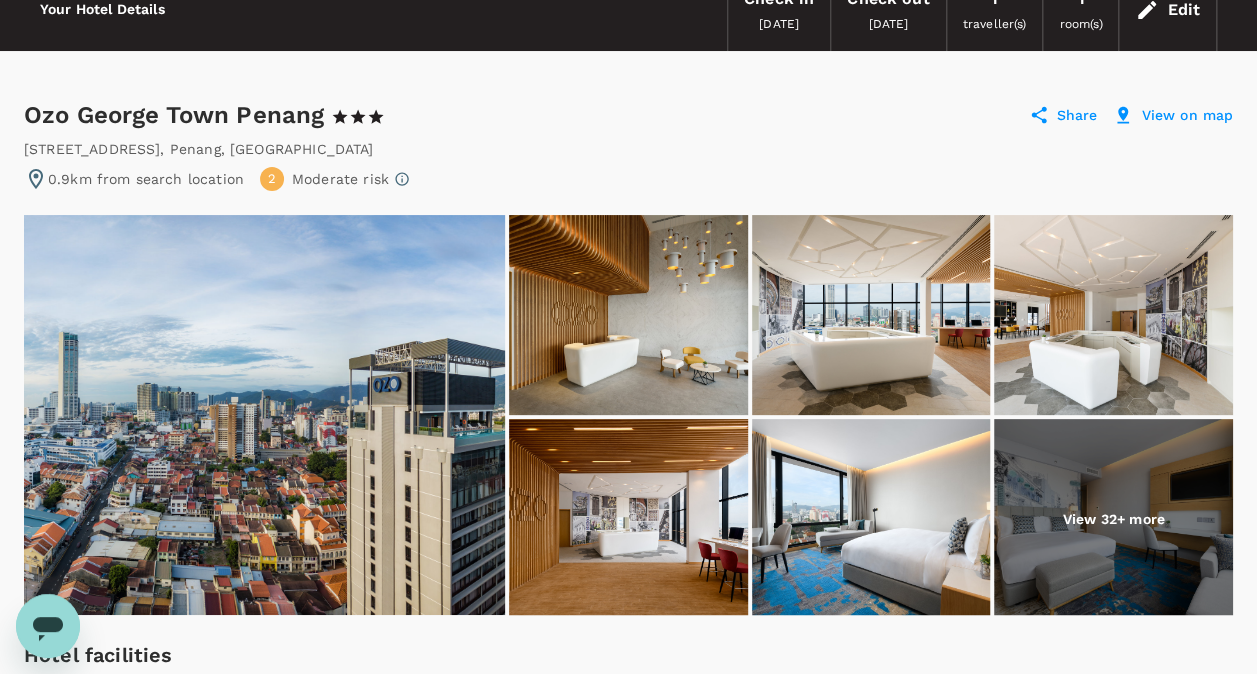 click at bounding box center [1113, 519] 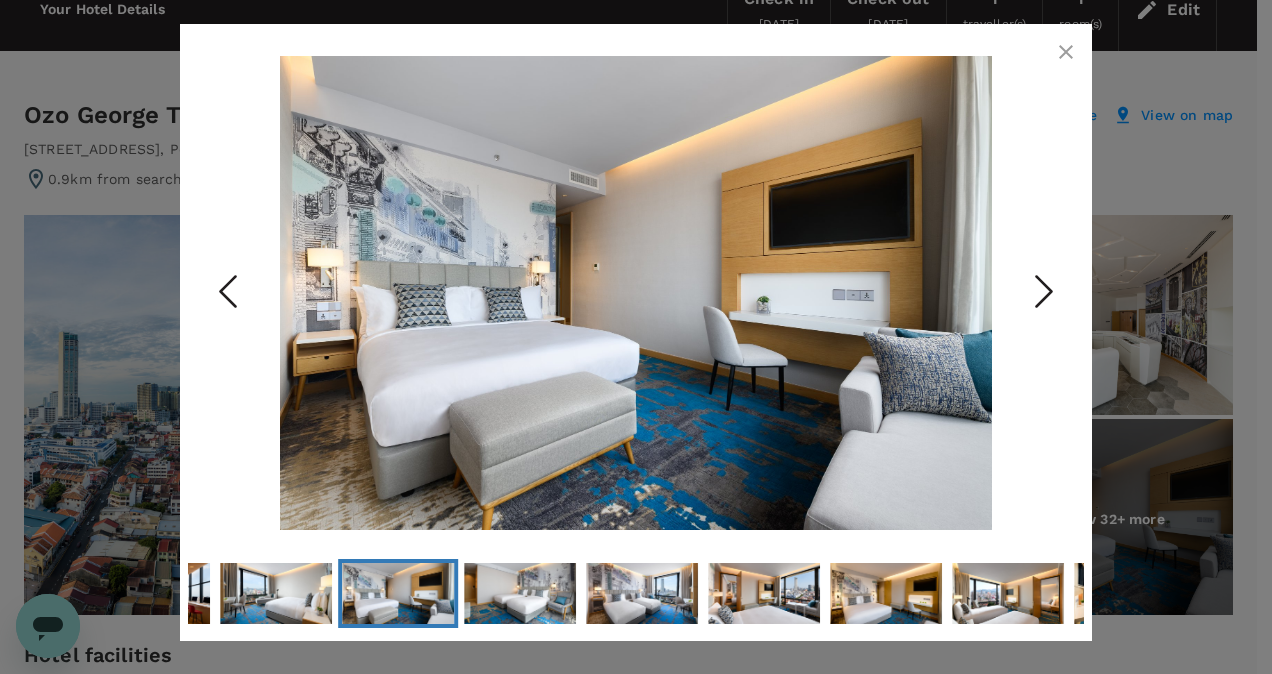 click 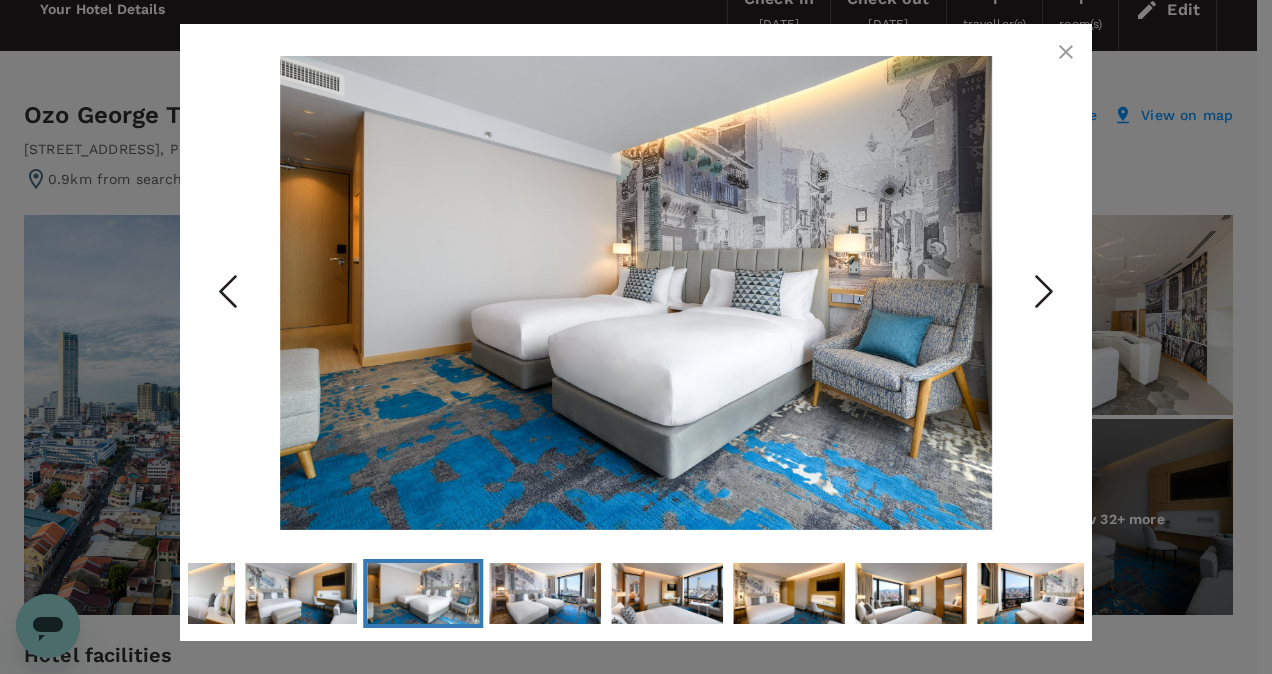 click 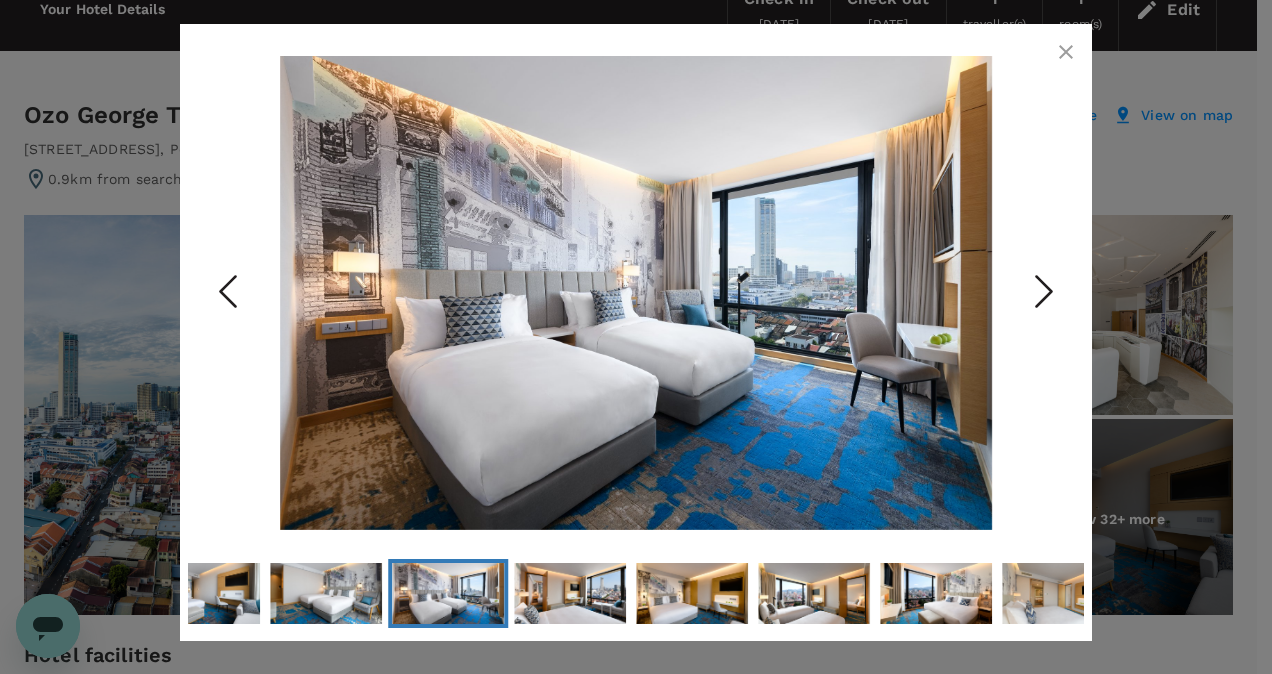 click 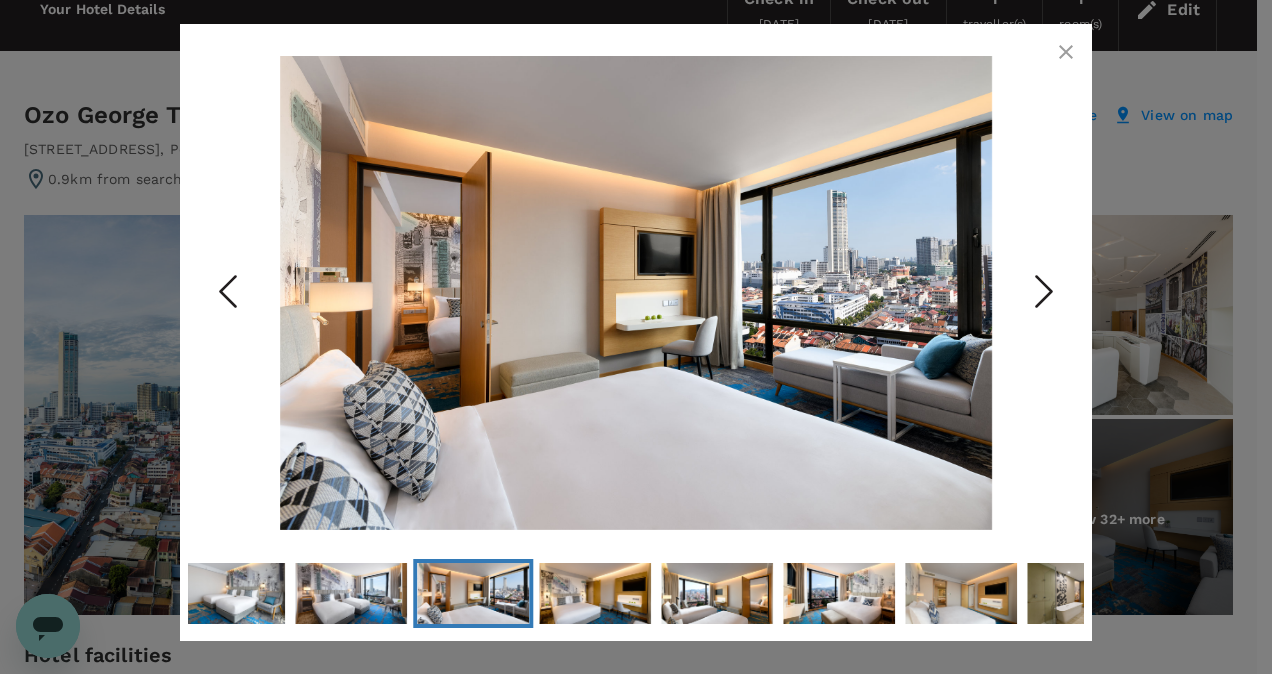 click 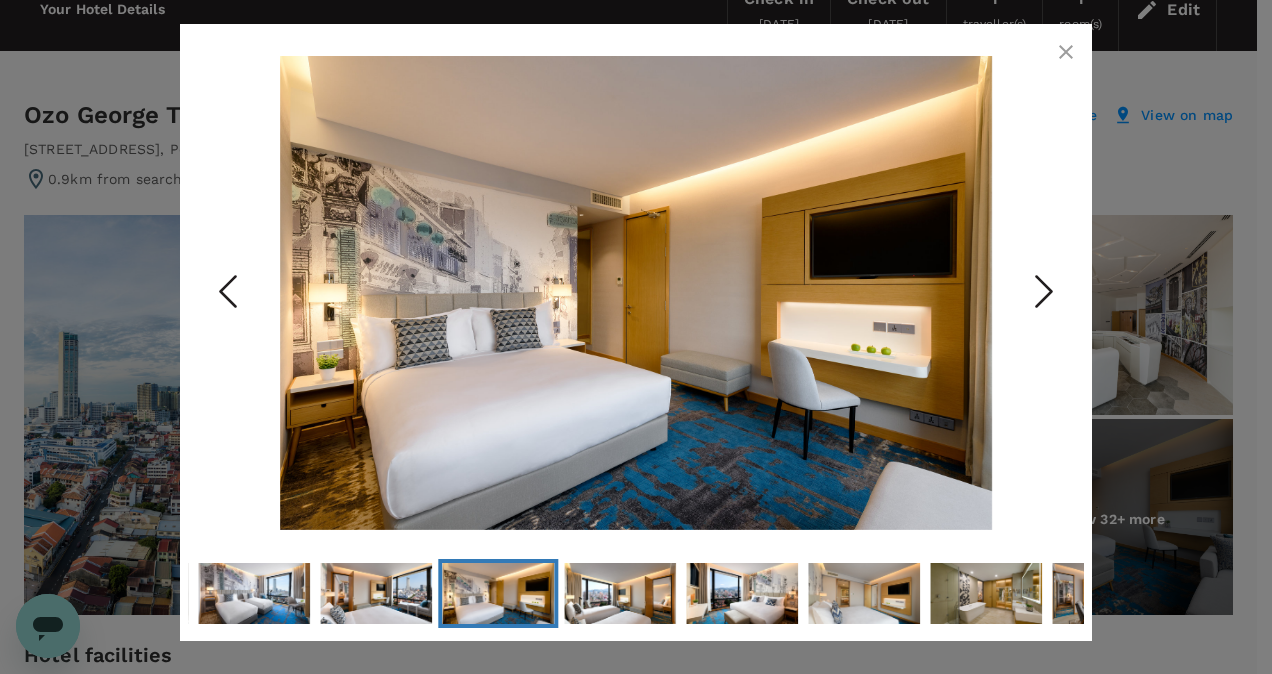 click 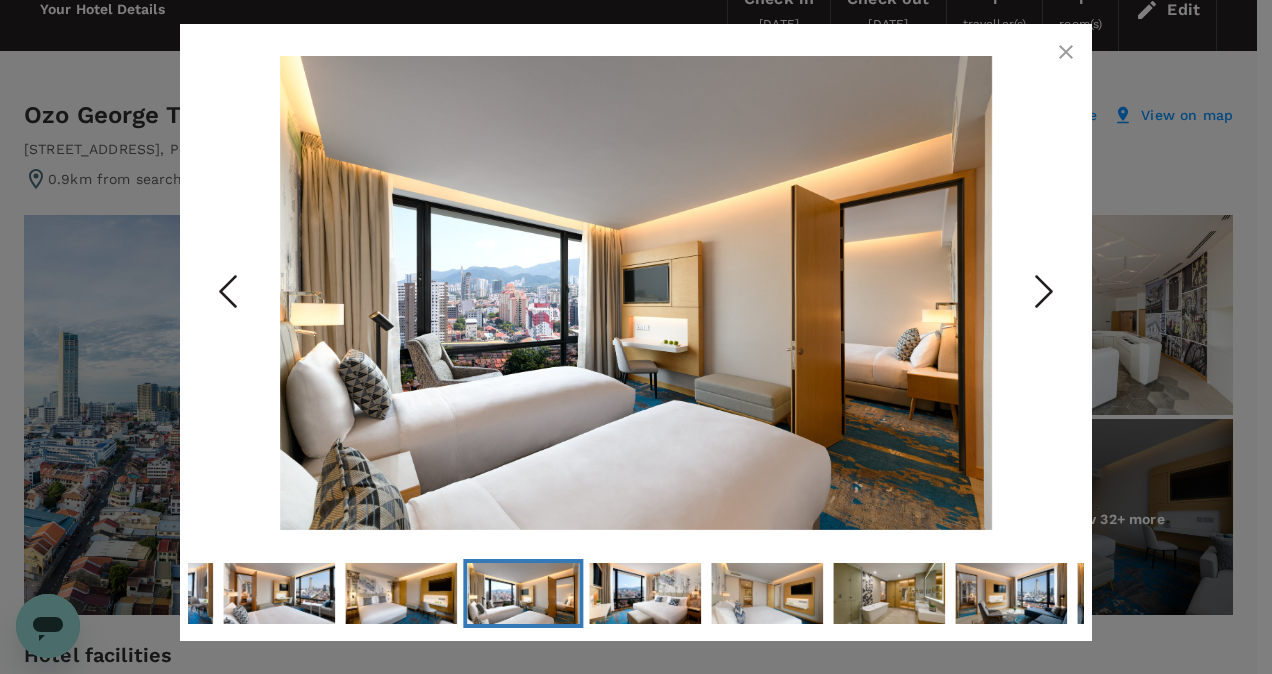 click 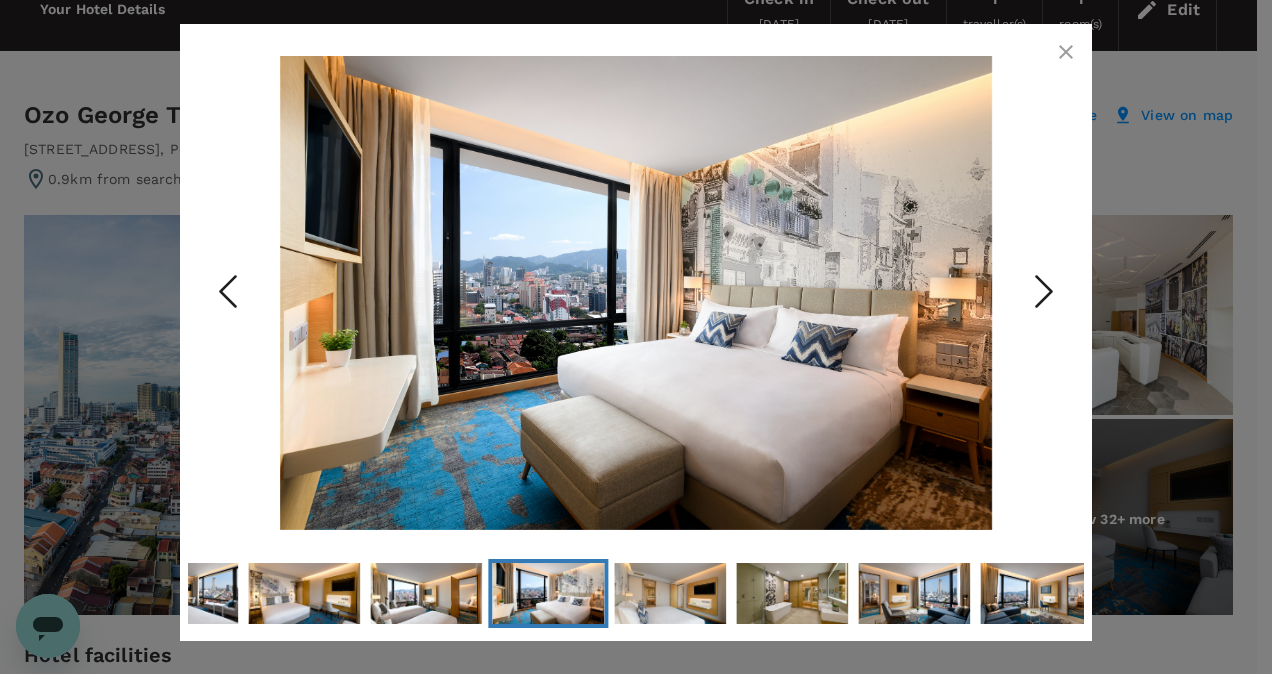 click 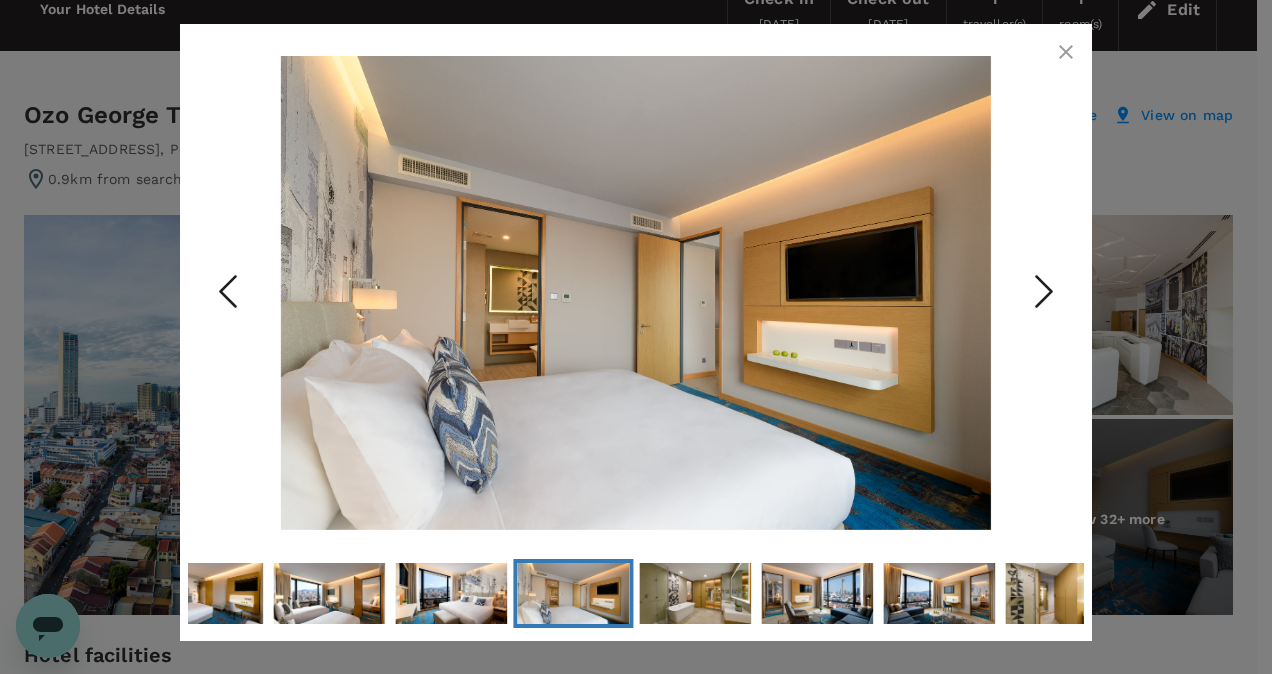 click 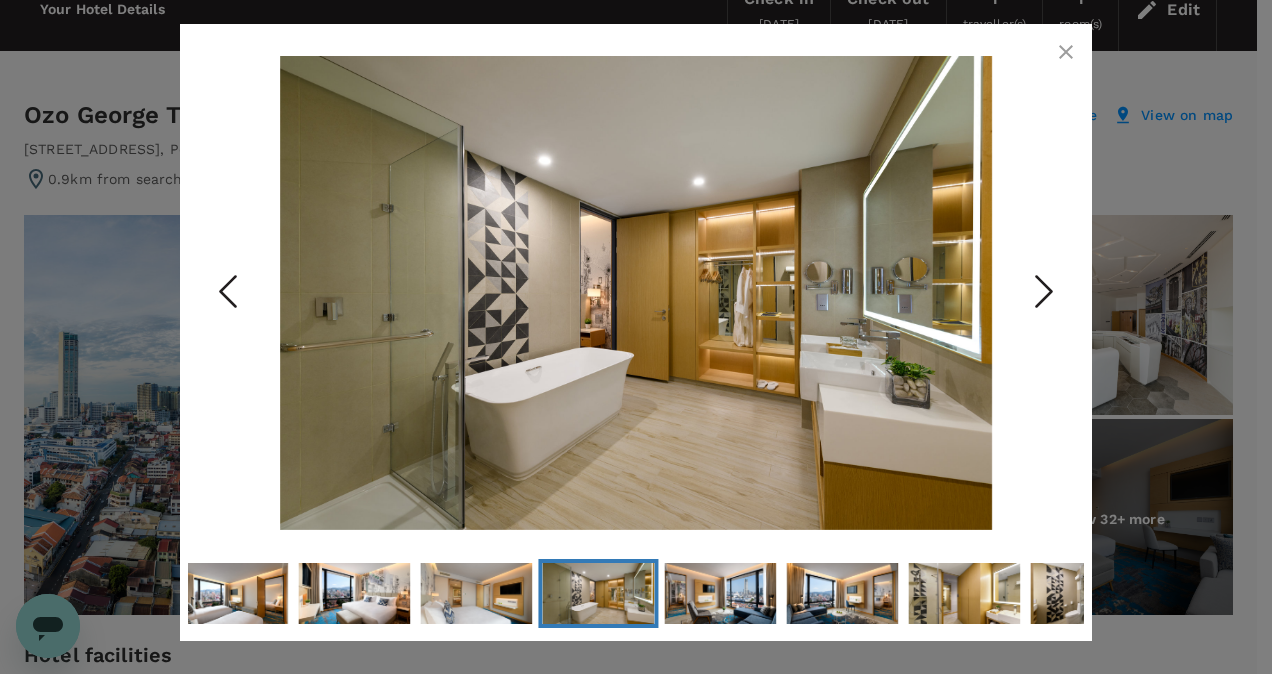 click 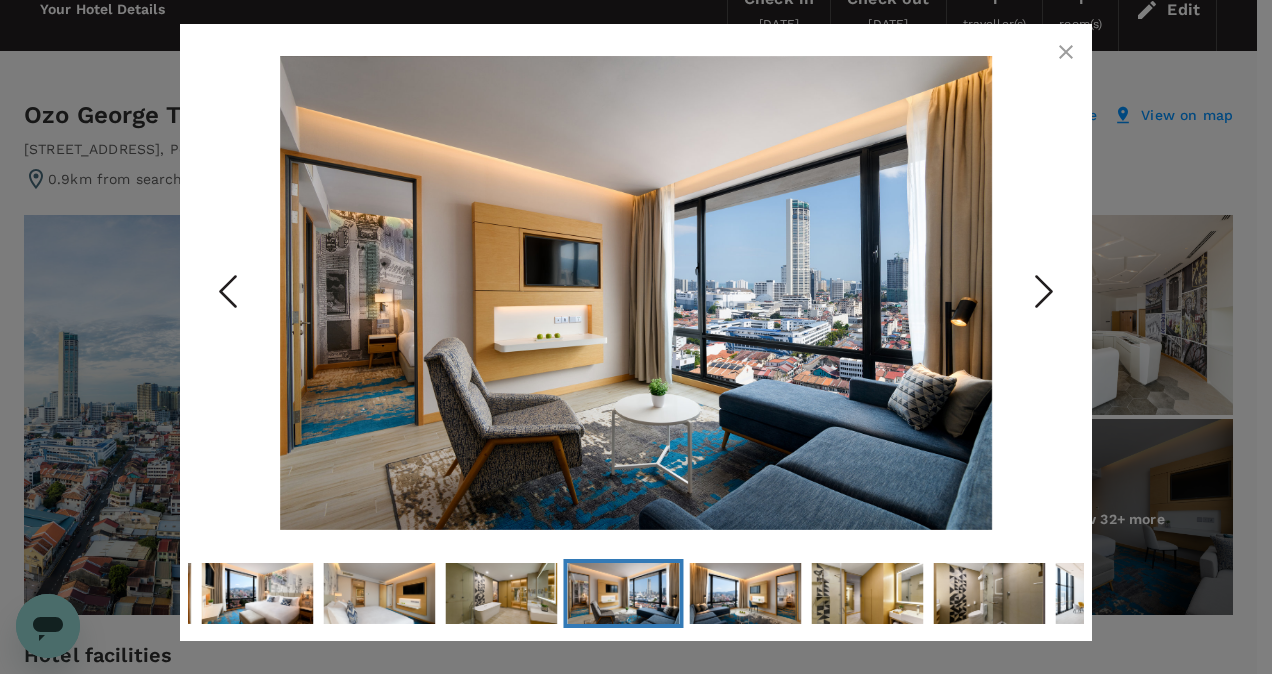 click 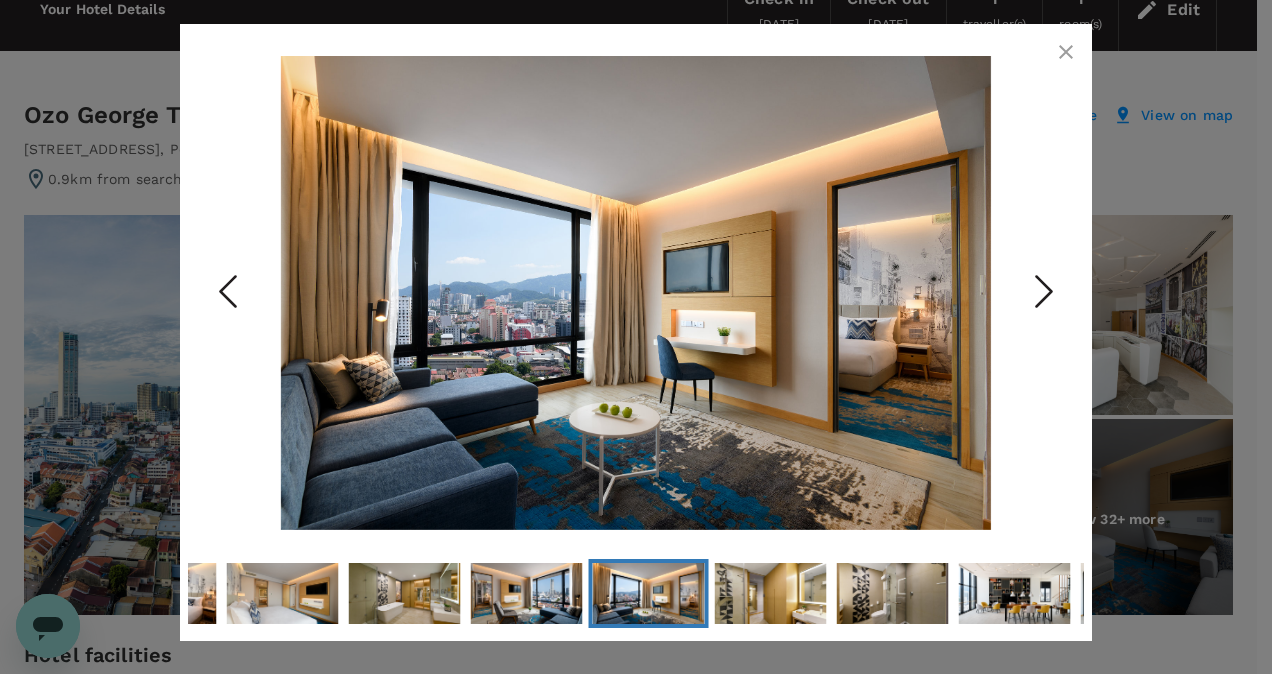 click 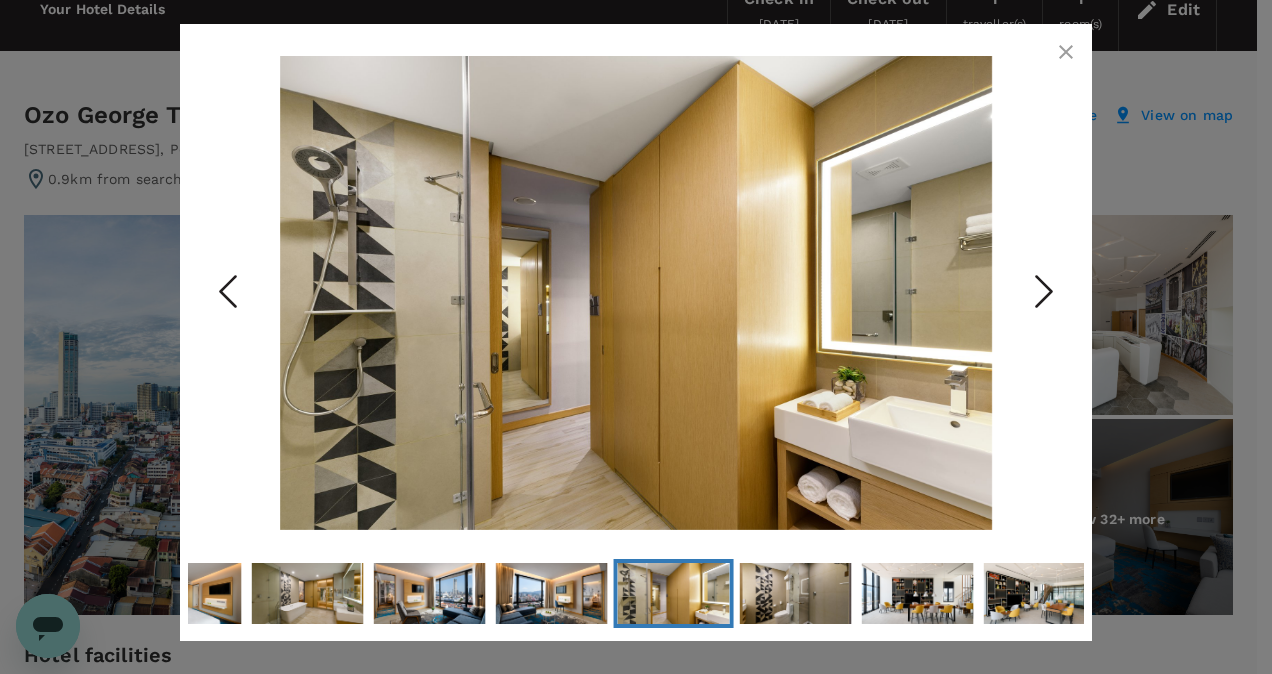 click 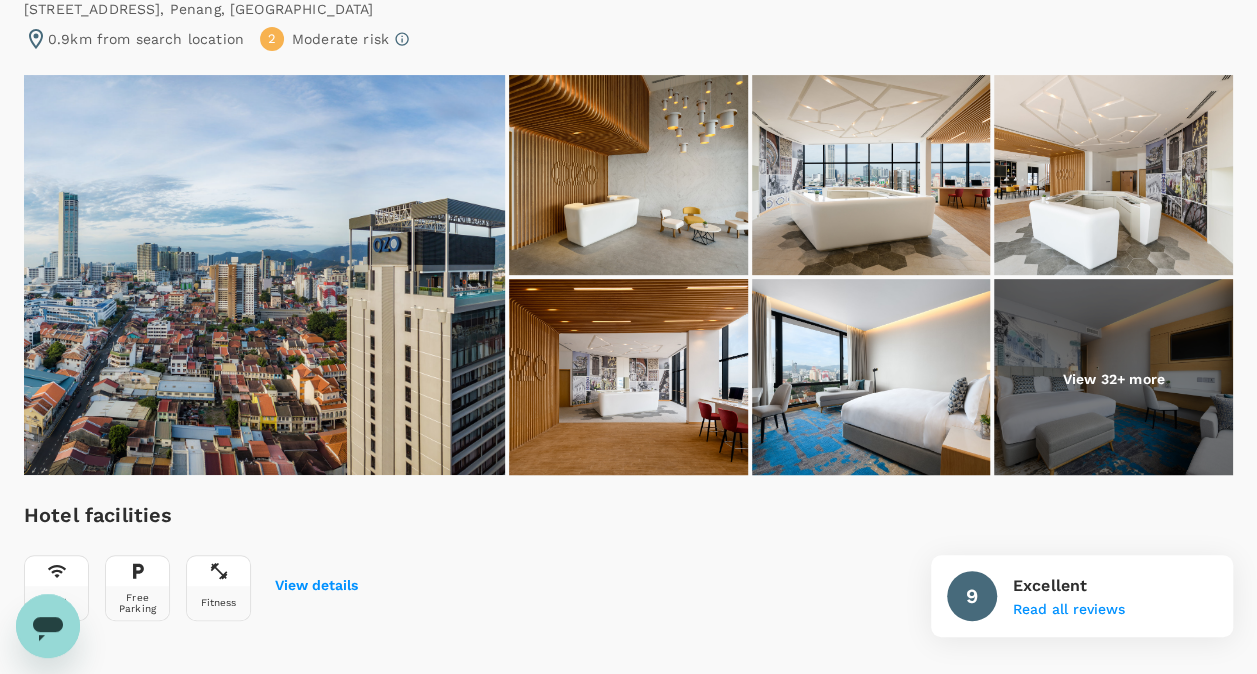 scroll, scrollTop: 0, scrollLeft: 0, axis: both 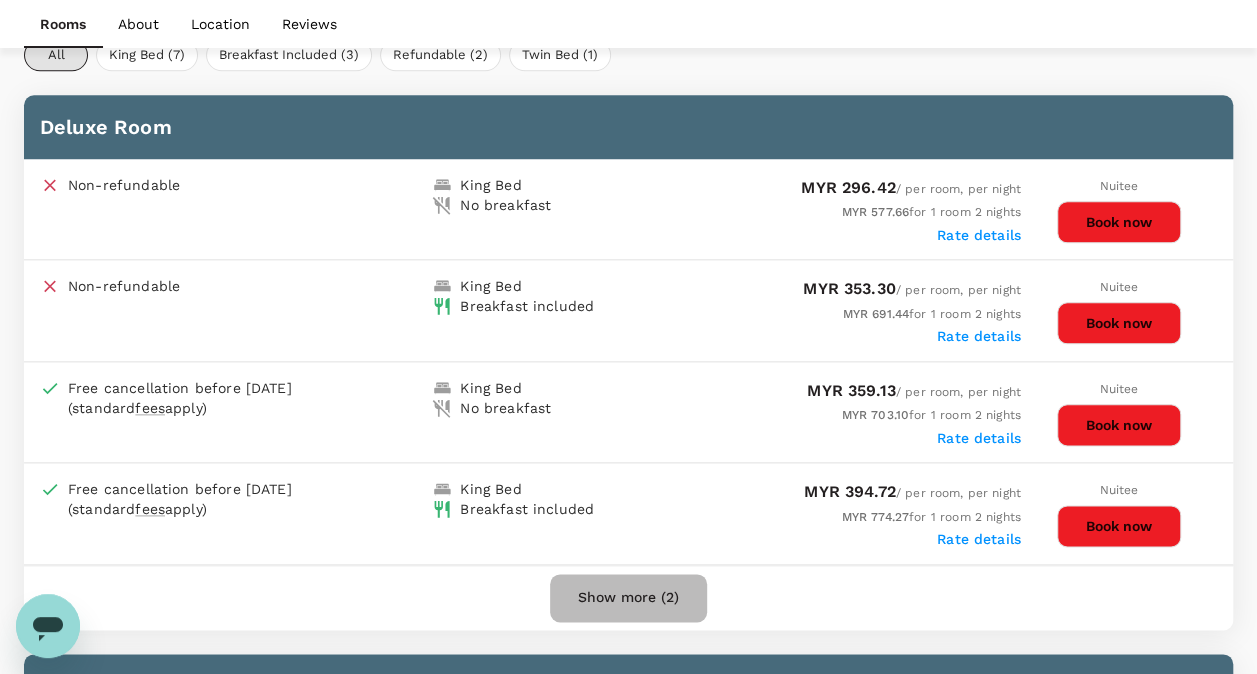 click on "Show more (2)" at bounding box center (628, 598) 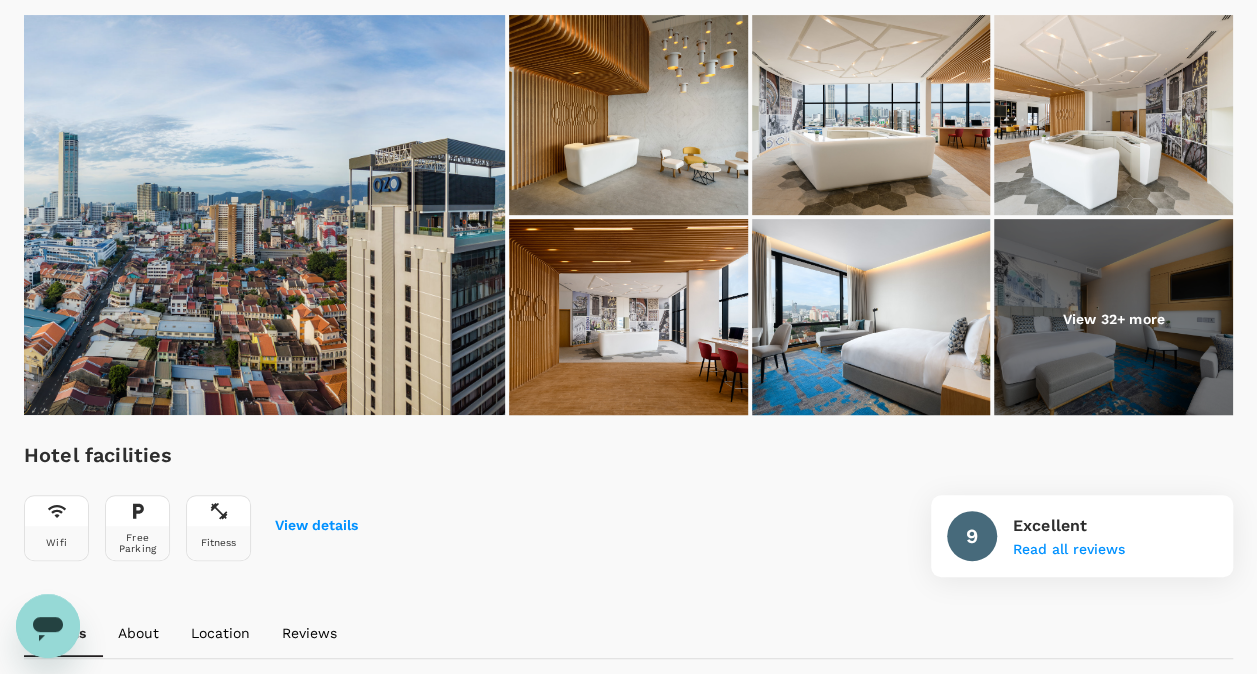 scroll, scrollTop: 300, scrollLeft: 0, axis: vertical 